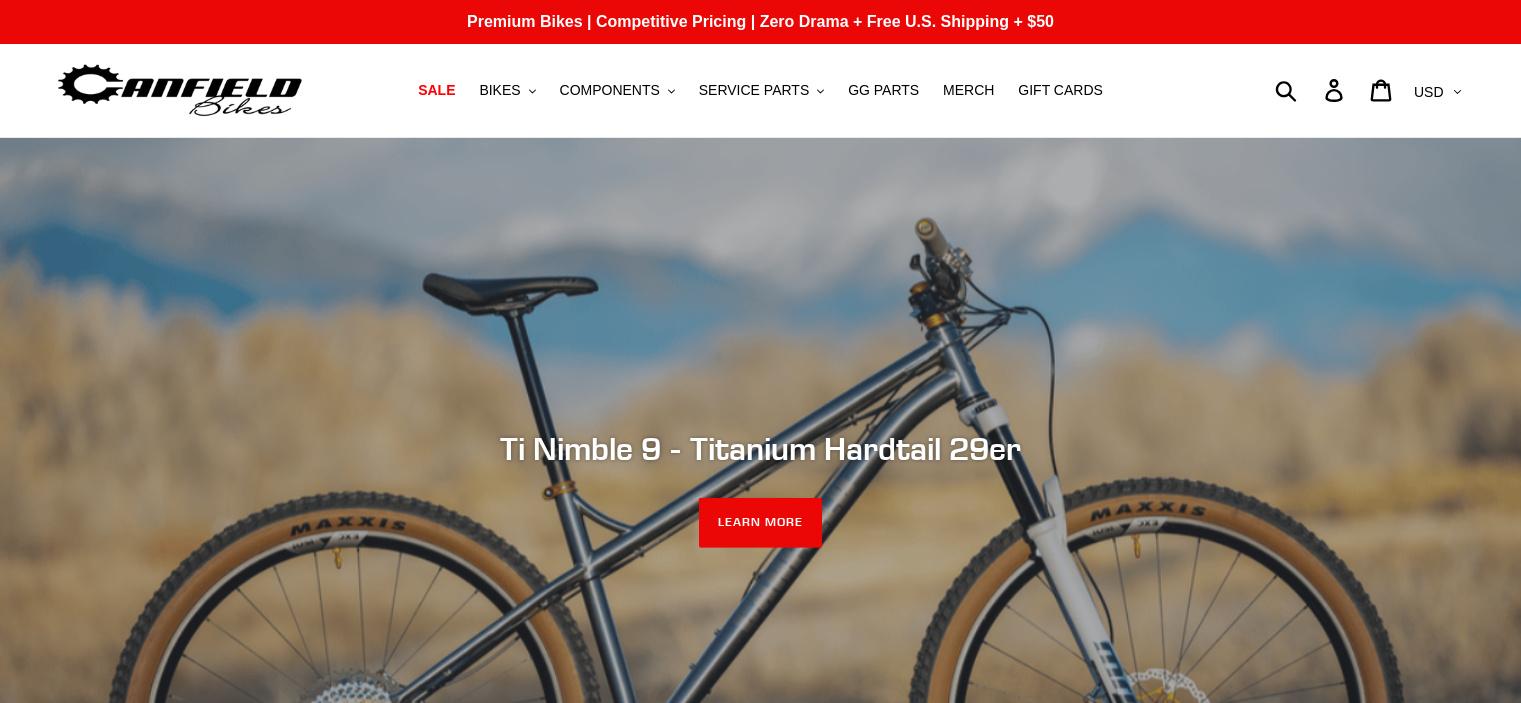 scroll, scrollTop: 0, scrollLeft: 0, axis: both 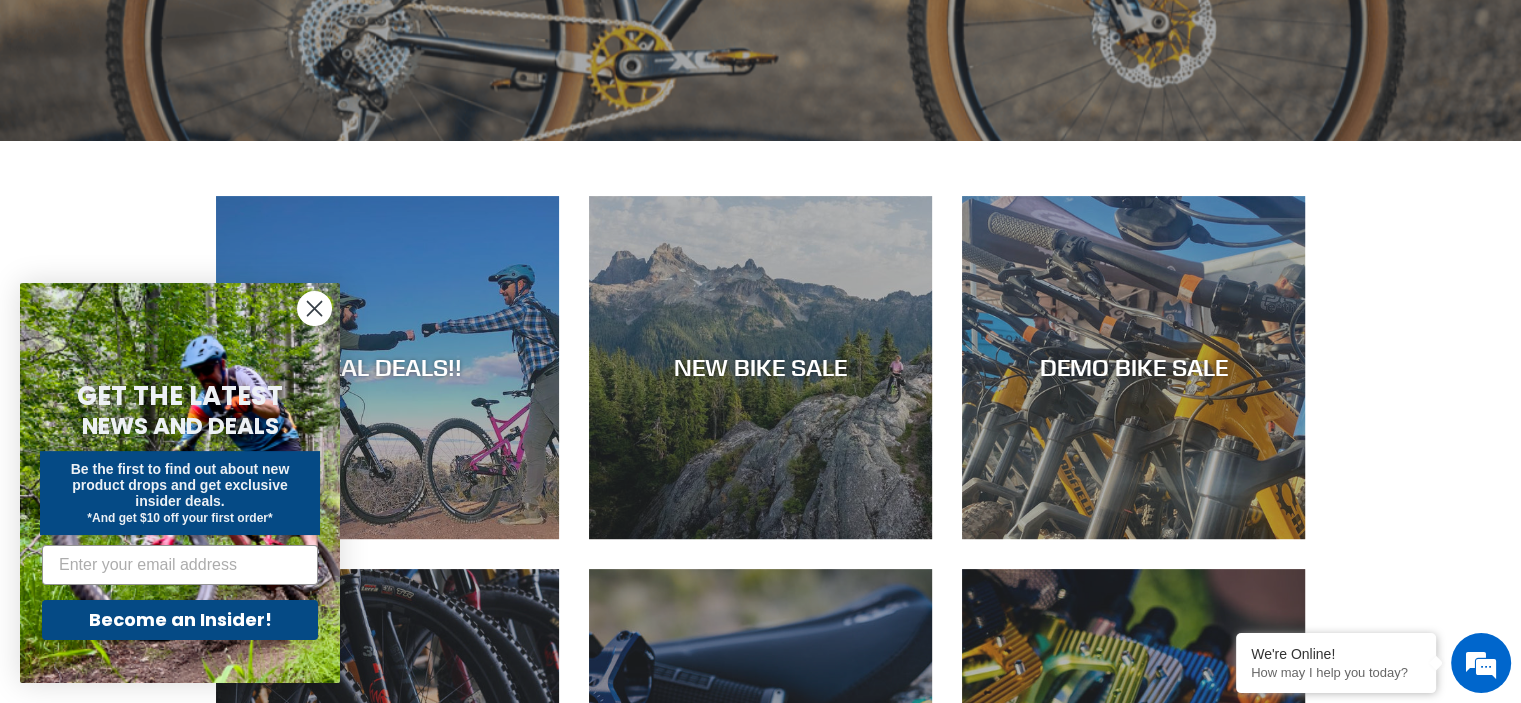 click 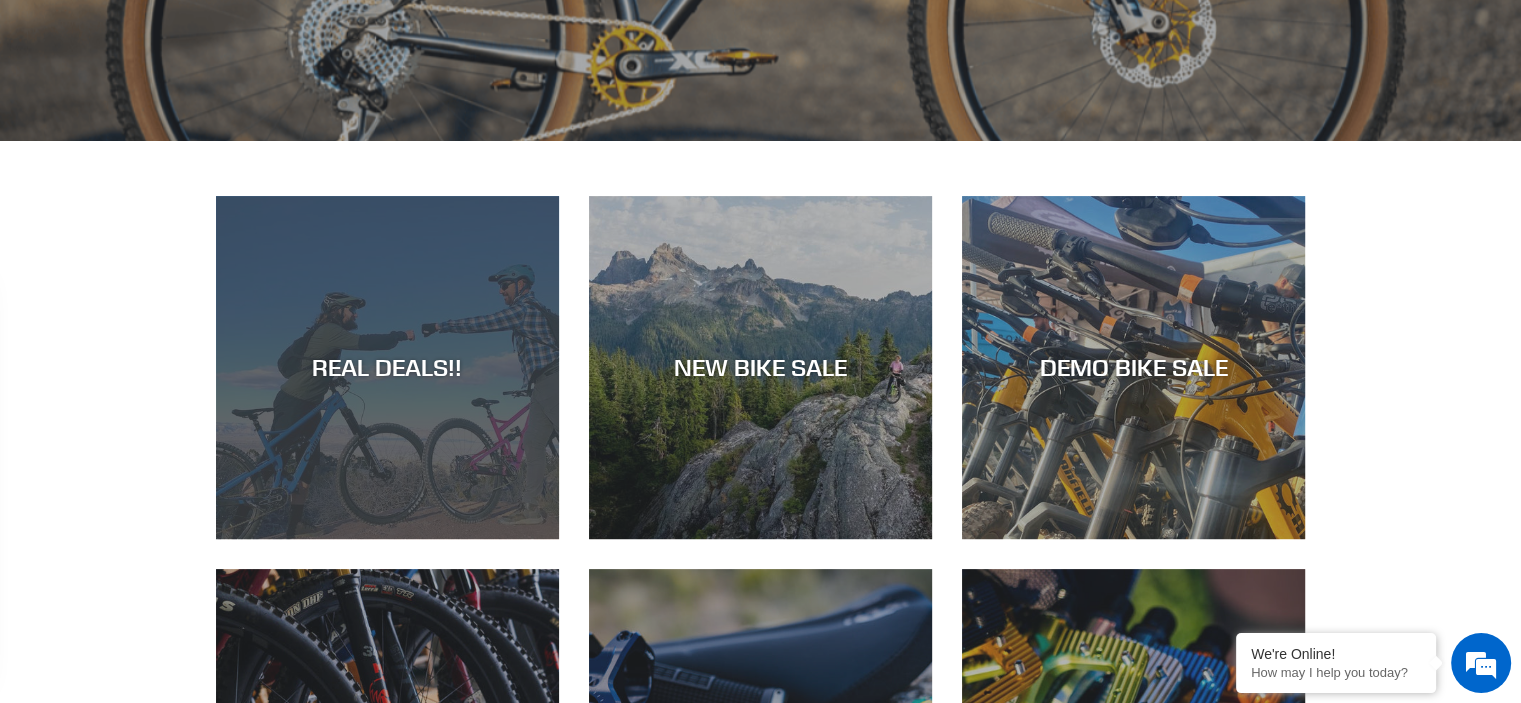 scroll, scrollTop: 0, scrollLeft: 0, axis: both 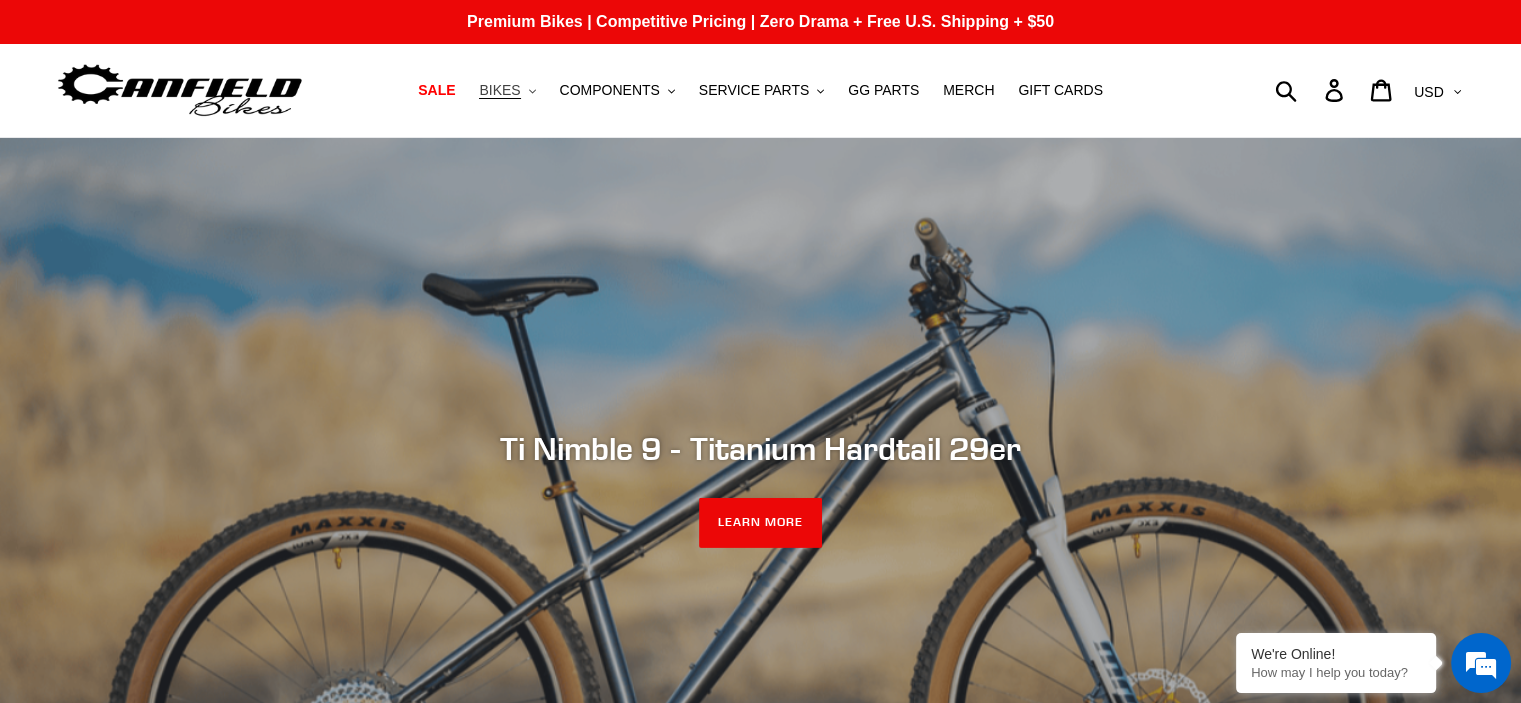 click on ".cls-1{fill:#231f20}" 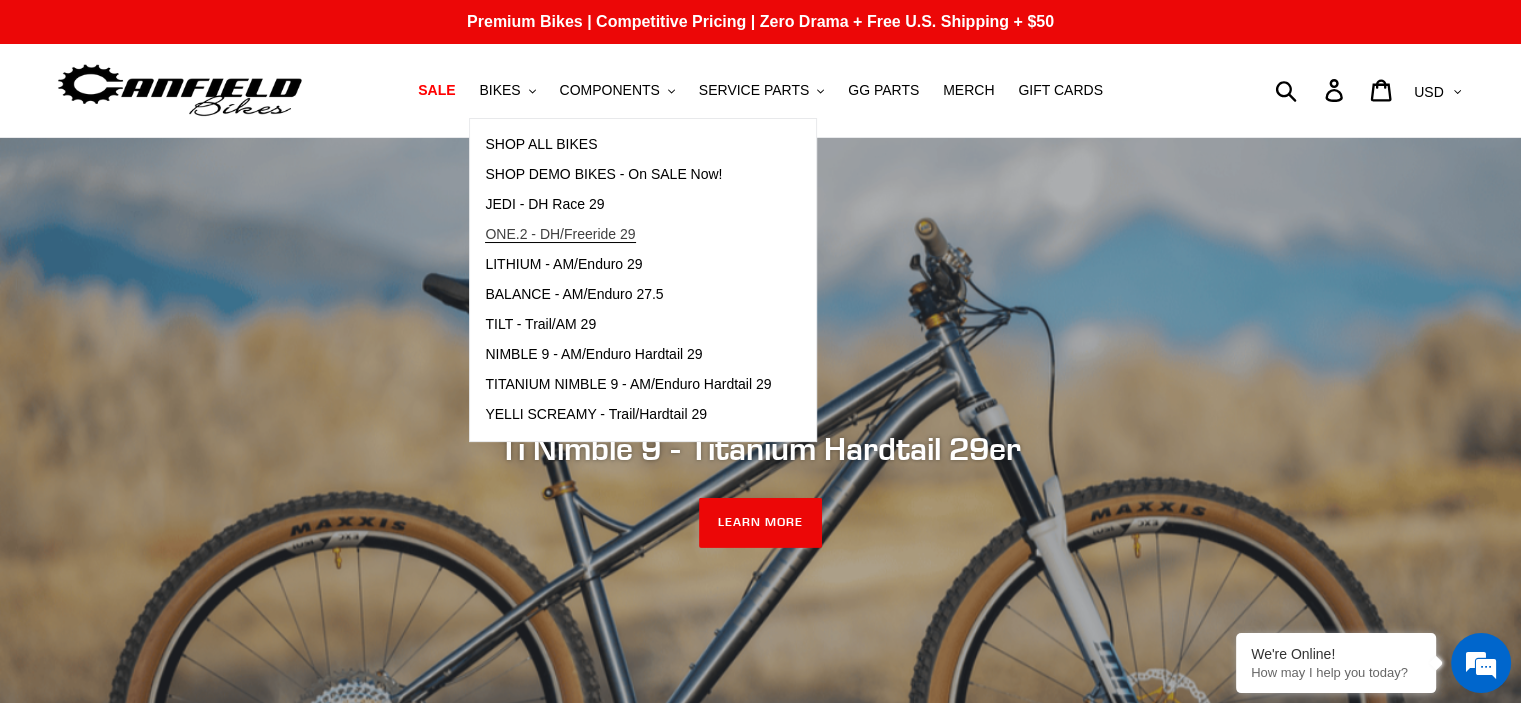 click on "ONE.2 - DH/Freeride 29" at bounding box center [560, 234] 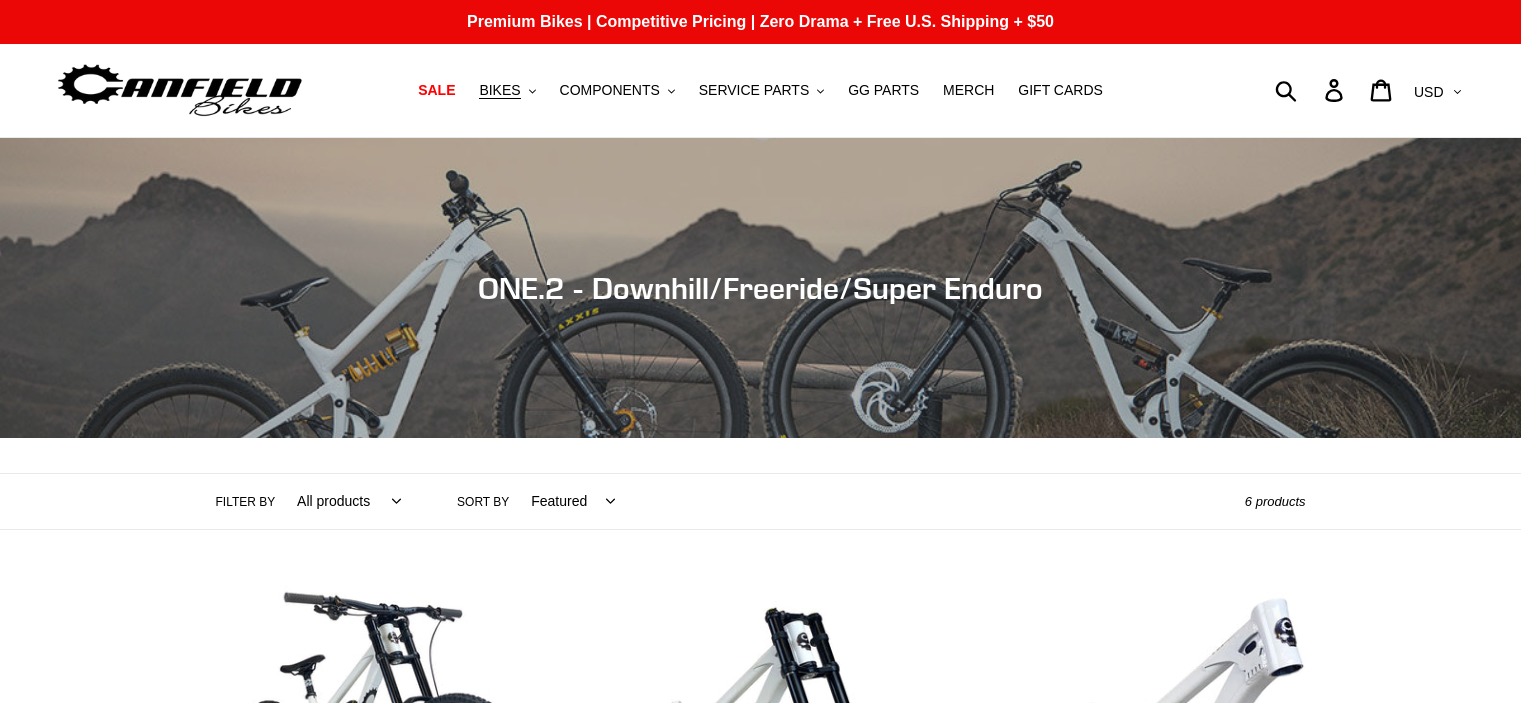 scroll, scrollTop: 0, scrollLeft: 0, axis: both 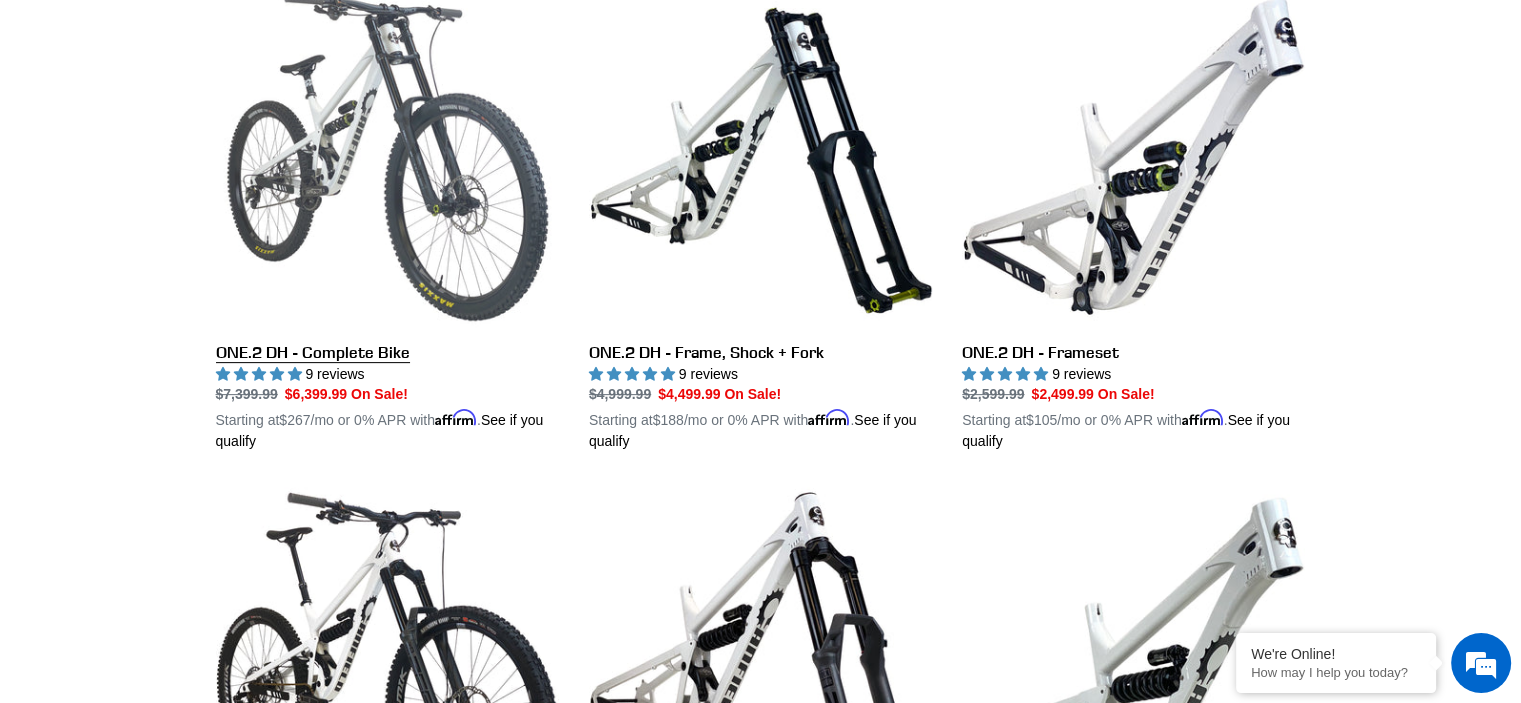 click on "ONE.2 DH - Complete Bike" at bounding box center [387, 219] 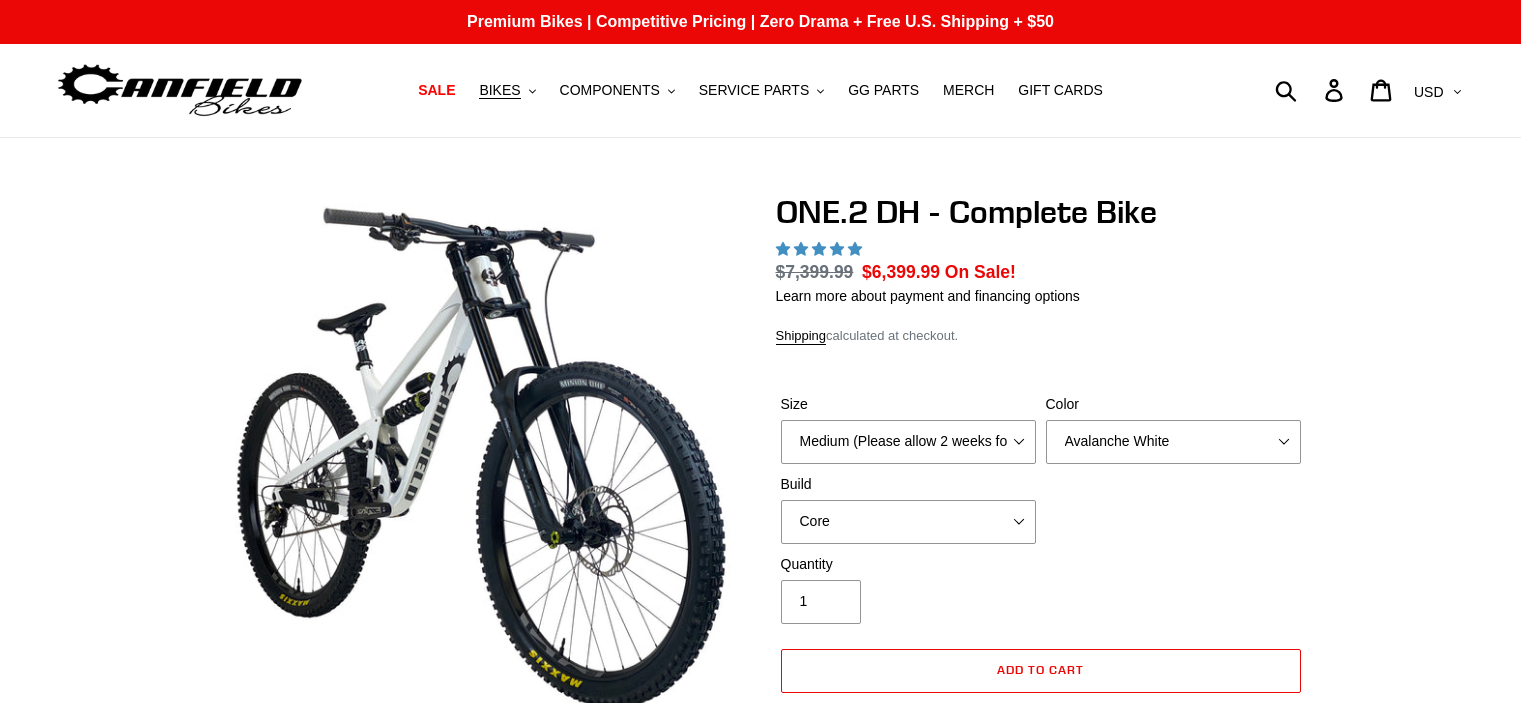 scroll, scrollTop: 0, scrollLeft: 0, axis: both 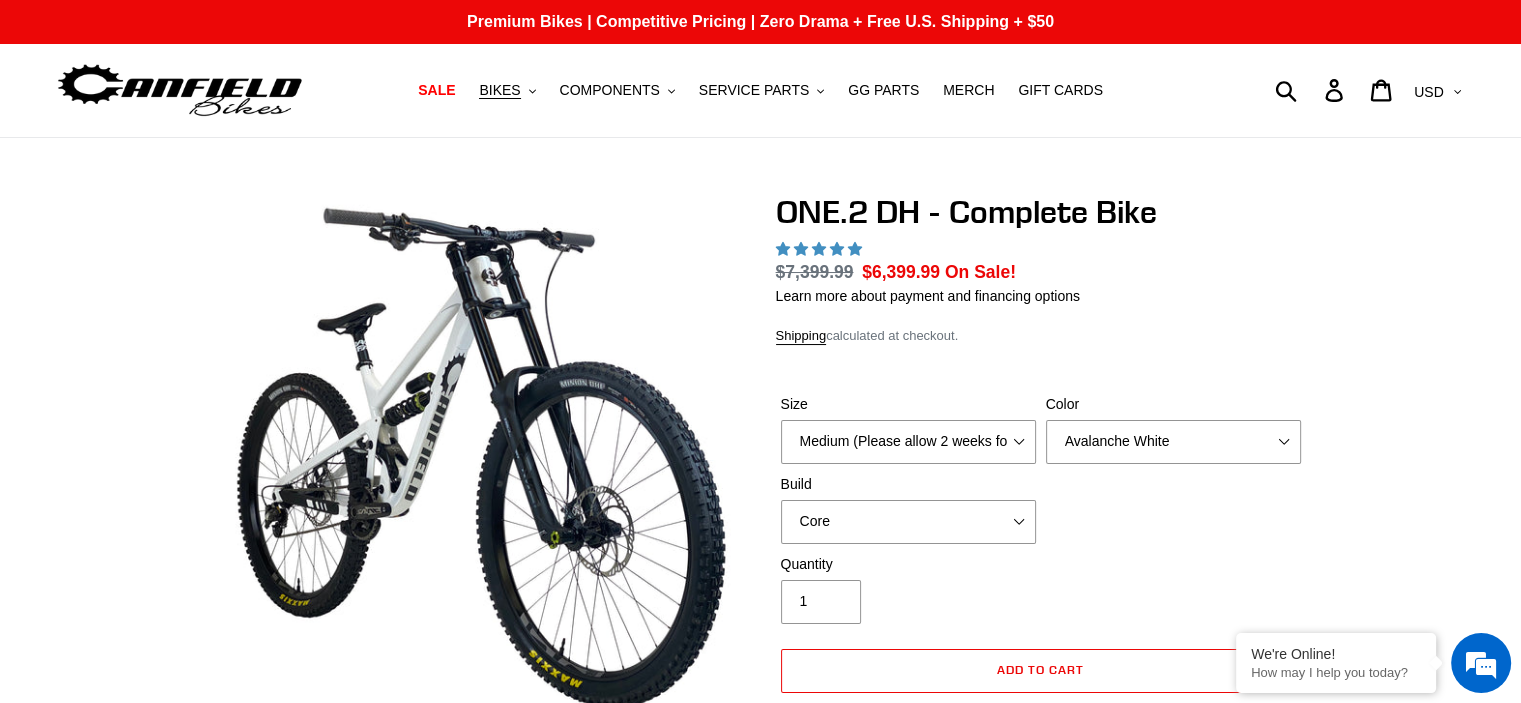 select on "highest-rating" 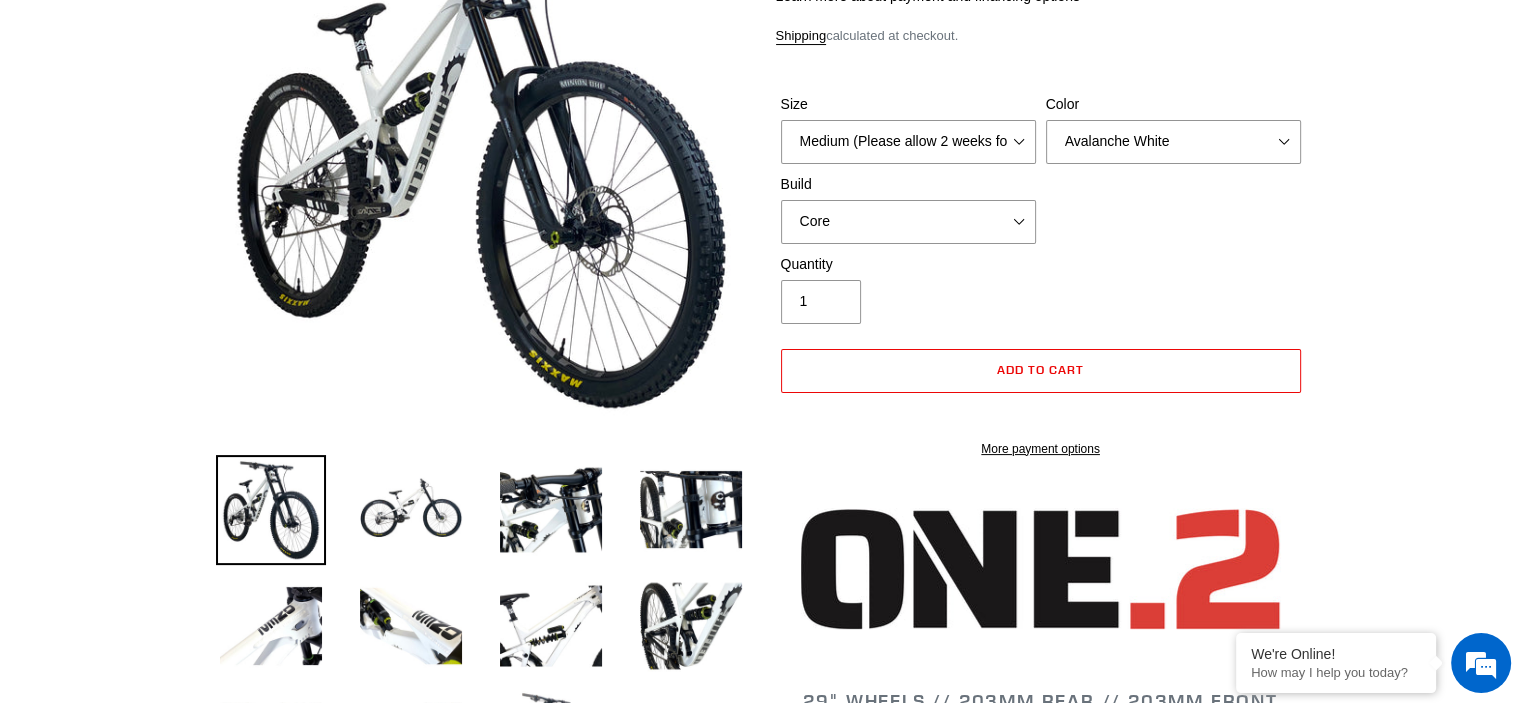 scroll, scrollTop: 0, scrollLeft: 0, axis: both 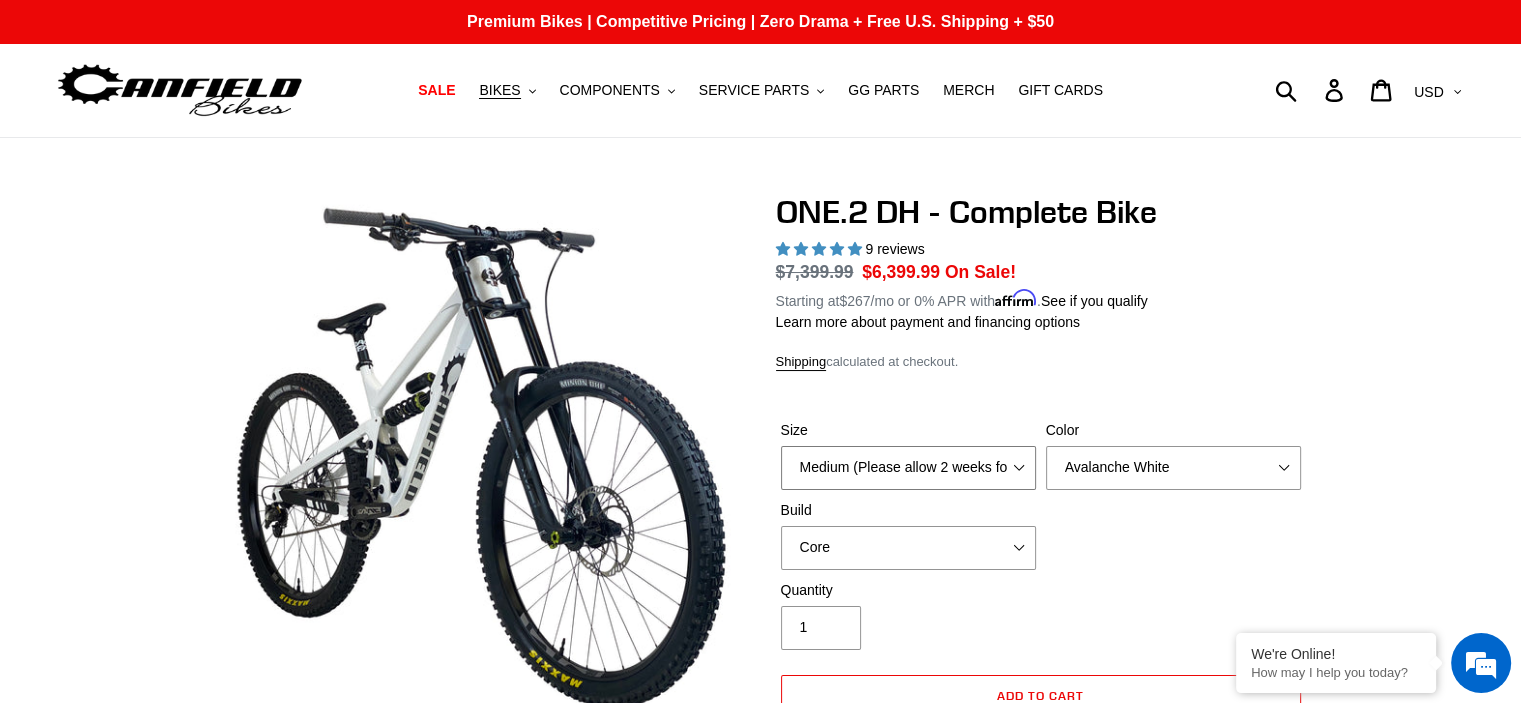 click on "Medium (Please allow 2 weeks for delivery)
Large (Sold Out)" at bounding box center [908, 468] 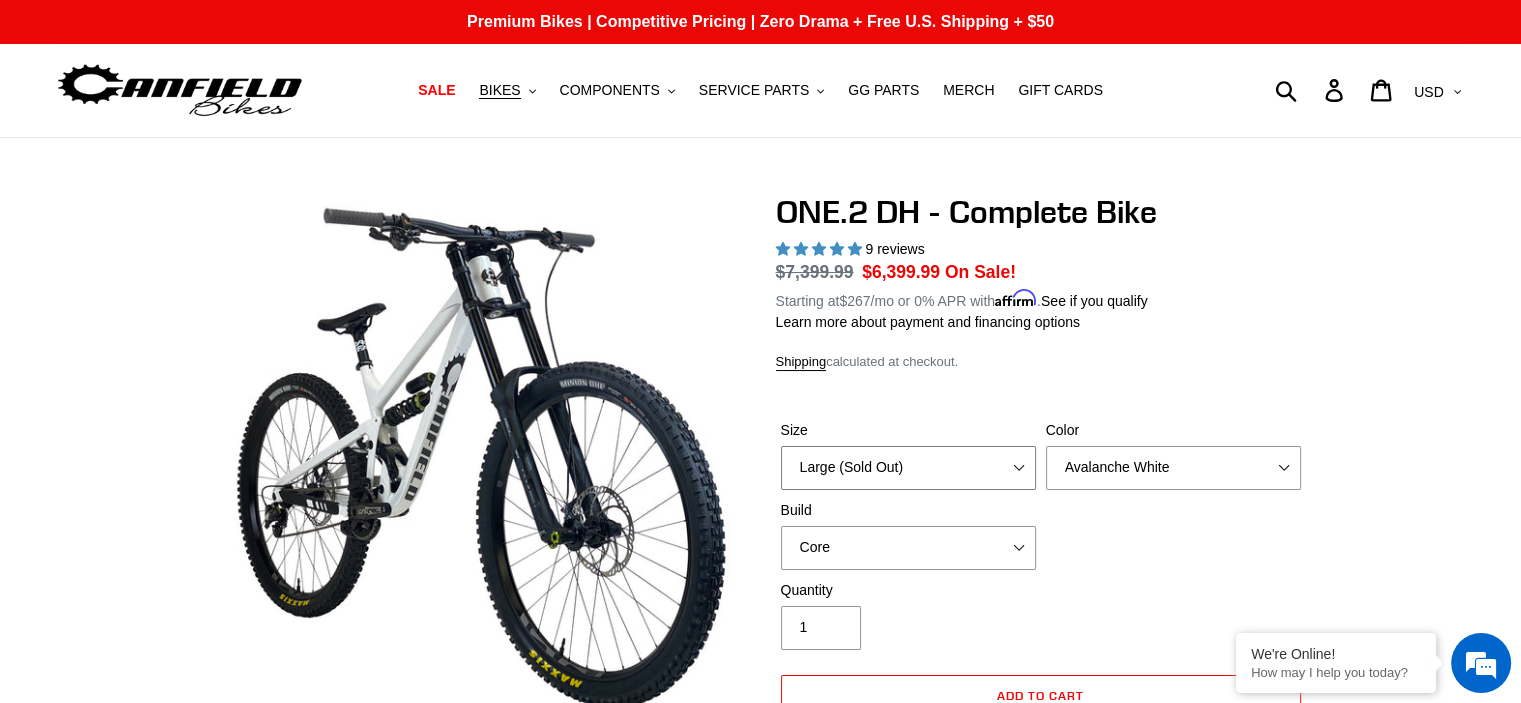 click on "Medium (Please allow 2 weeks for delivery)
Large (Sold Out)" at bounding box center (908, 468) 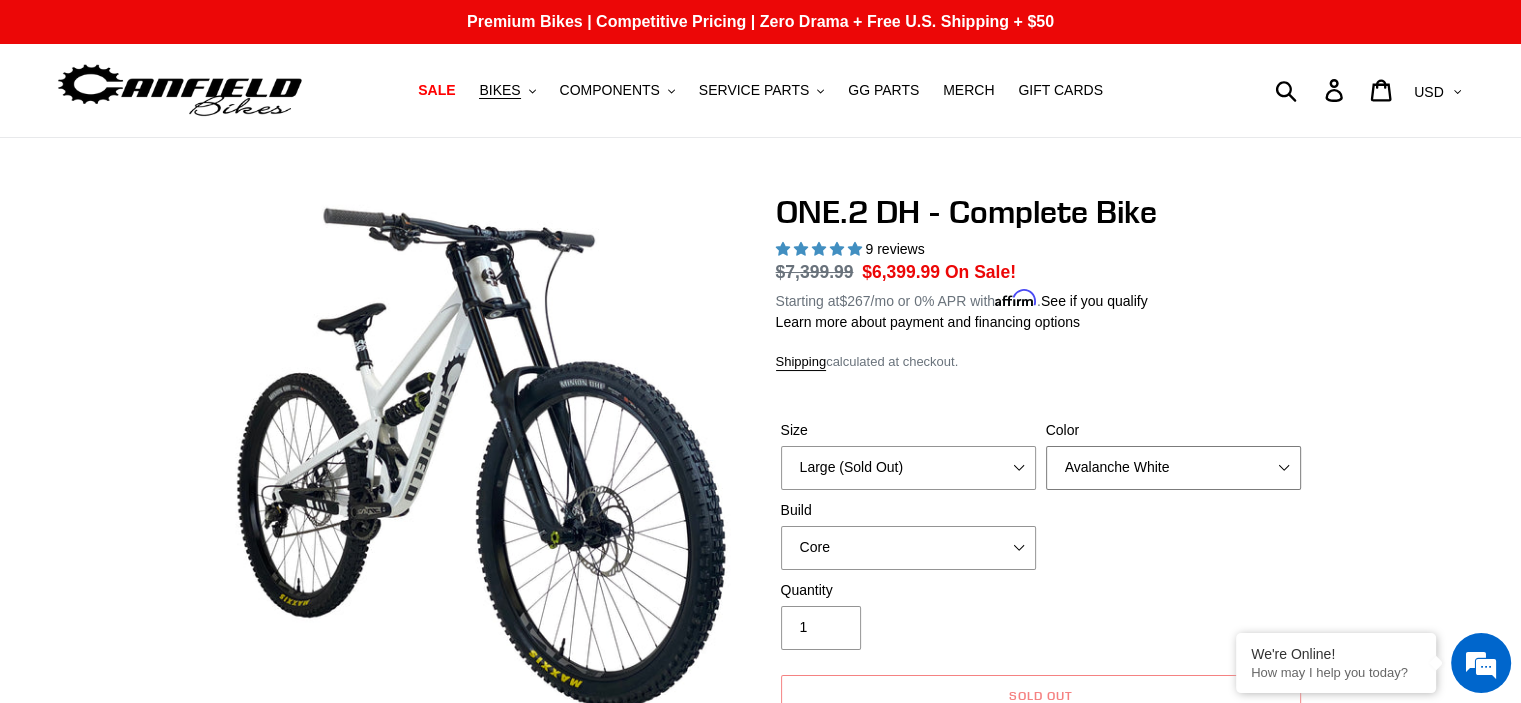 click on "Avalanche White
Bentonite Grey" at bounding box center (1173, 468) 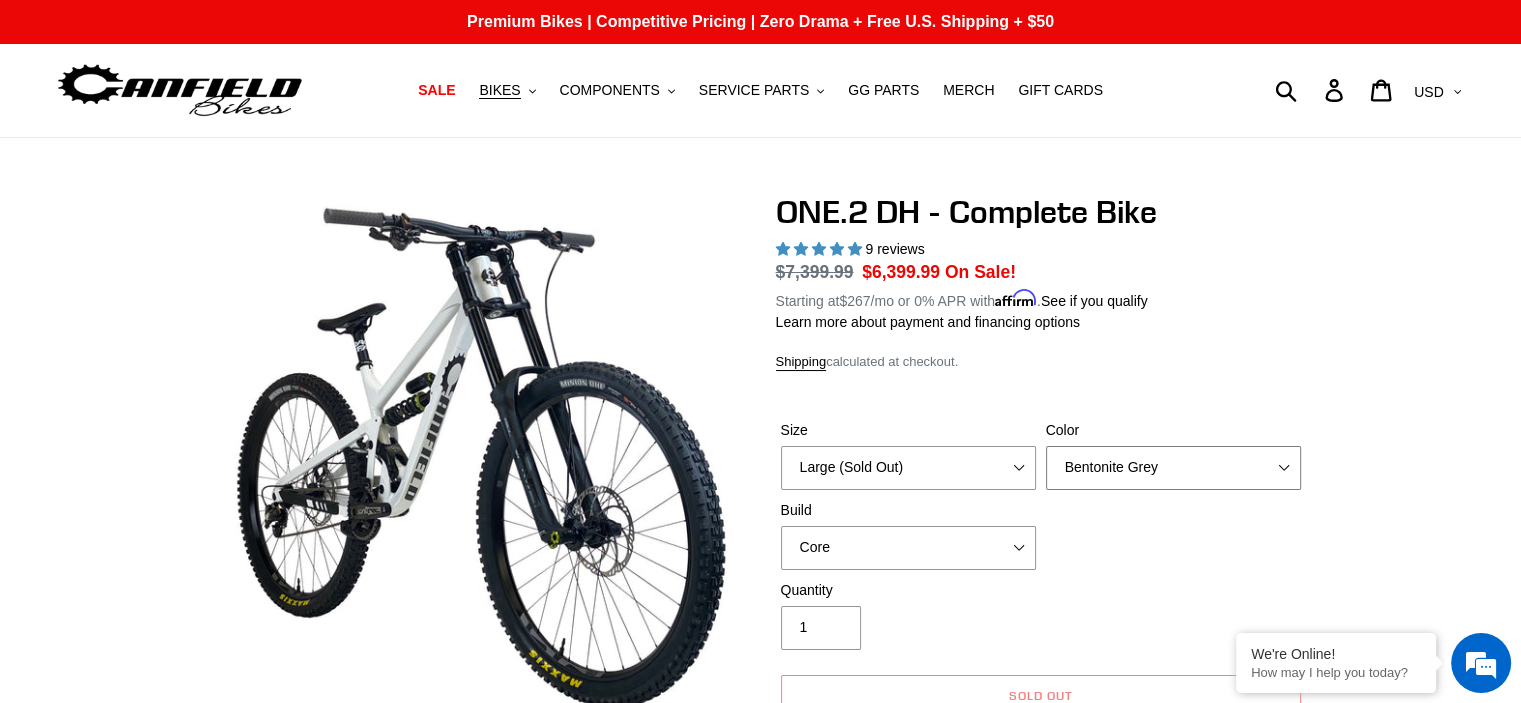 click on "Avalanche White
Bentonite Grey" at bounding box center [1173, 468] 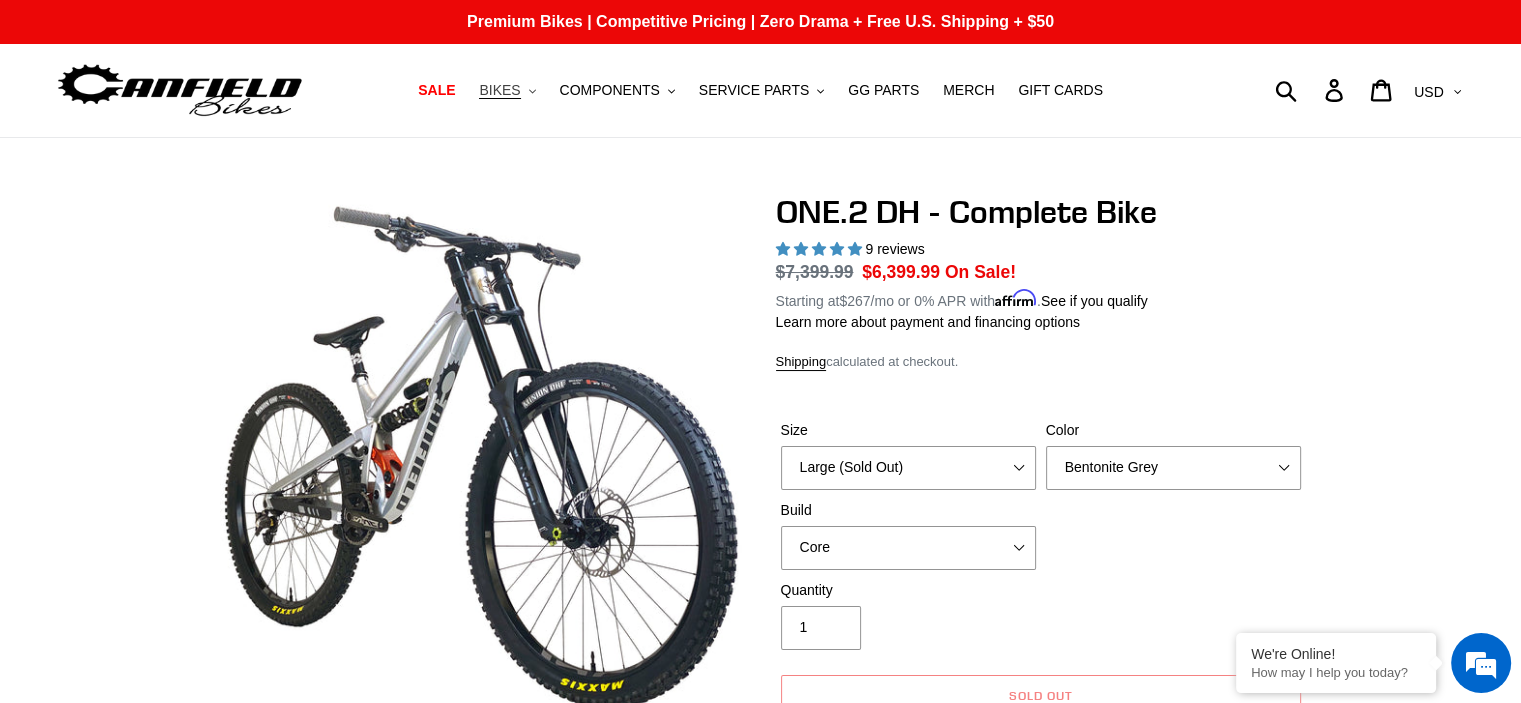 click on "BIKES .cls-1{fill:#231f20}" at bounding box center (507, 90) 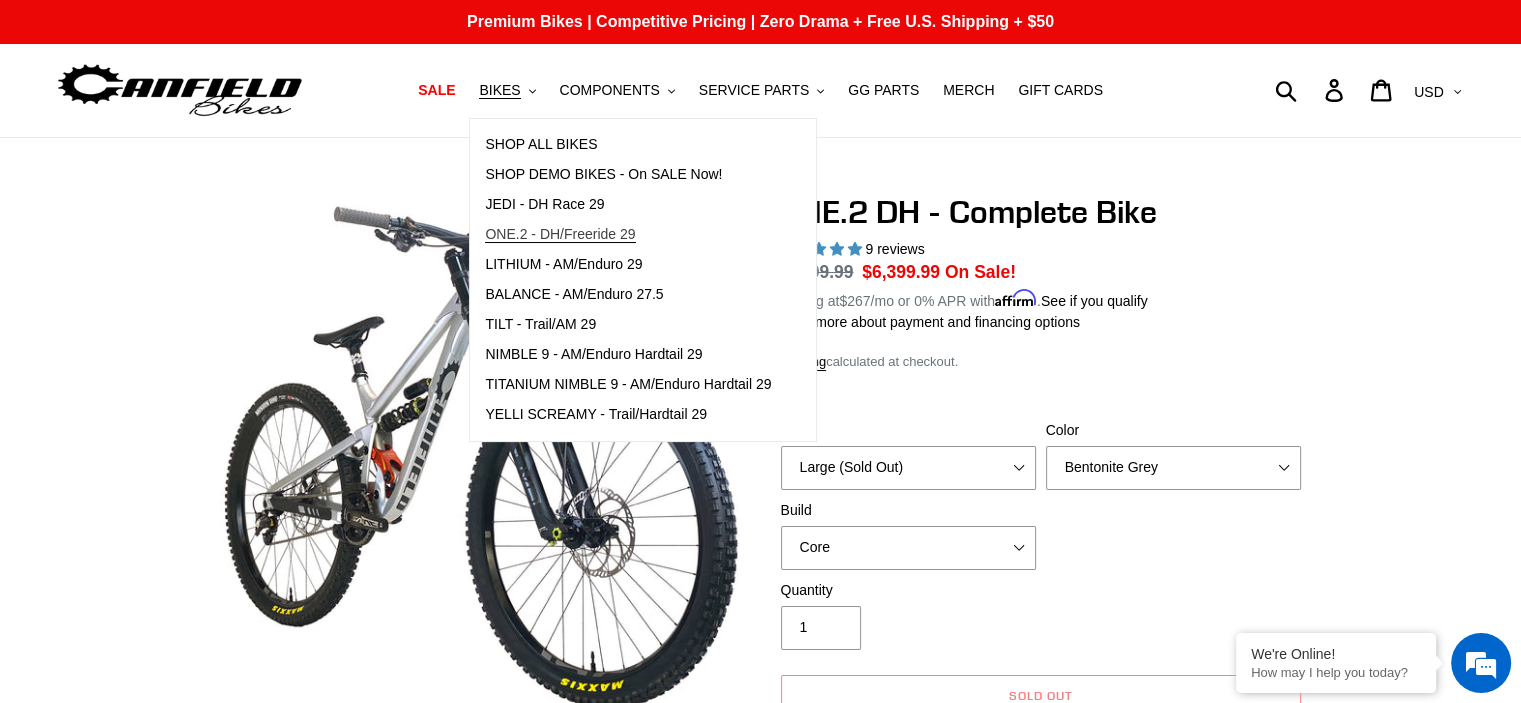 click on "ONE.2 - DH/Freeride 29" at bounding box center [560, 234] 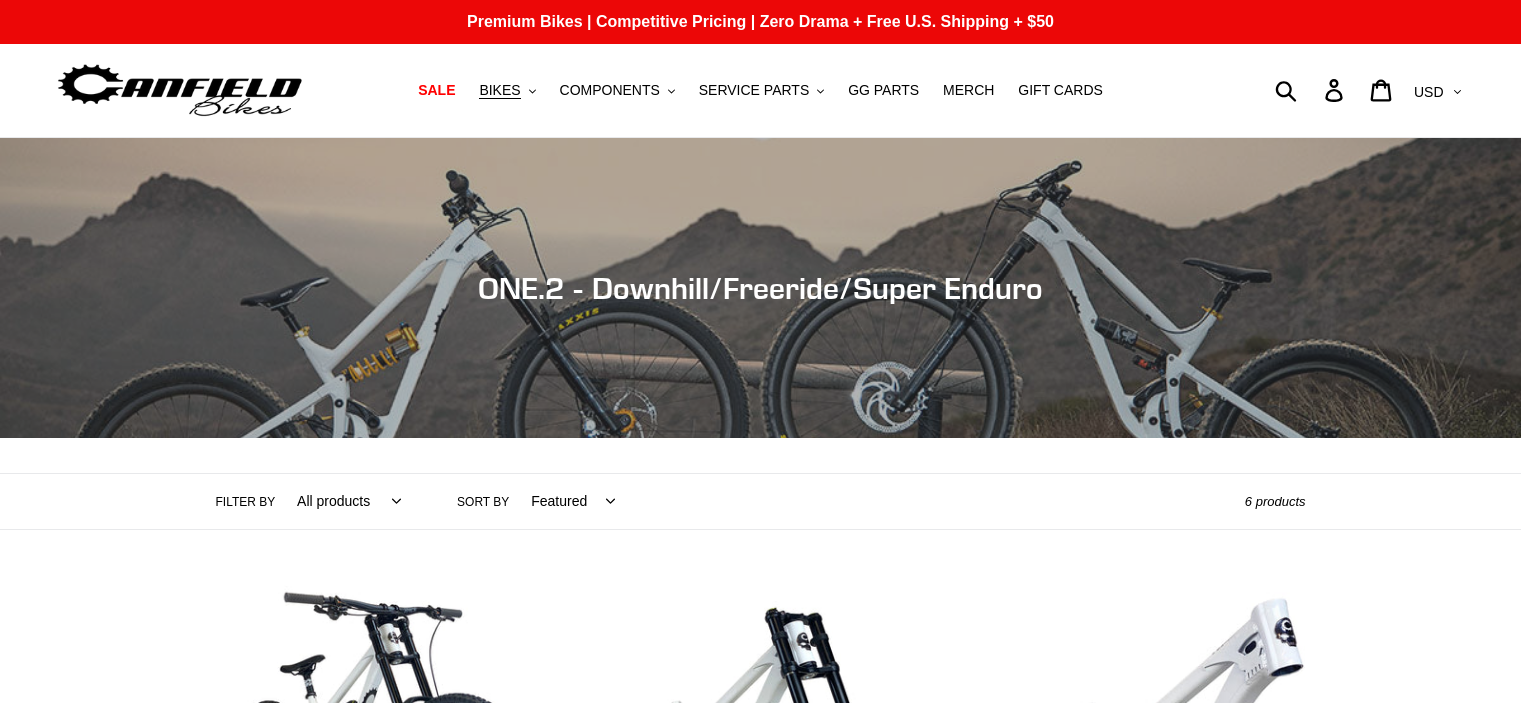 scroll, scrollTop: 0, scrollLeft: 0, axis: both 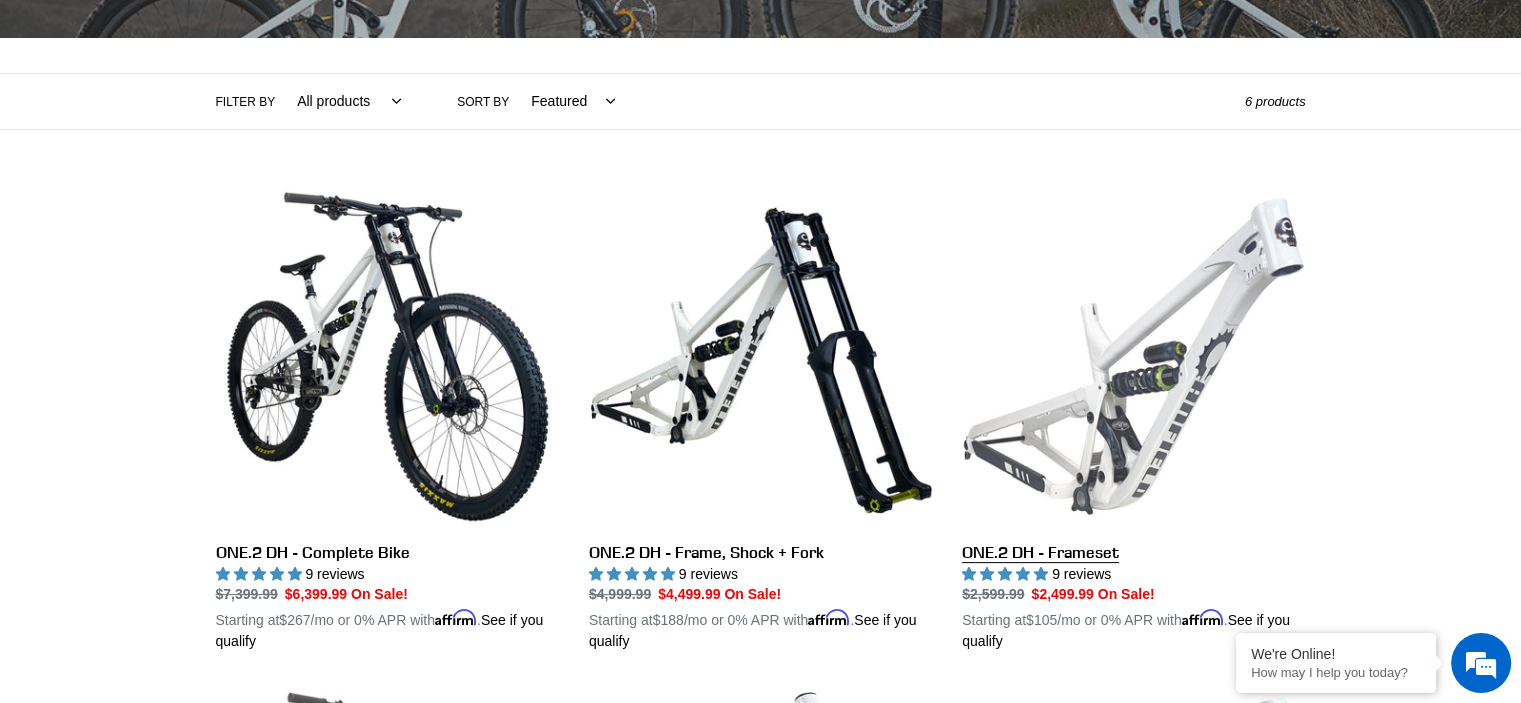 click on "ONE.2 DH - Frameset" at bounding box center [1133, 419] 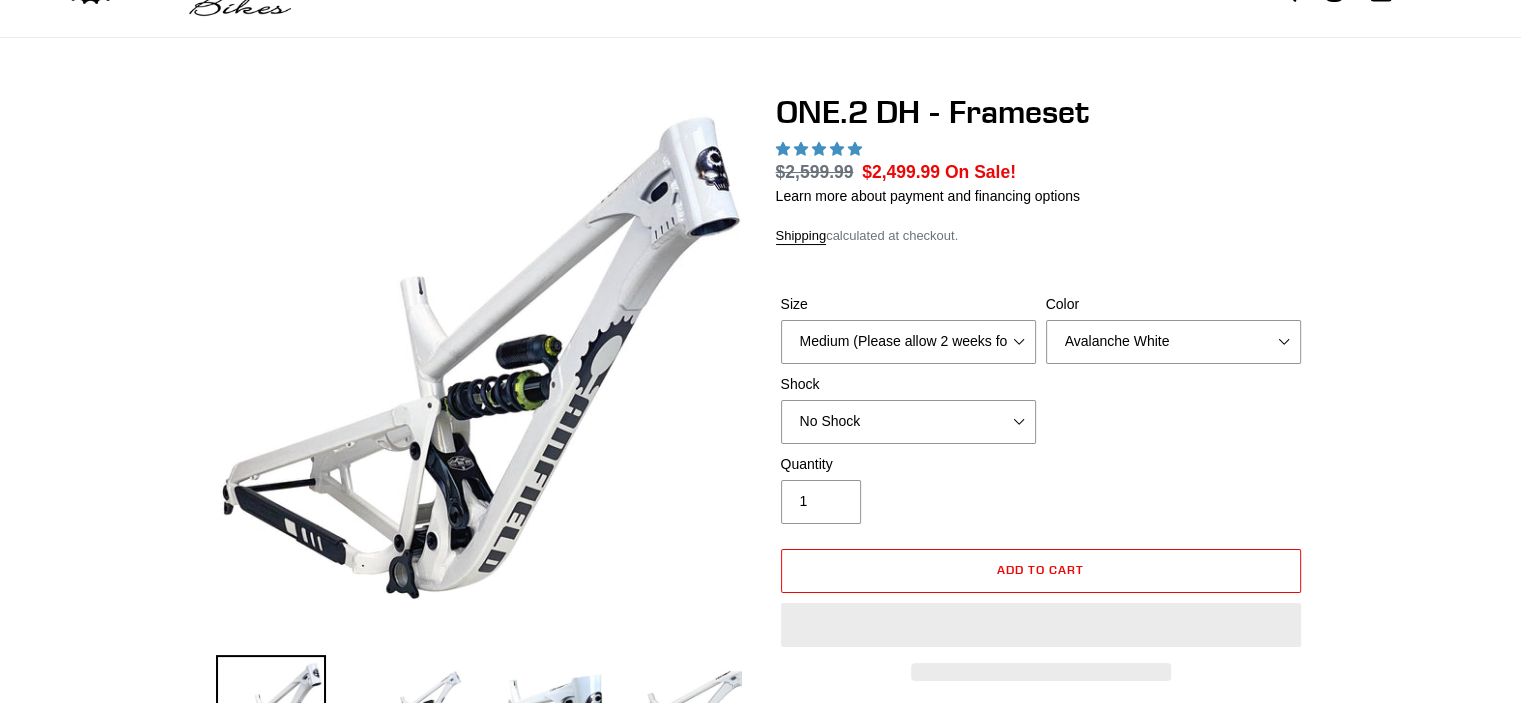 select on "highest-rating" 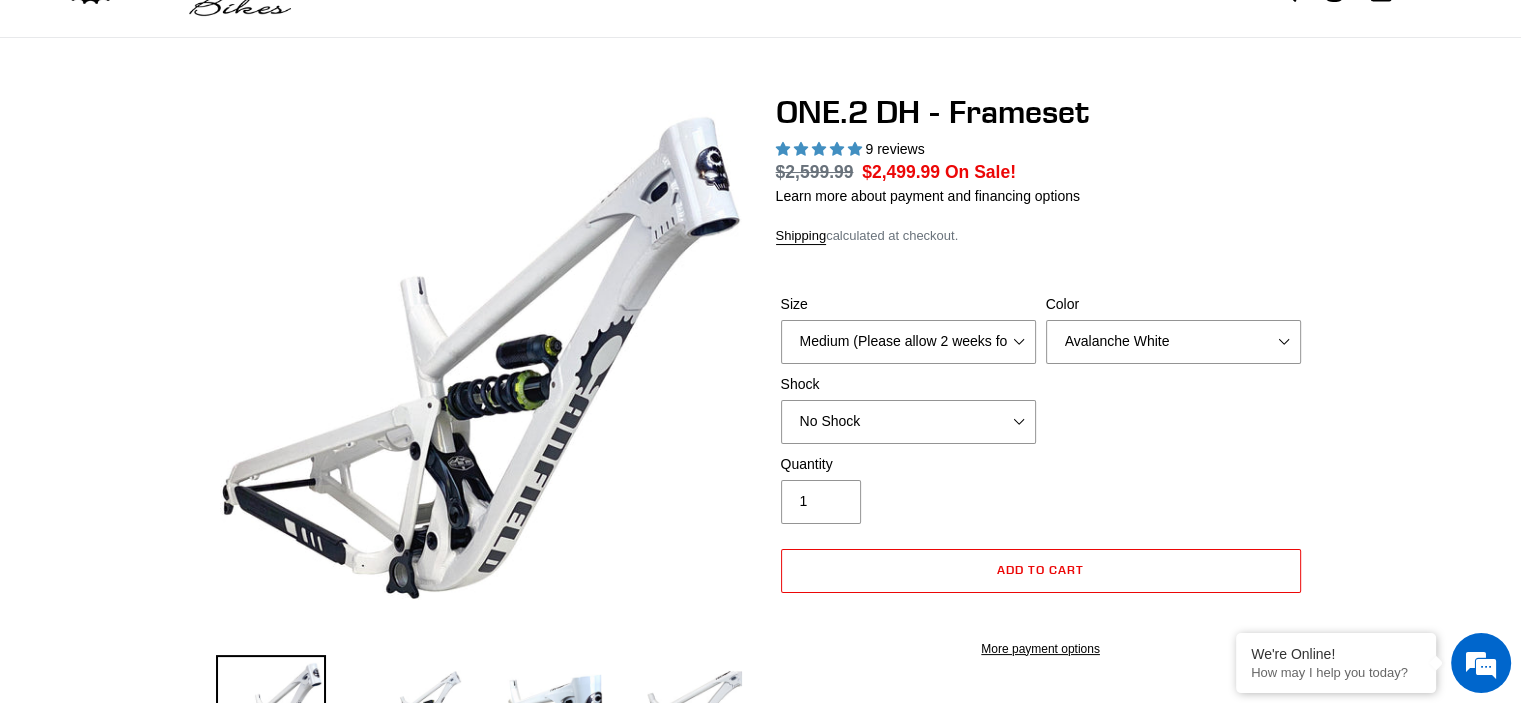 scroll, scrollTop: 100, scrollLeft: 0, axis: vertical 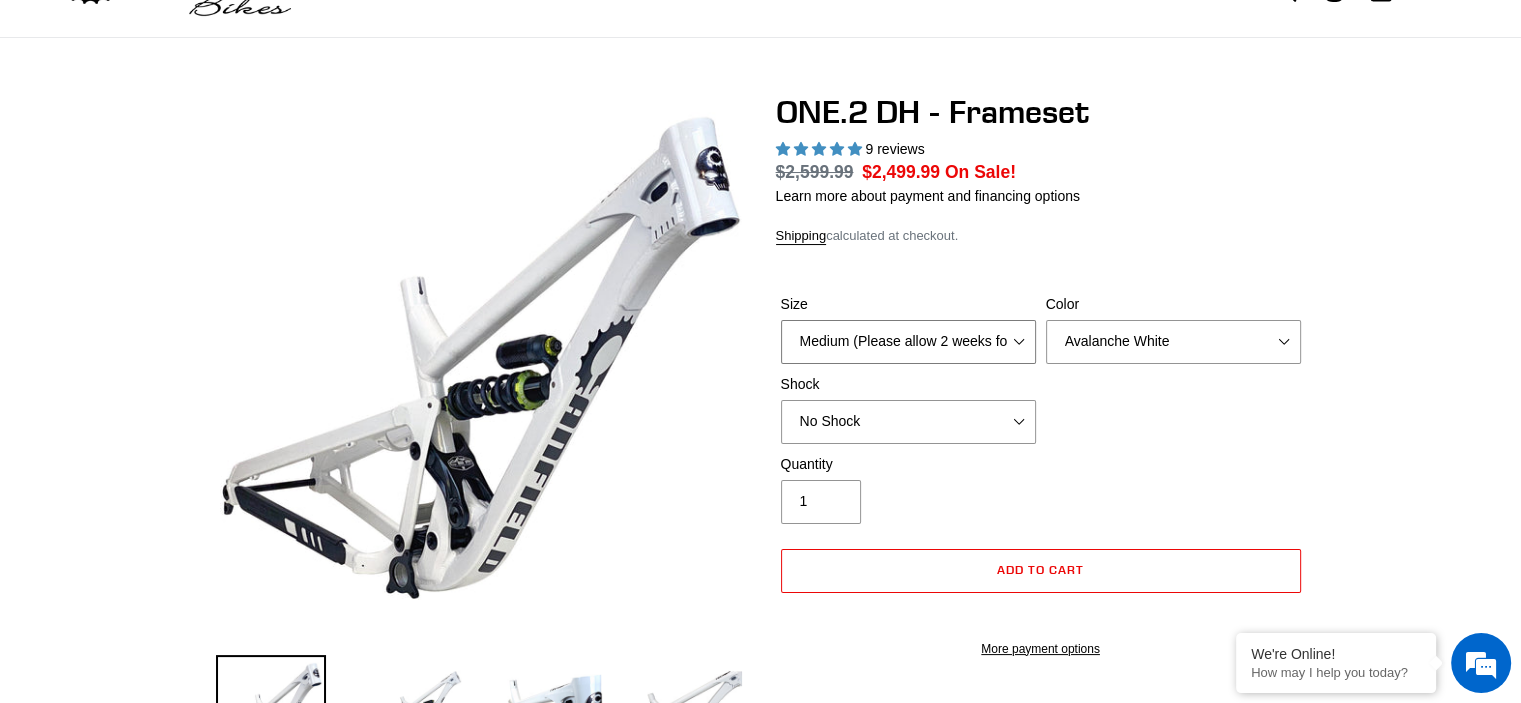click on "Medium (Please allow 2 weeks for delivery)
Large (Sold Out)" at bounding box center (908, 342) 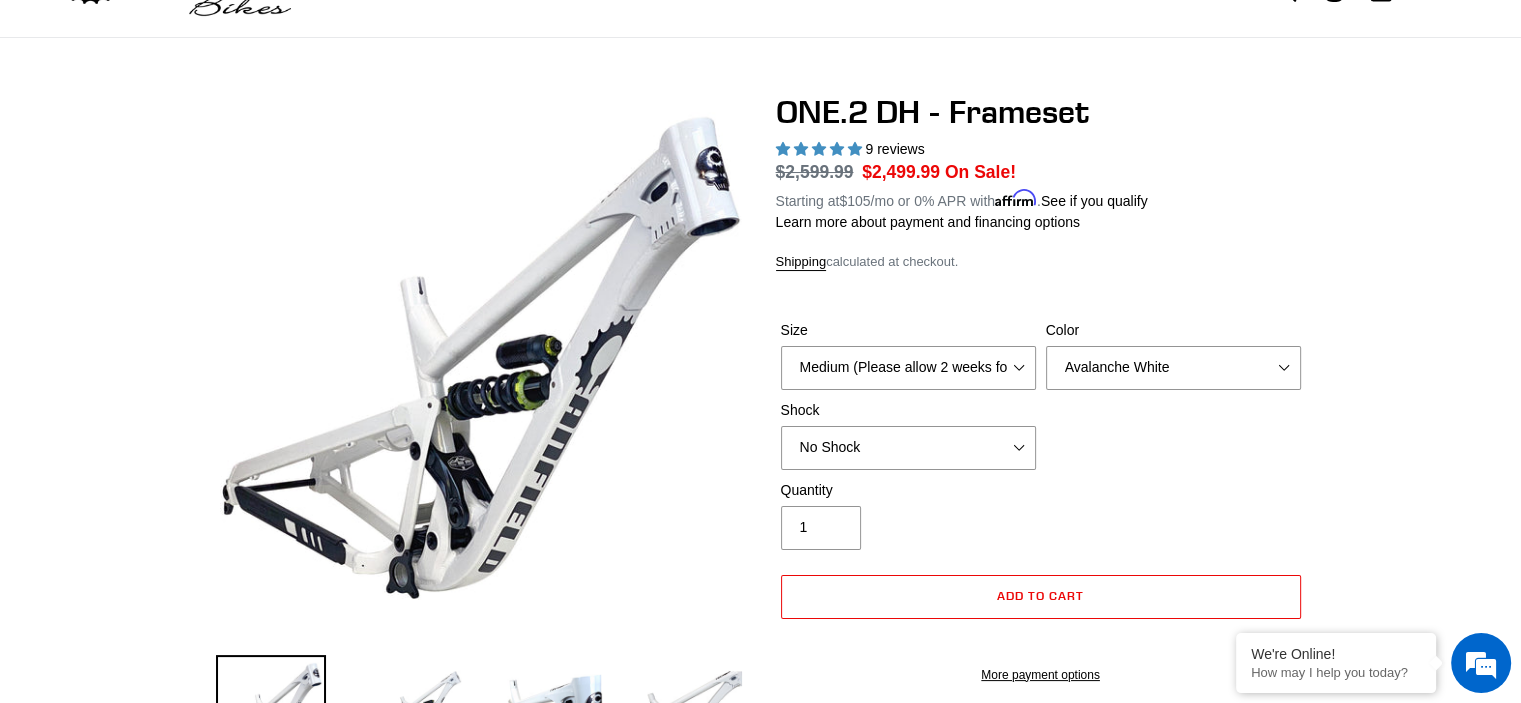 click on "ONE.2 DH - Frameset
9 reviews
Regular price
$2,599.99
Sale price
$2,499.99
On Sale!
Unit price
/ per
Starting at  $105 /mo or 0% APR with  Affirm .  See if you qualify
Size
Medium (Please allow 2 weeks for delivery)
Large (Sold Out)
Avalanche White" at bounding box center [1041, 439] 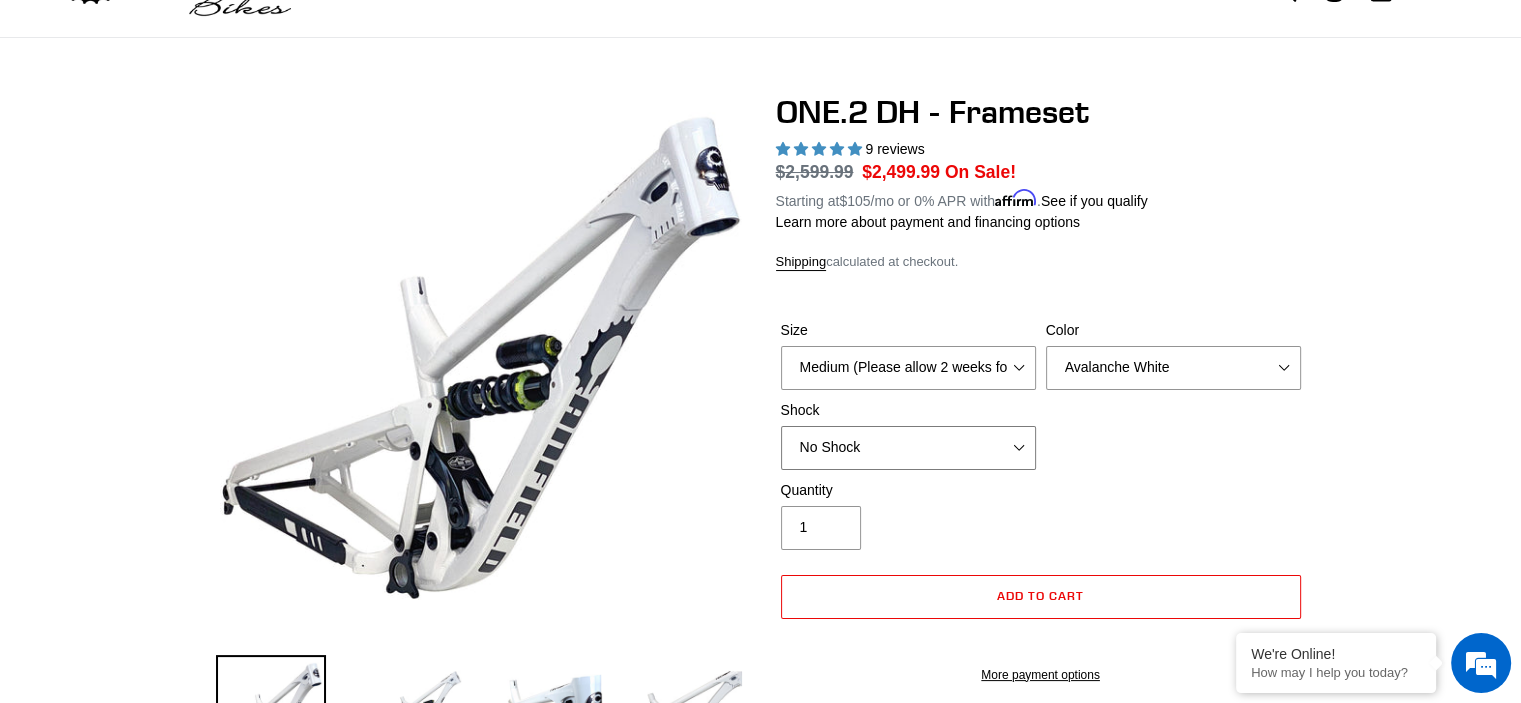 click on "No Shock
Fox DHX2 Coil
RockShox Vivid Coil
EXT Storia LOK V3 (Custom Order)" at bounding box center [908, 448] 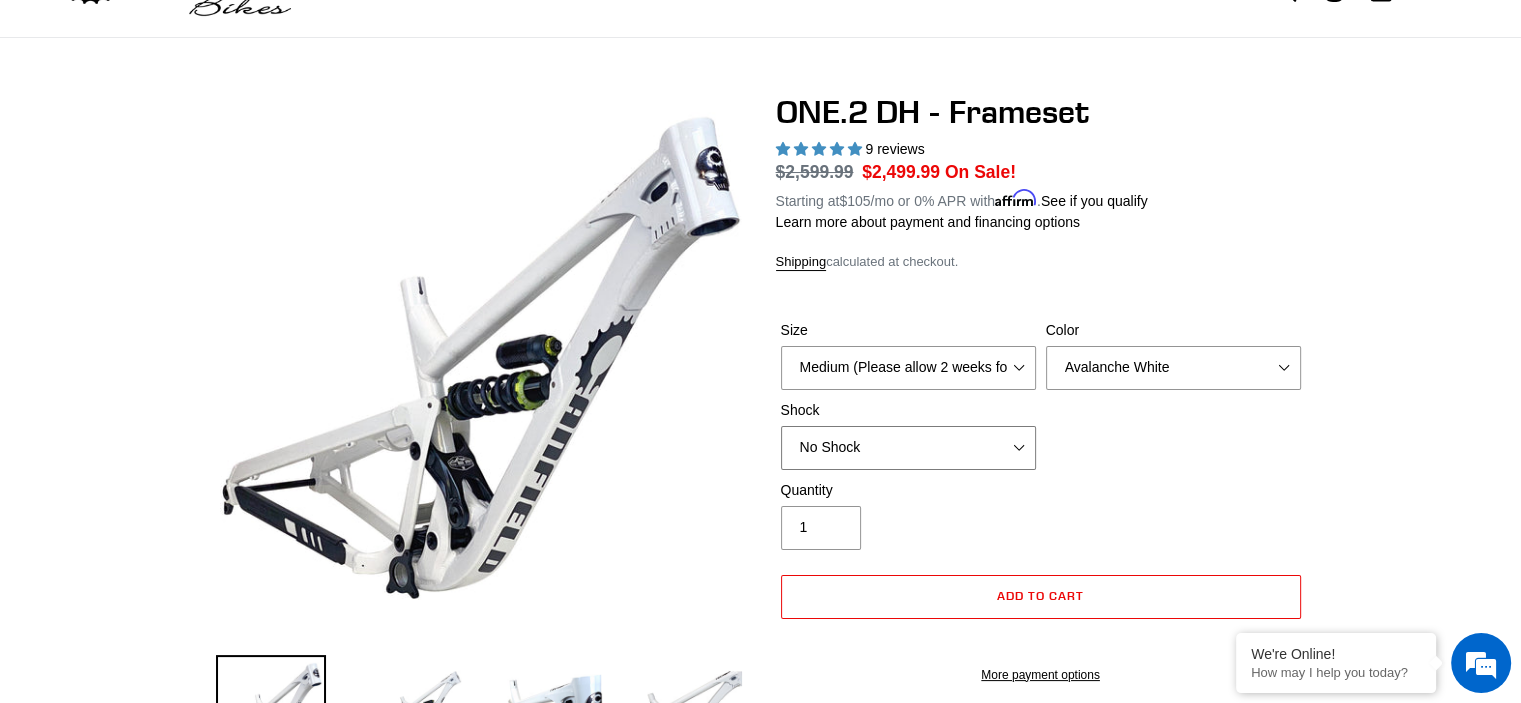 select on "RockShox Vivid Coil" 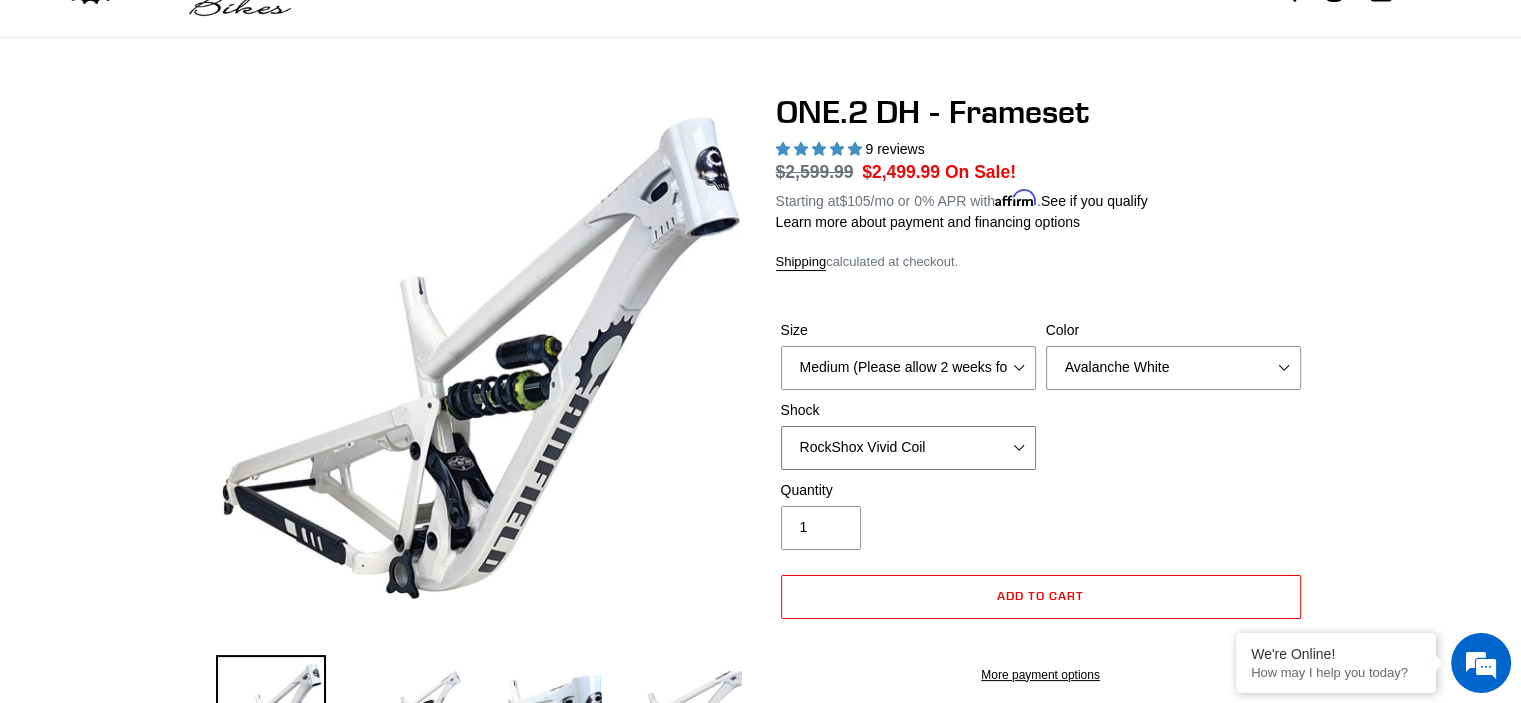 click on "No Shock
Fox DHX2 Coil
RockShox Vivid Coil
EXT Storia LOK V3 (Custom Order)" at bounding box center (908, 448) 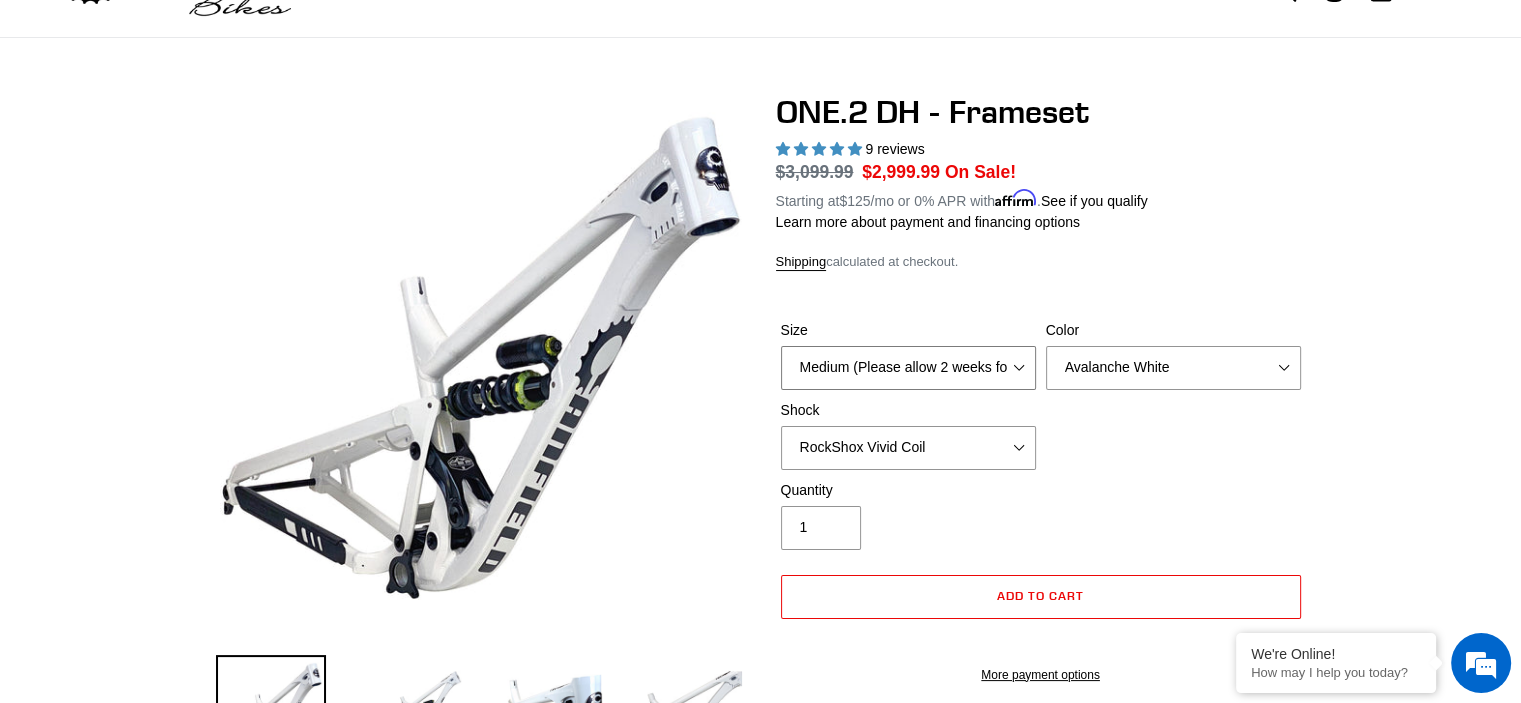 click on "Medium (Please allow 2 weeks for delivery)
Large (Sold Out)" at bounding box center [908, 368] 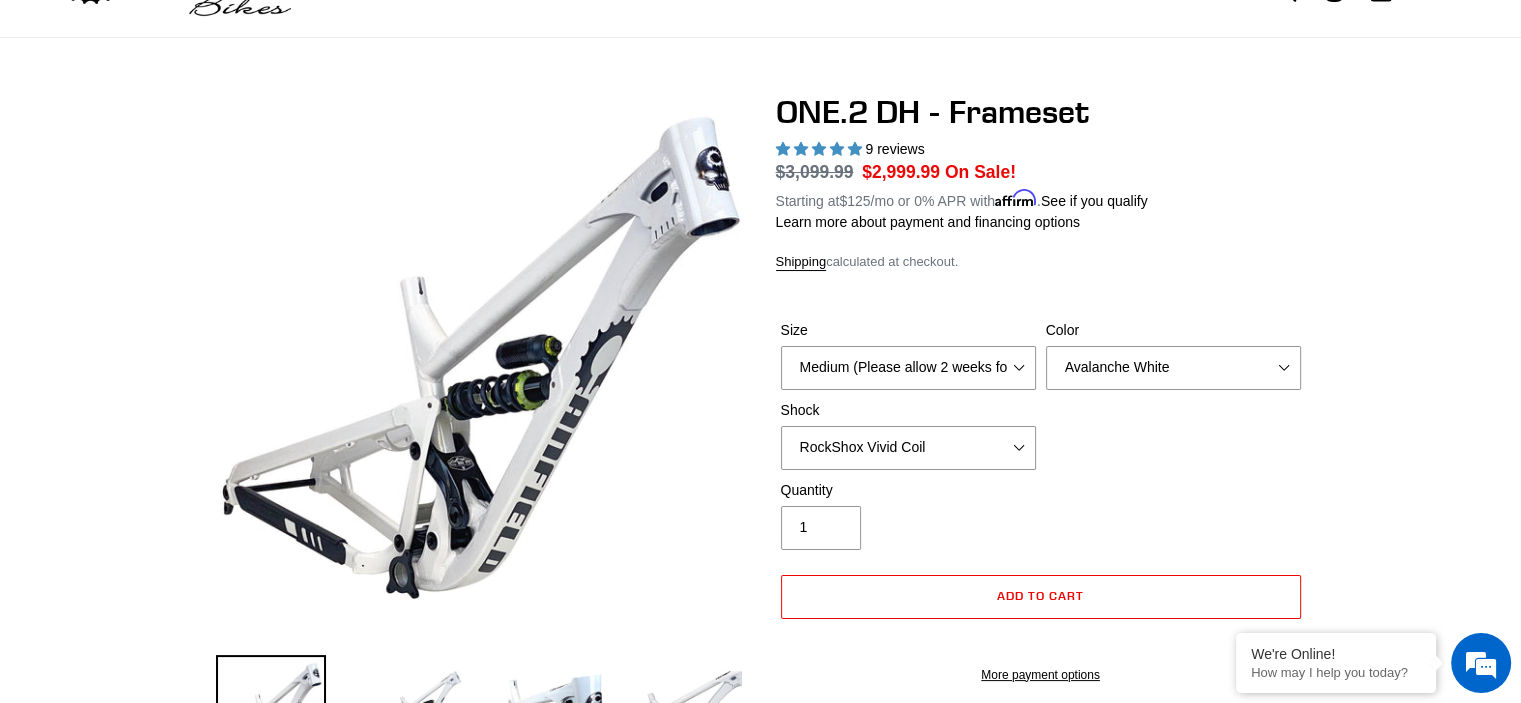 click on "Shipping  calculated at checkout." at bounding box center [1041, 262] 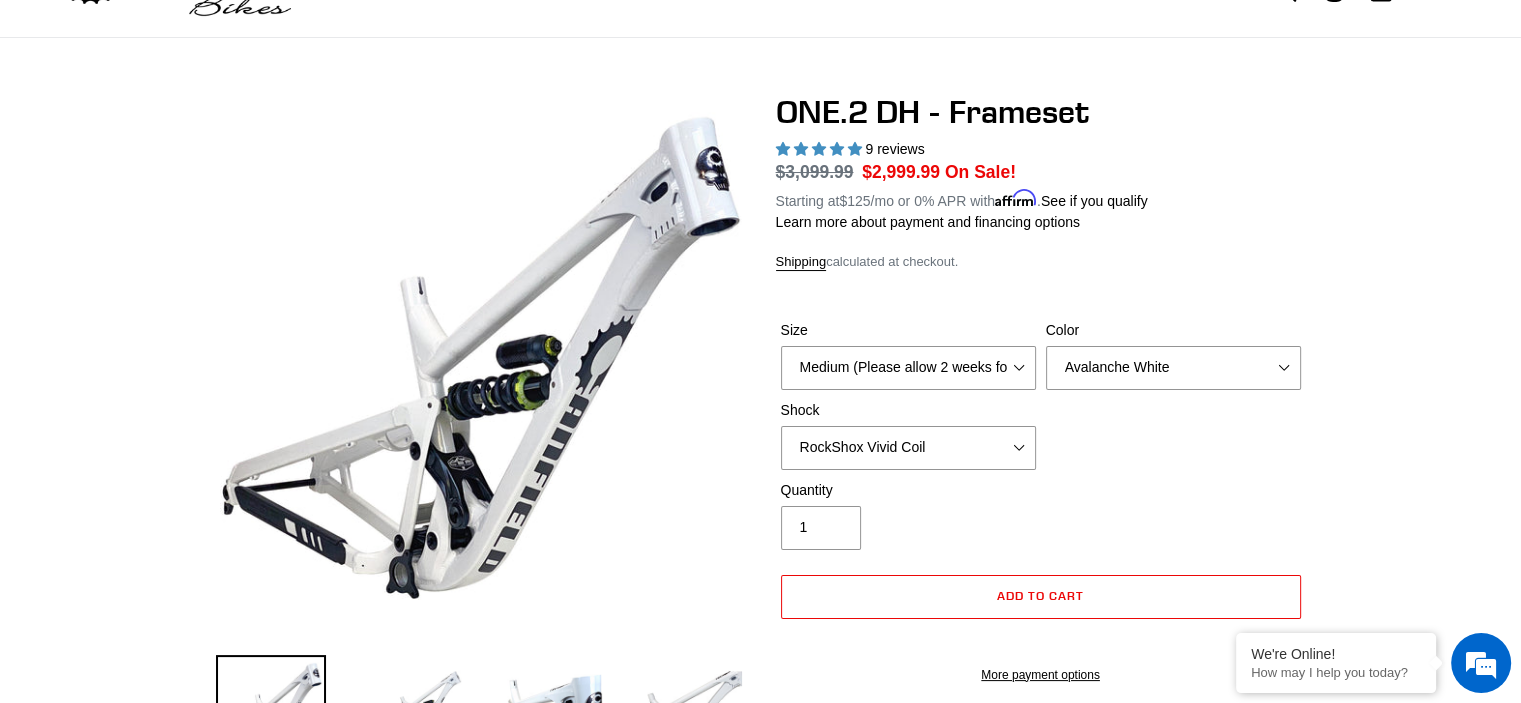 scroll, scrollTop: 0, scrollLeft: 0, axis: both 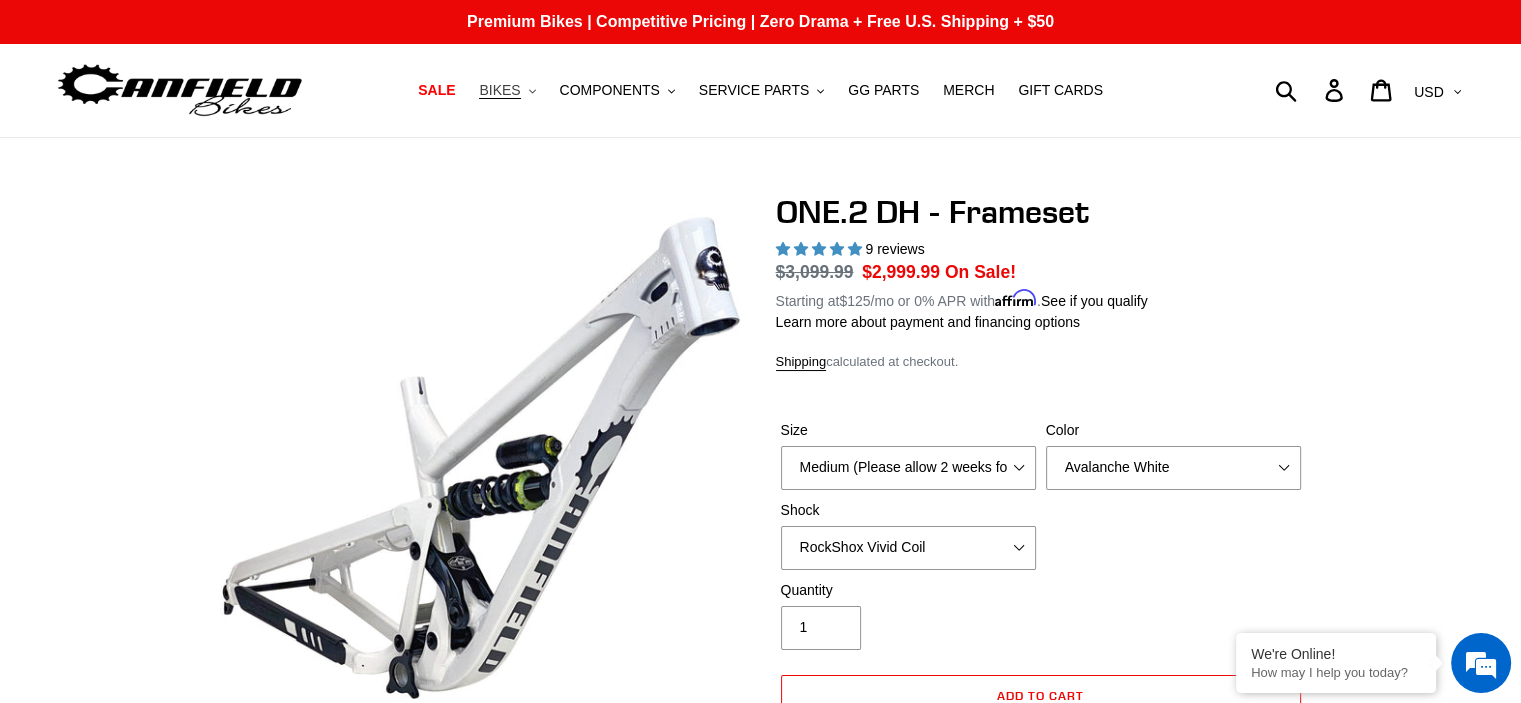 click on "BIKES" at bounding box center (499, 90) 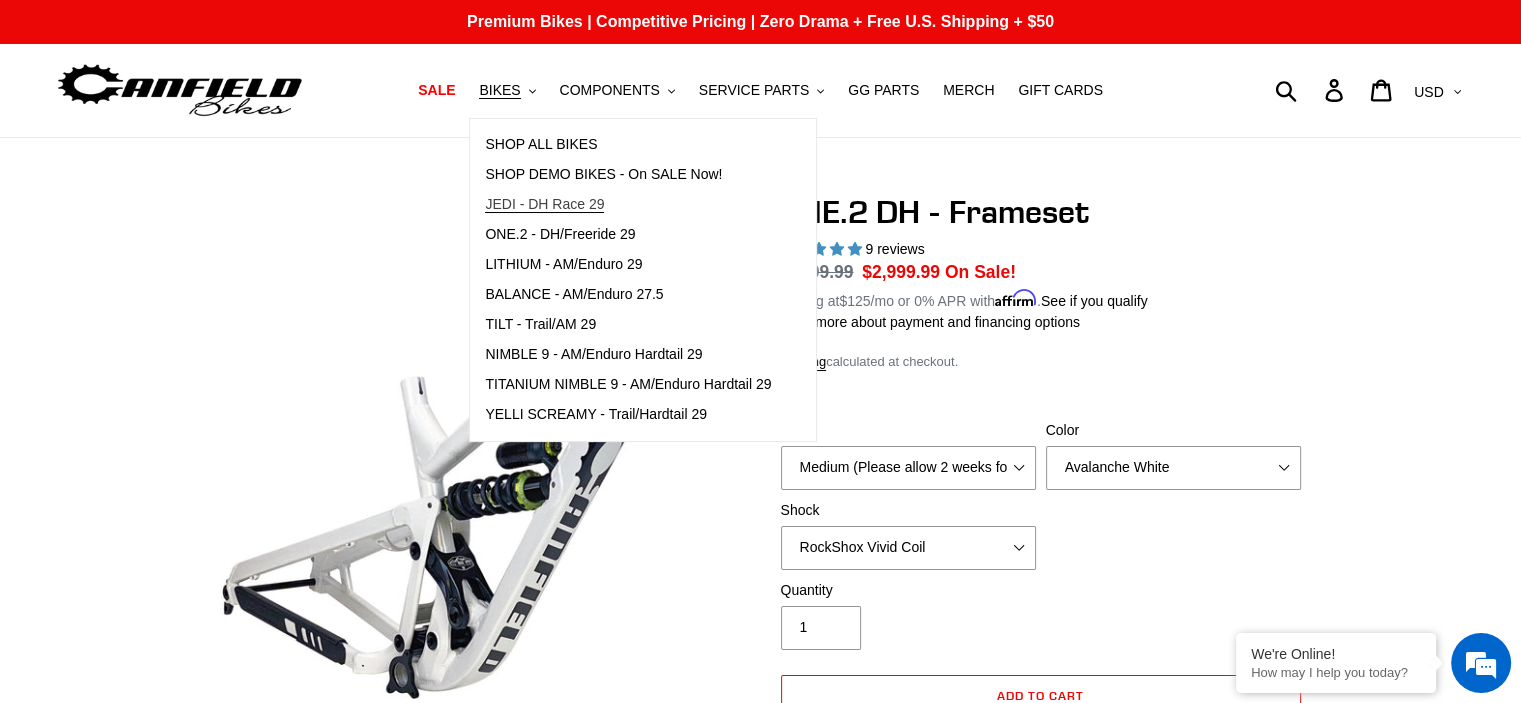 click on "JEDI - DH Race 29" at bounding box center [544, 204] 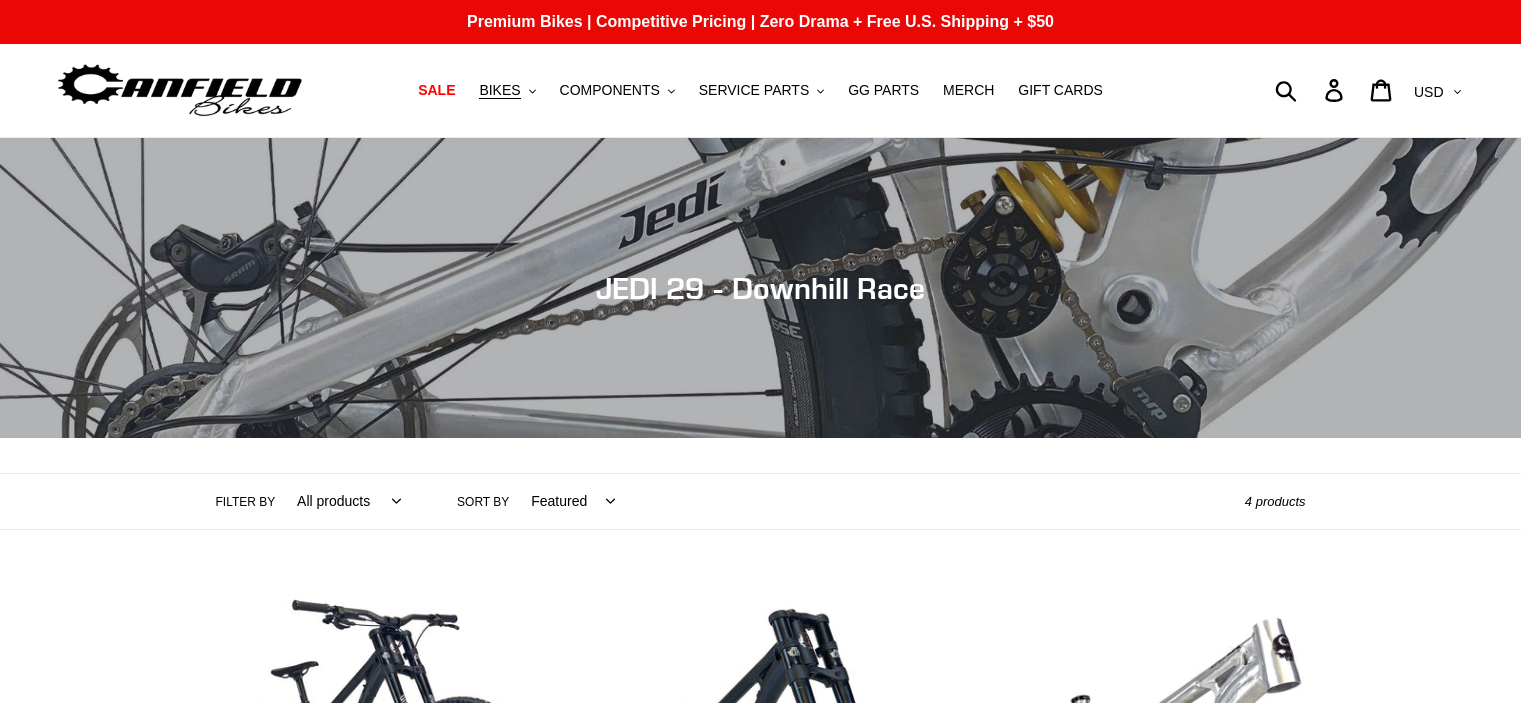 scroll, scrollTop: 0, scrollLeft: 0, axis: both 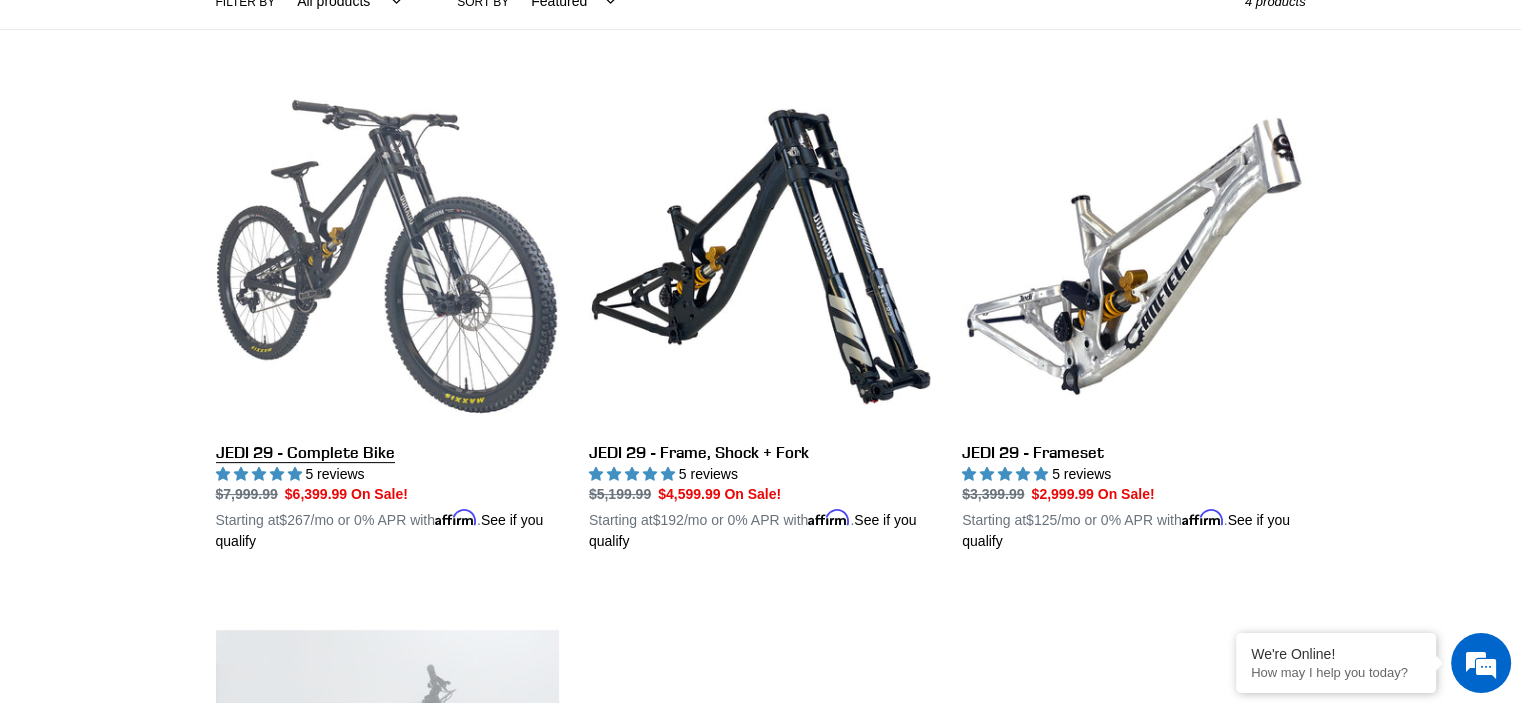 click on "JEDI 29 - Complete Bike" at bounding box center (387, 319) 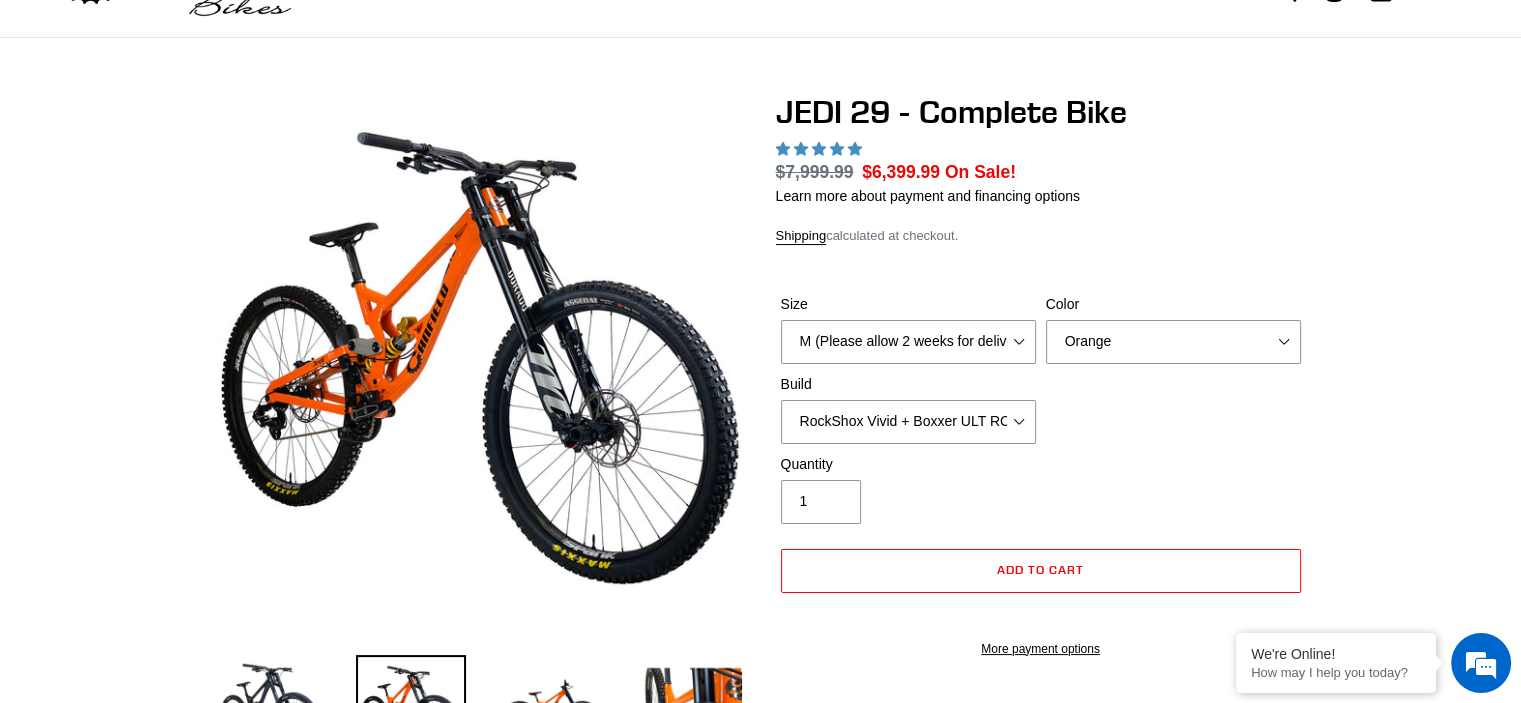select on "highest-rating" 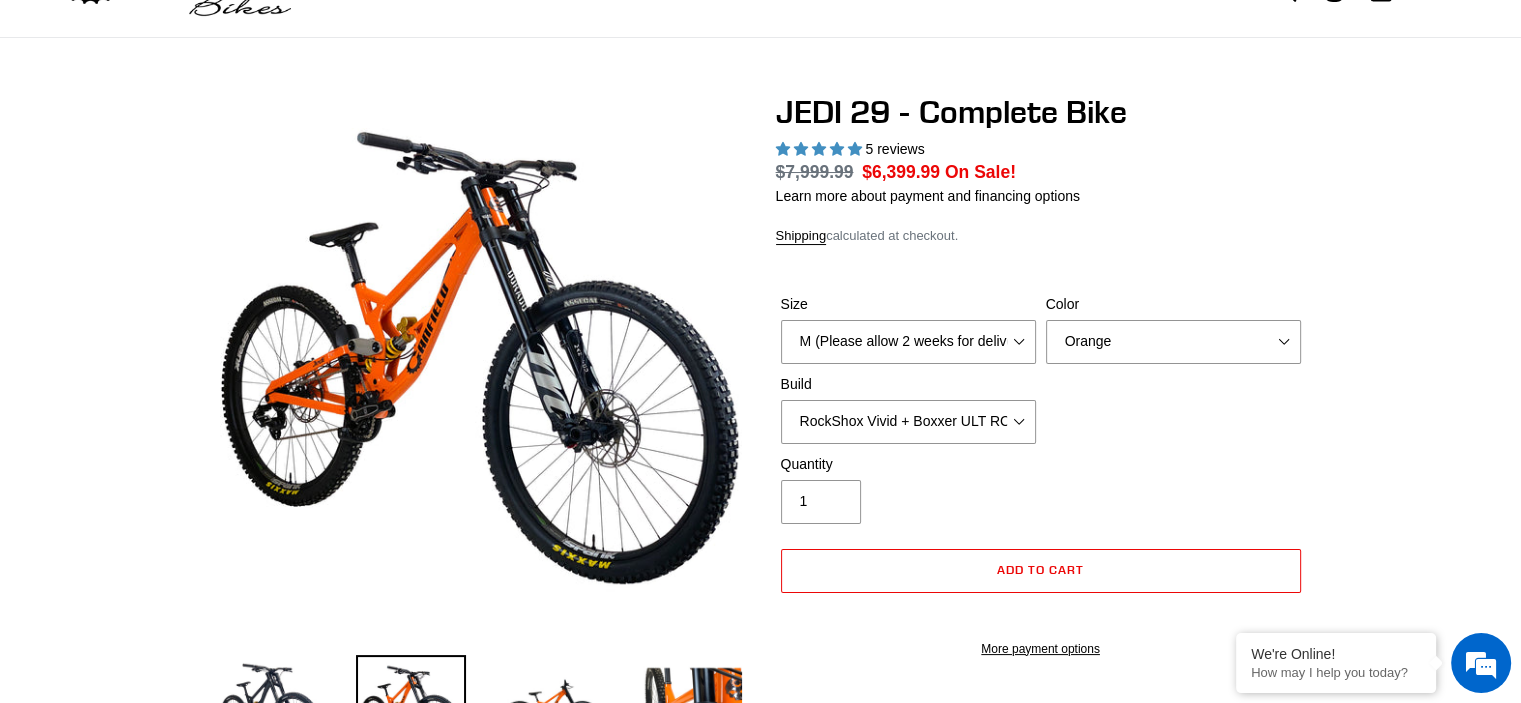 scroll, scrollTop: 100, scrollLeft: 0, axis: vertical 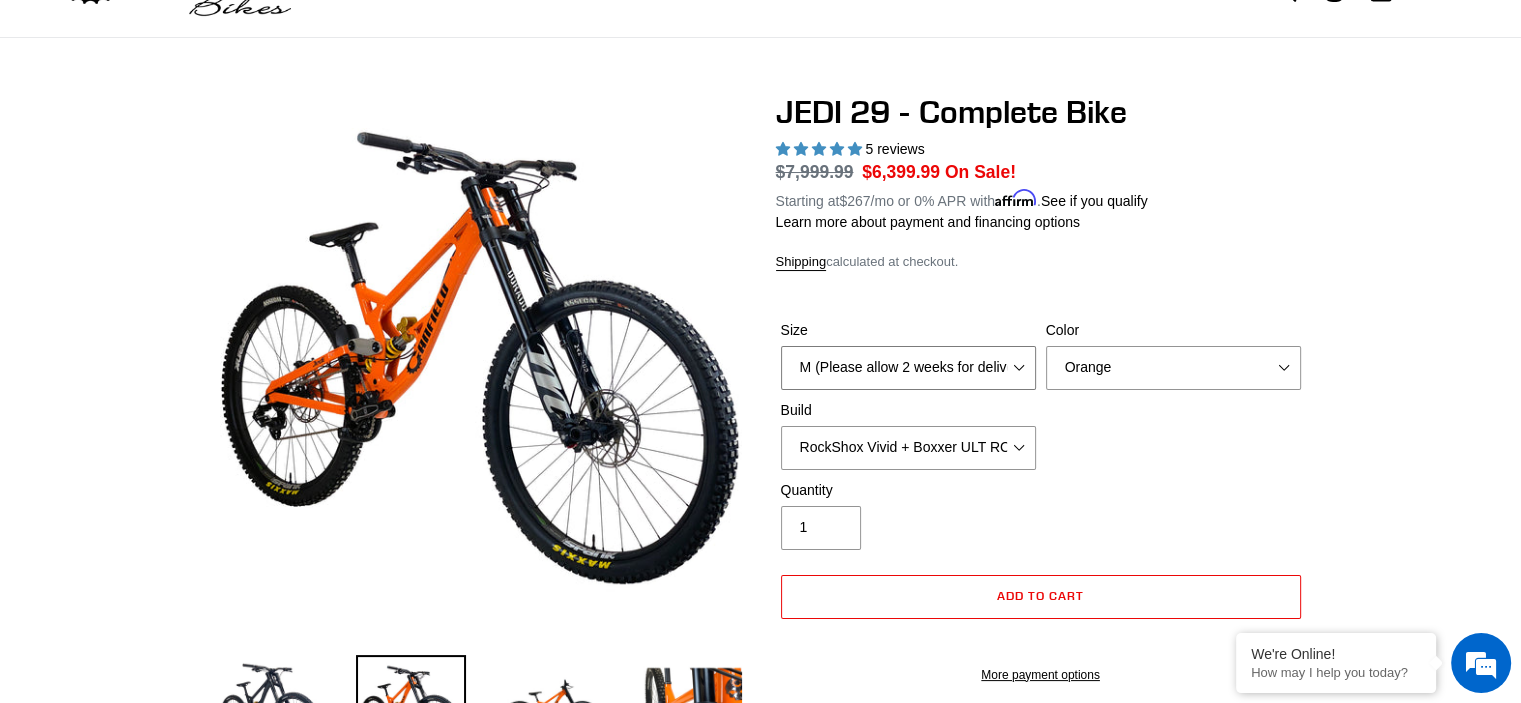 click on "M (Please allow 2 weeks for delivery)
L (Please allow 2 weeks for delivery)
XL (Please allow 2 weeks for delivery)" at bounding box center (908, 368) 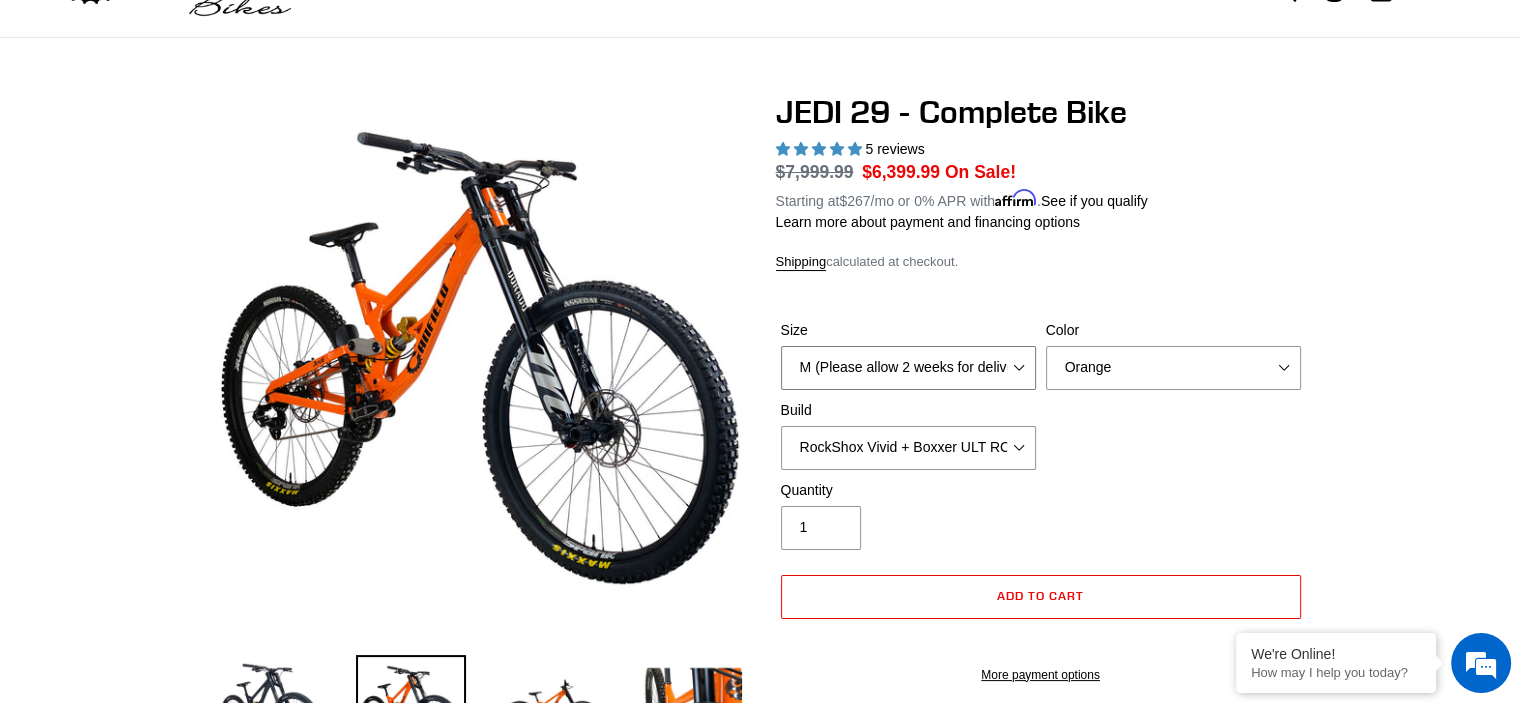 select on "L (Please allow 2 weeks for delivery)" 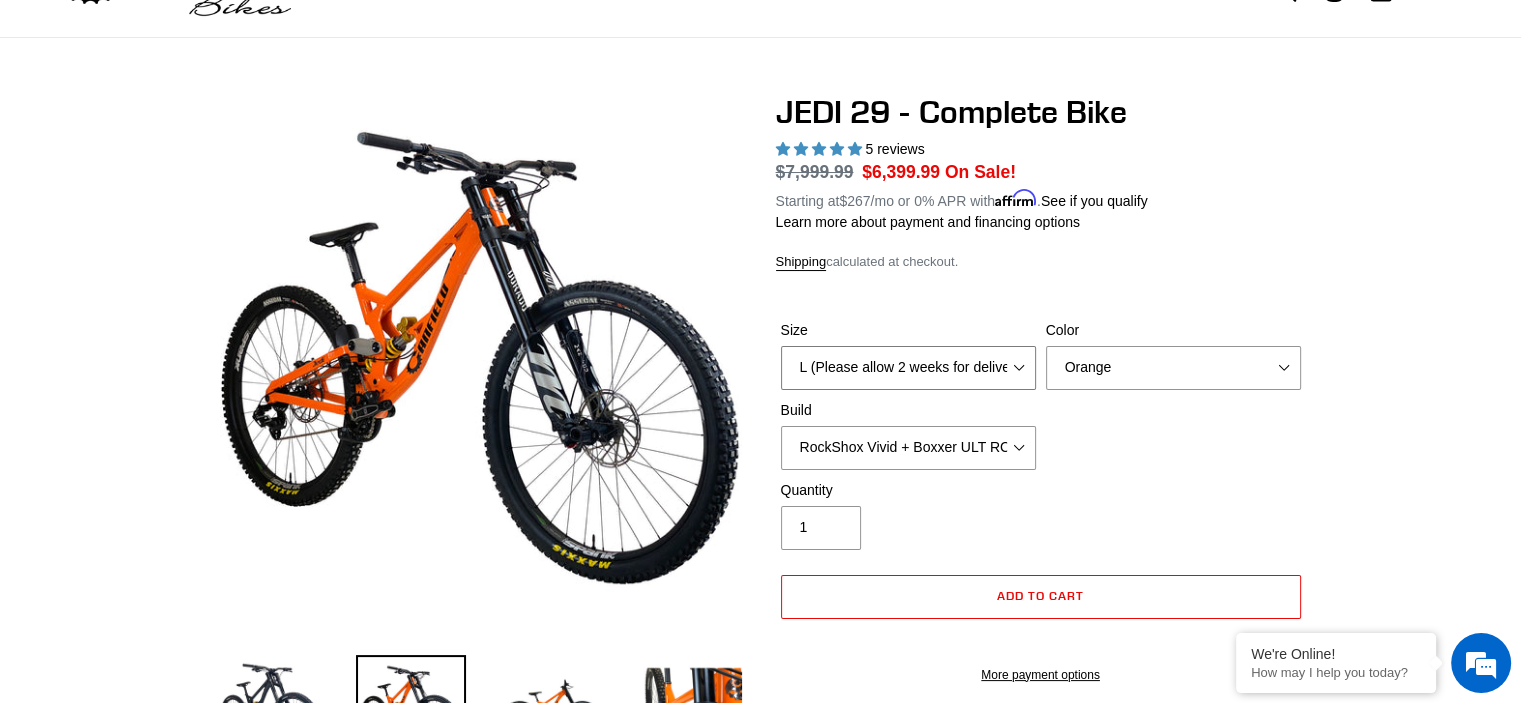 click on "M (Please allow 2 weeks for delivery)
L (Please allow 2 weeks for delivery)
XL (Please allow 2 weeks for delivery)" at bounding box center (908, 368) 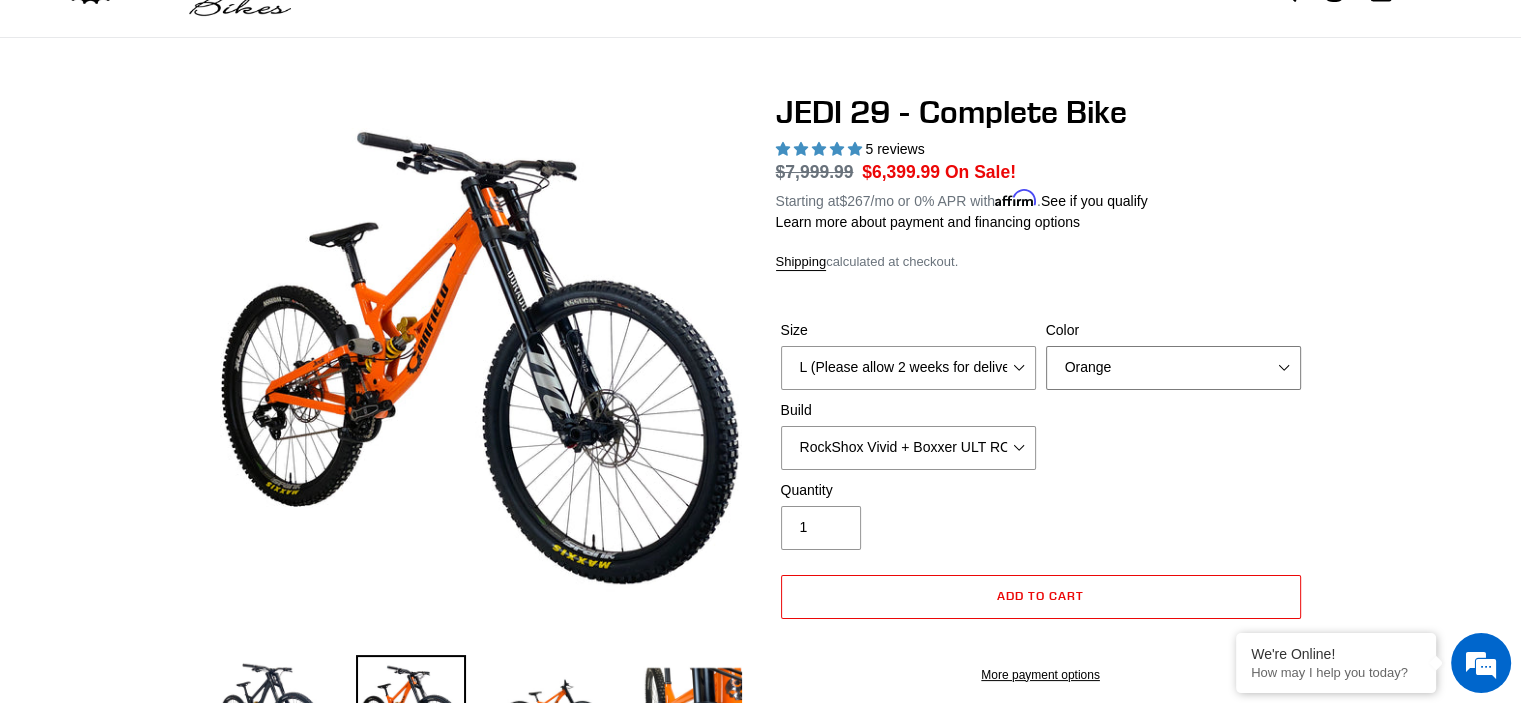 click on "Orange
Stealth Black
Raw" at bounding box center (1173, 368) 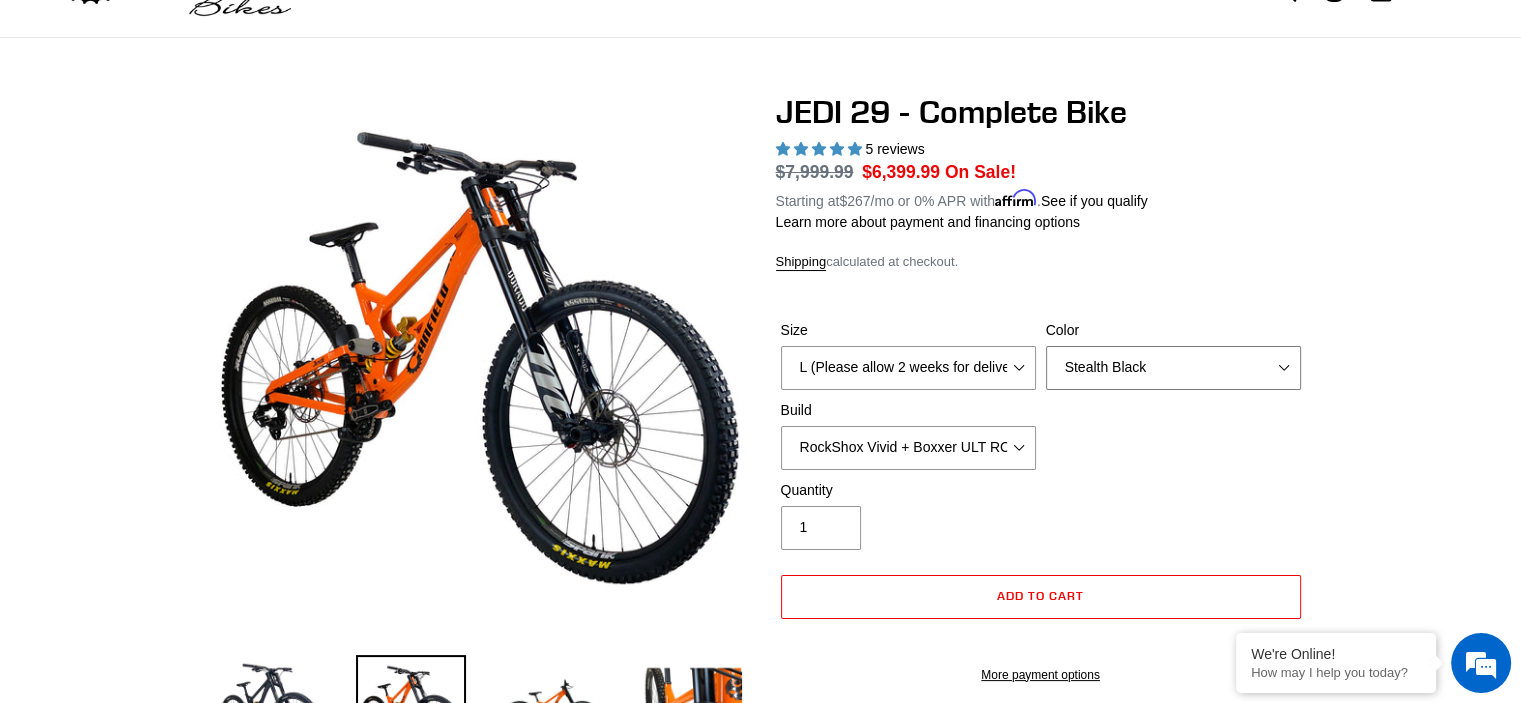 click on "Orange
Stealth Black
Raw" at bounding box center [1173, 368] 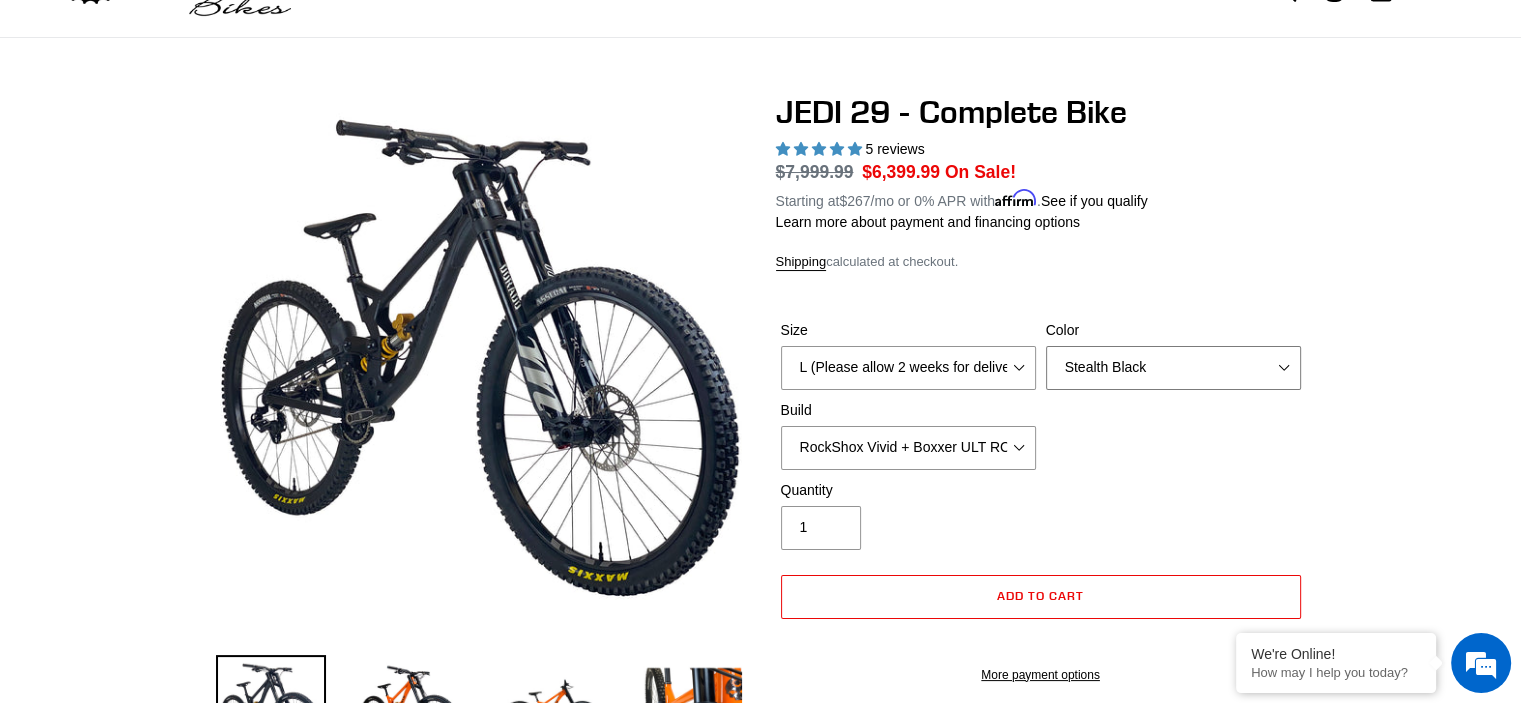 click on "Orange
Stealth Black
Raw" at bounding box center [1173, 368] 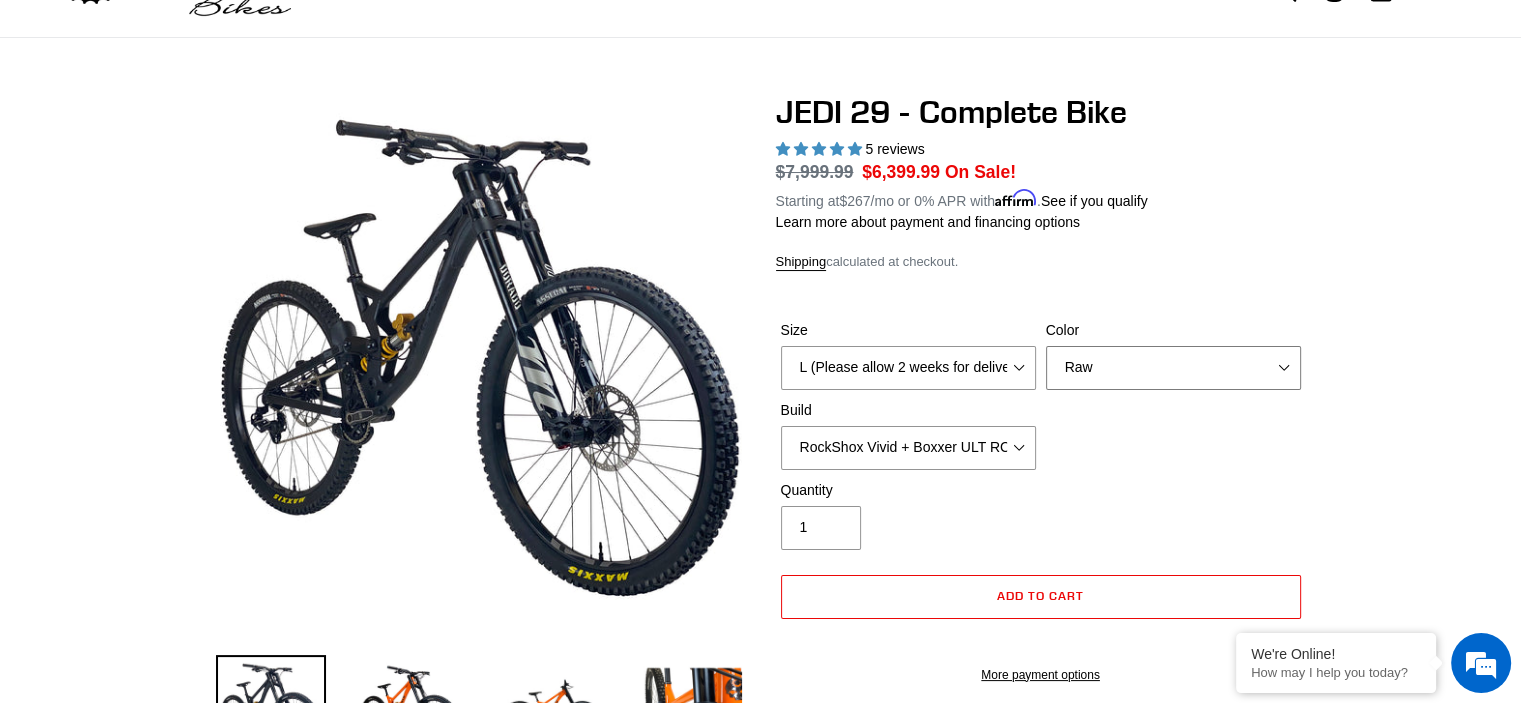 click on "Orange
Stealth Black
Raw" at bounding box center [1173, 368] 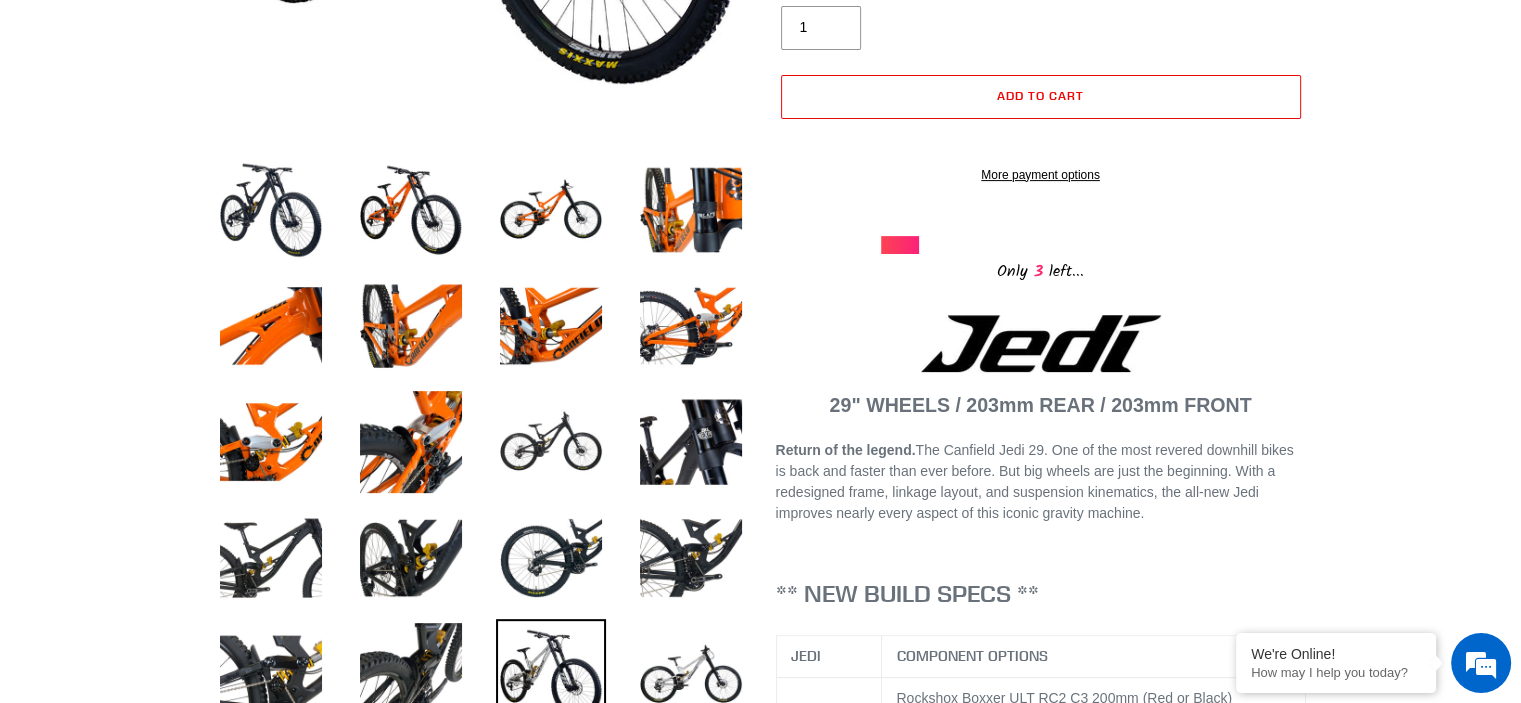 scroll, scrollTop: 700, scrollLeft: 0, axis: vertical 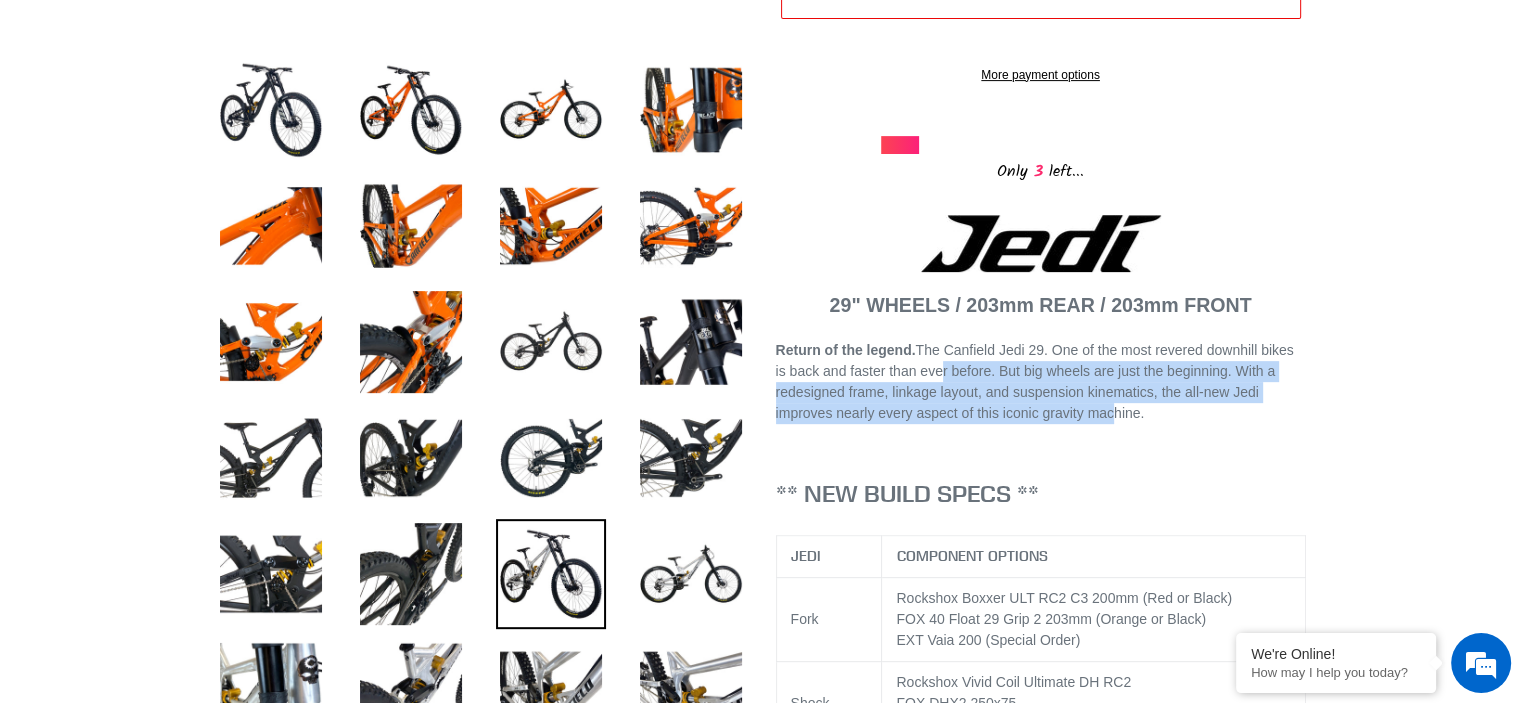 drag, startPoint x: 932, startPoint y: 397, endPoint x: 1102, endPoint y: 443, distance: 176.1136 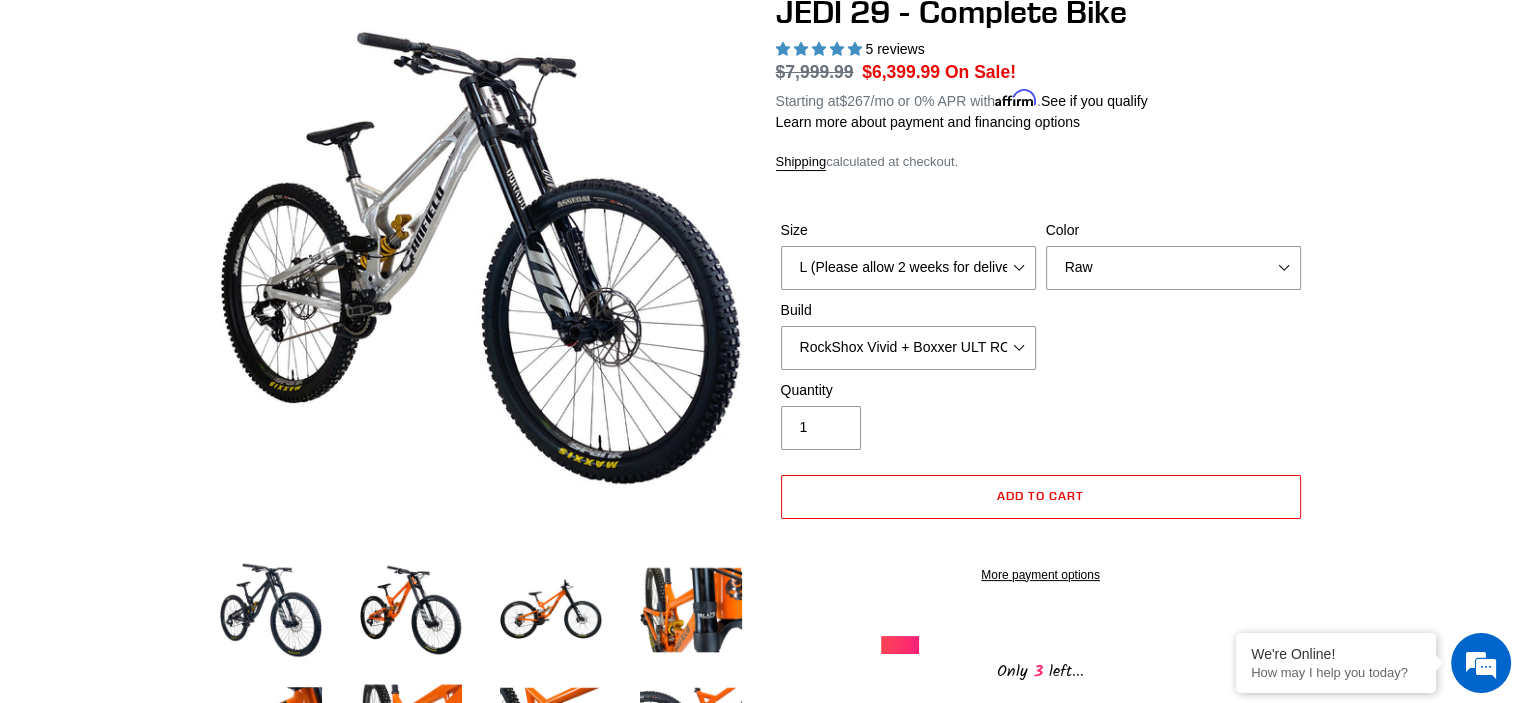 scroll, scrollTop: 400, scrollLeft: 0, axis: vertical 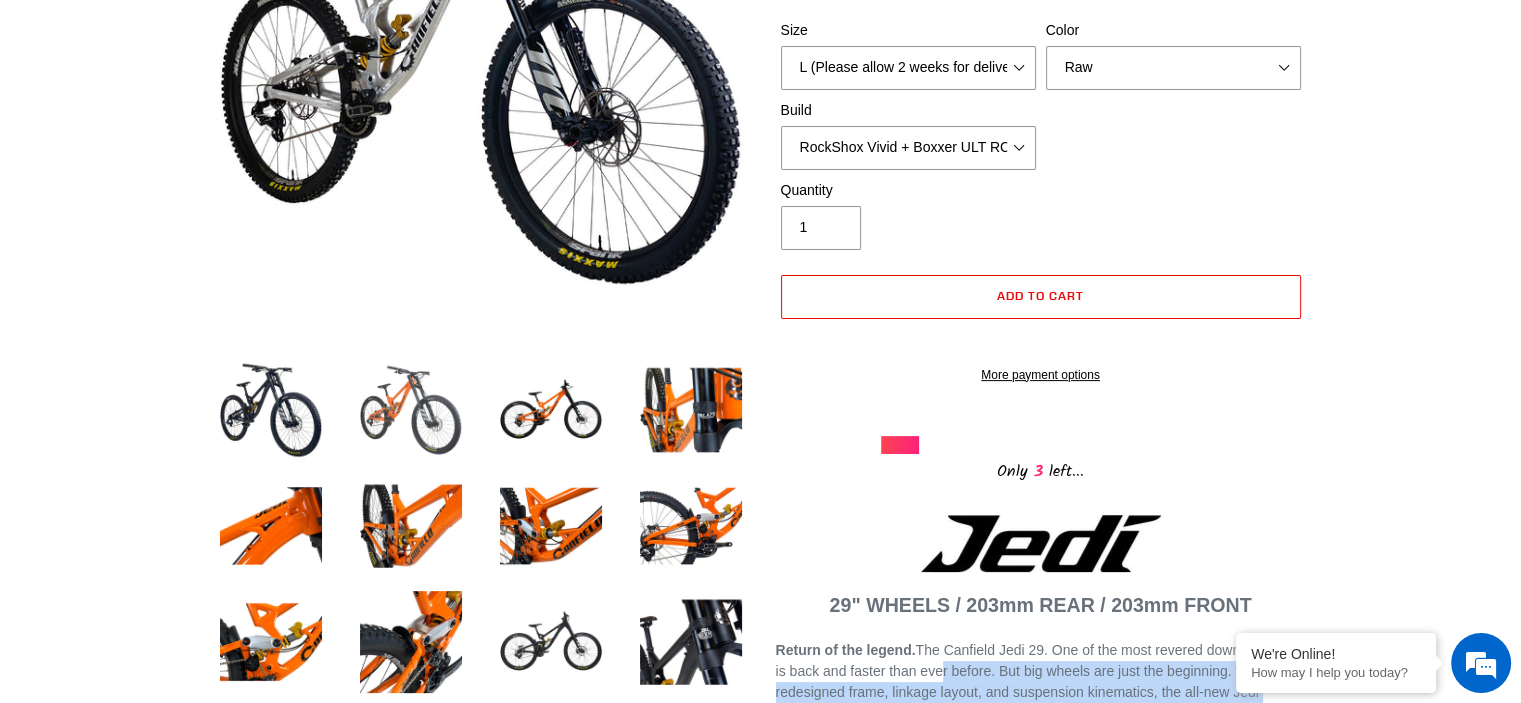 click at bounding box center (411, 410) 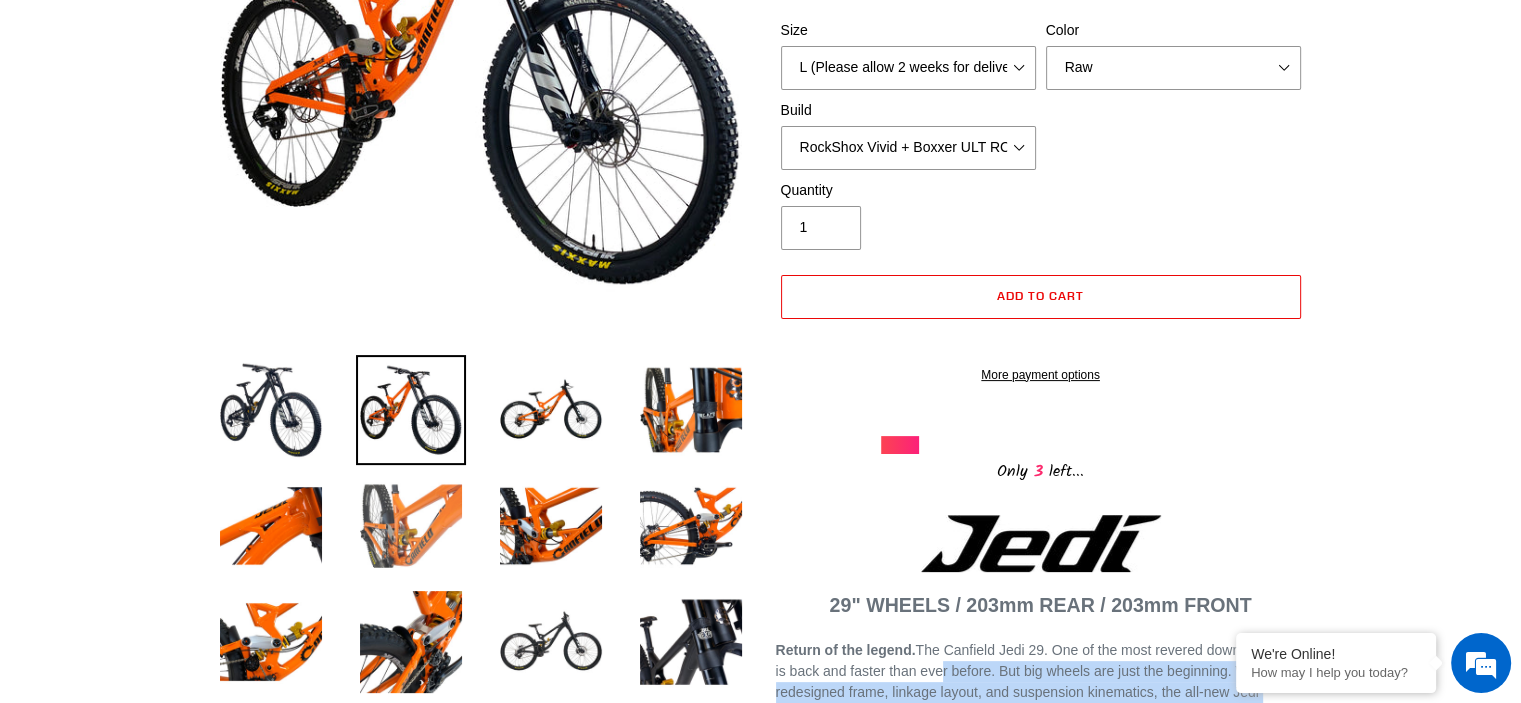 click at bounding box center [411, 526] 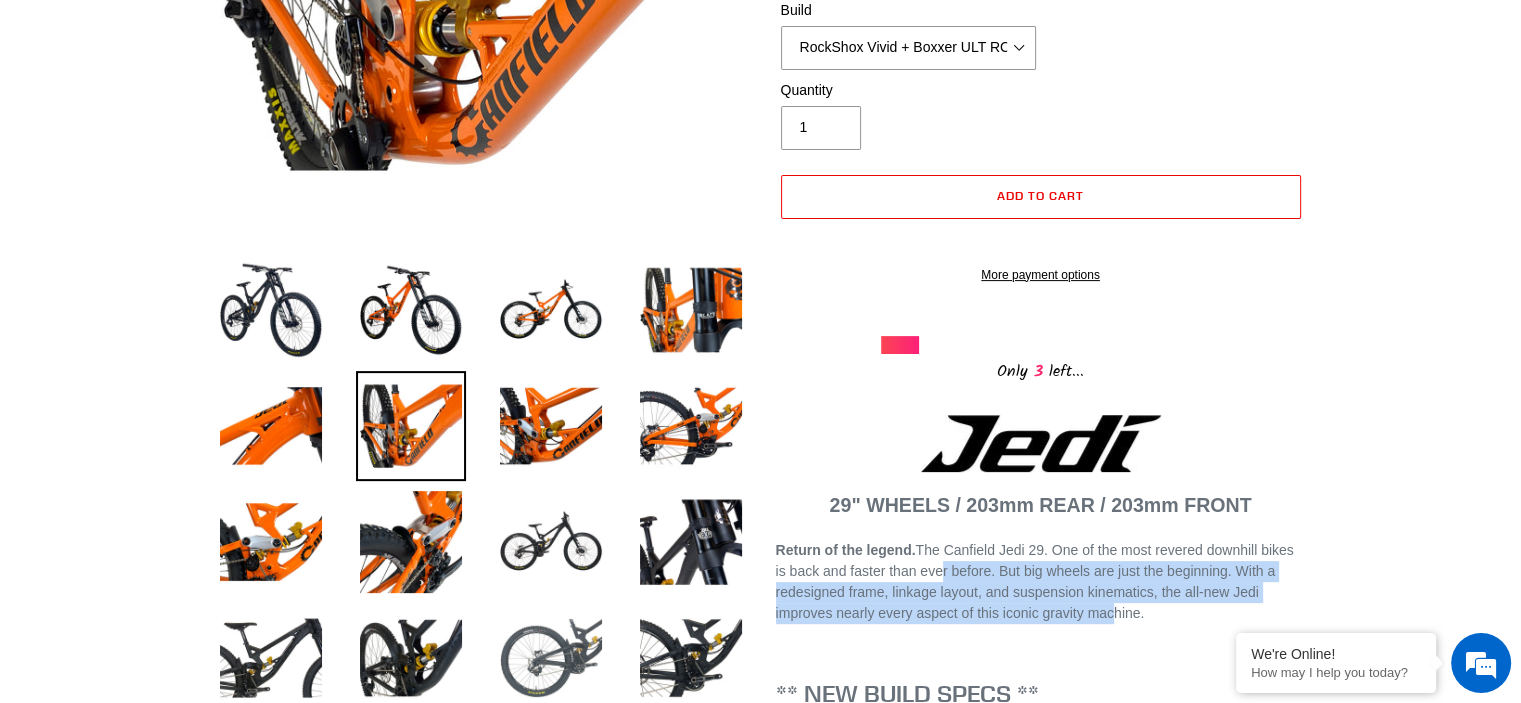 scroll, scrollTop: 600, scrollLeft: 0, axis: vertical 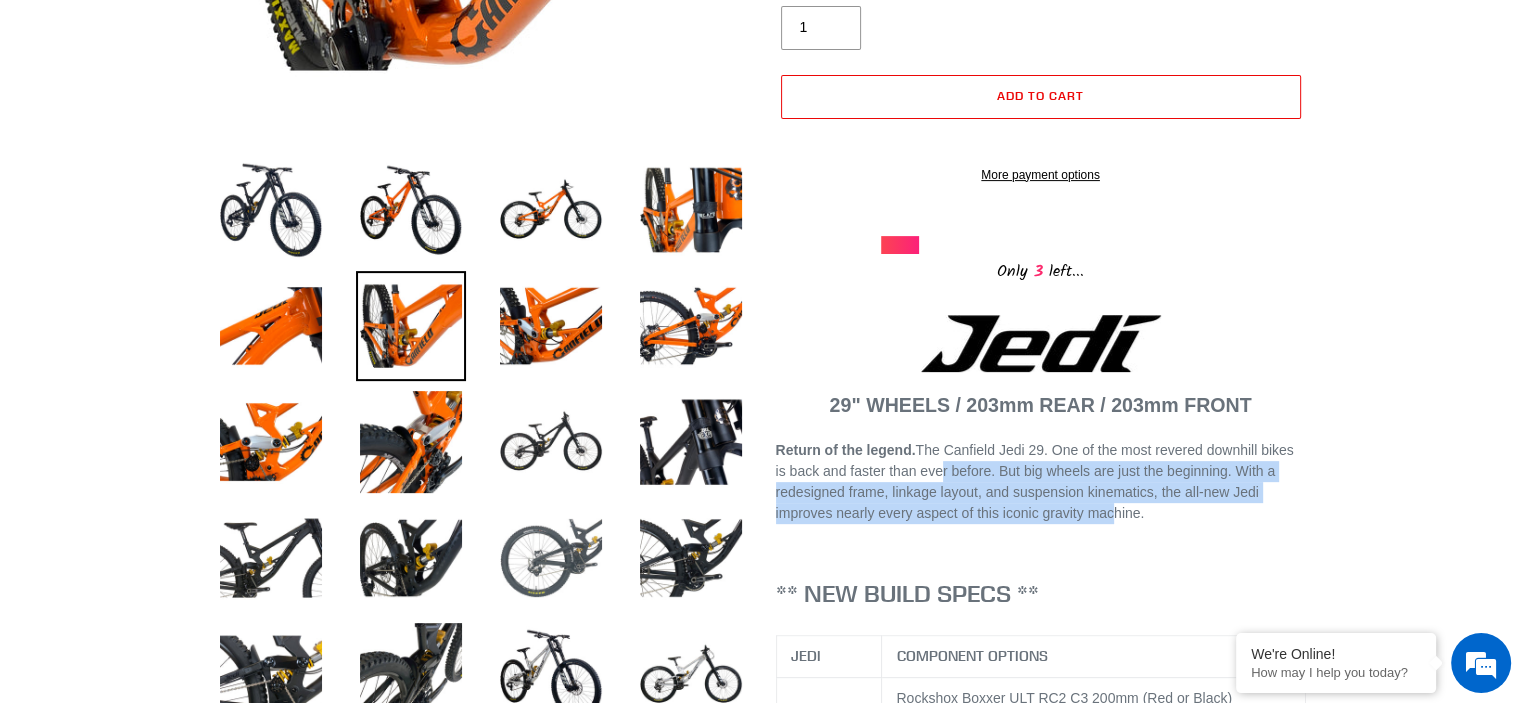 click at bounding box center (551, 558) 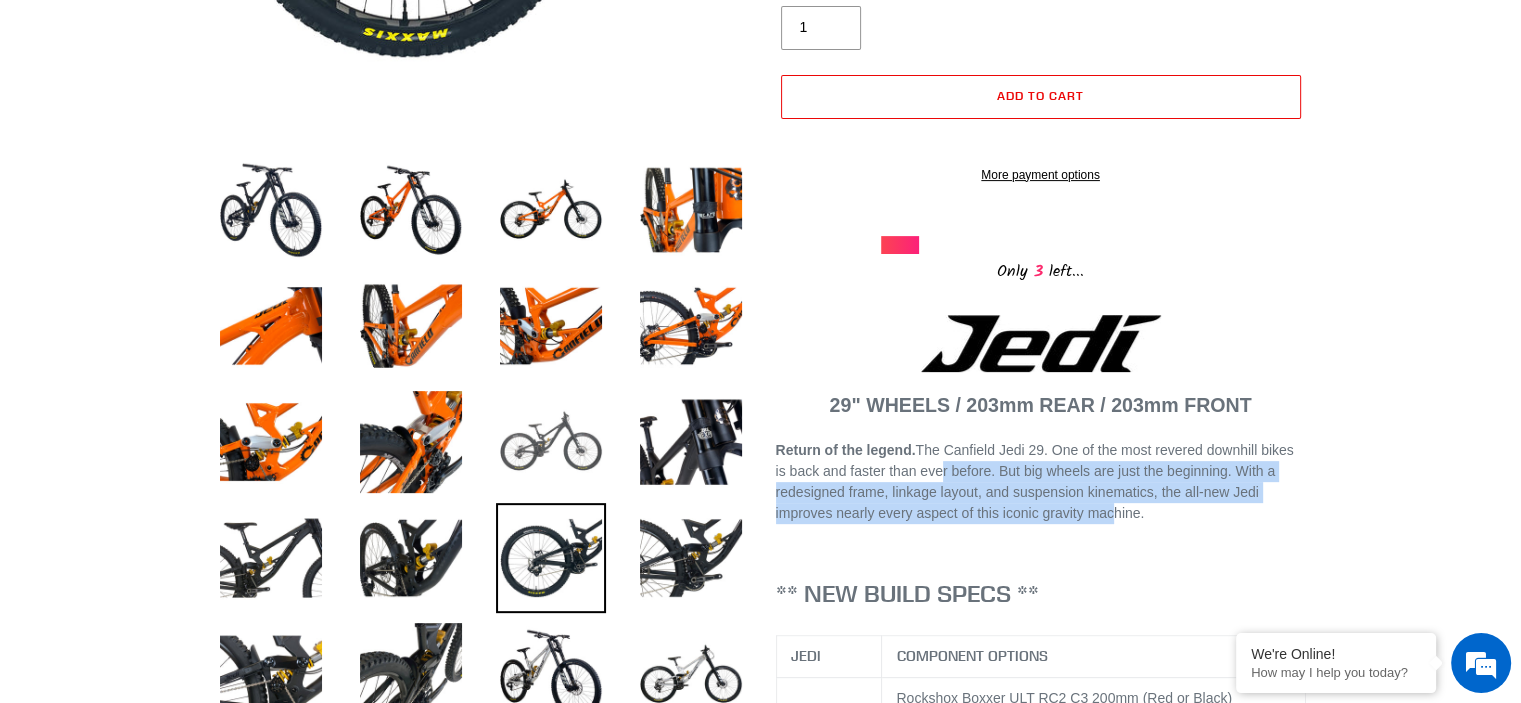 click at bounding box center (551, 442) 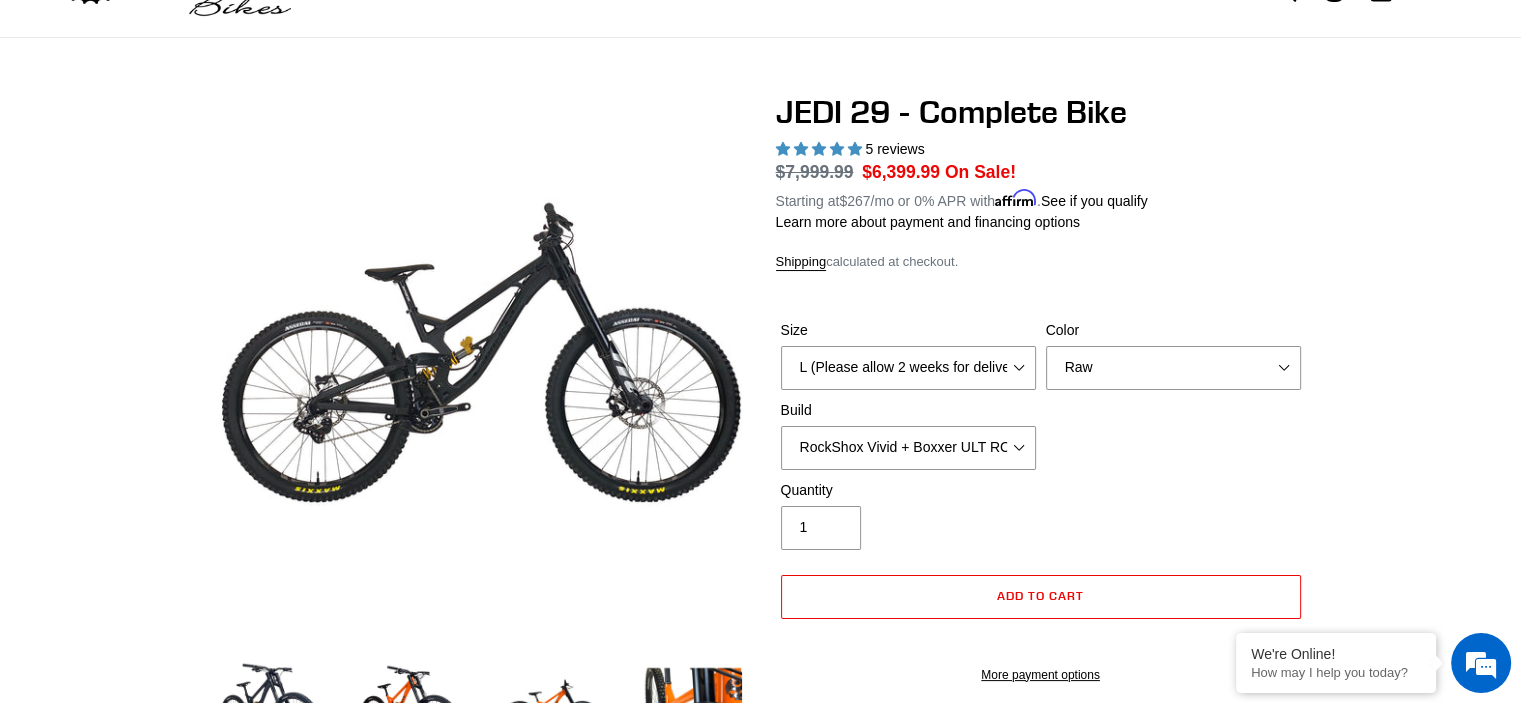 scroll, scrollTop: 0, scrollLeft: 0, axis: both 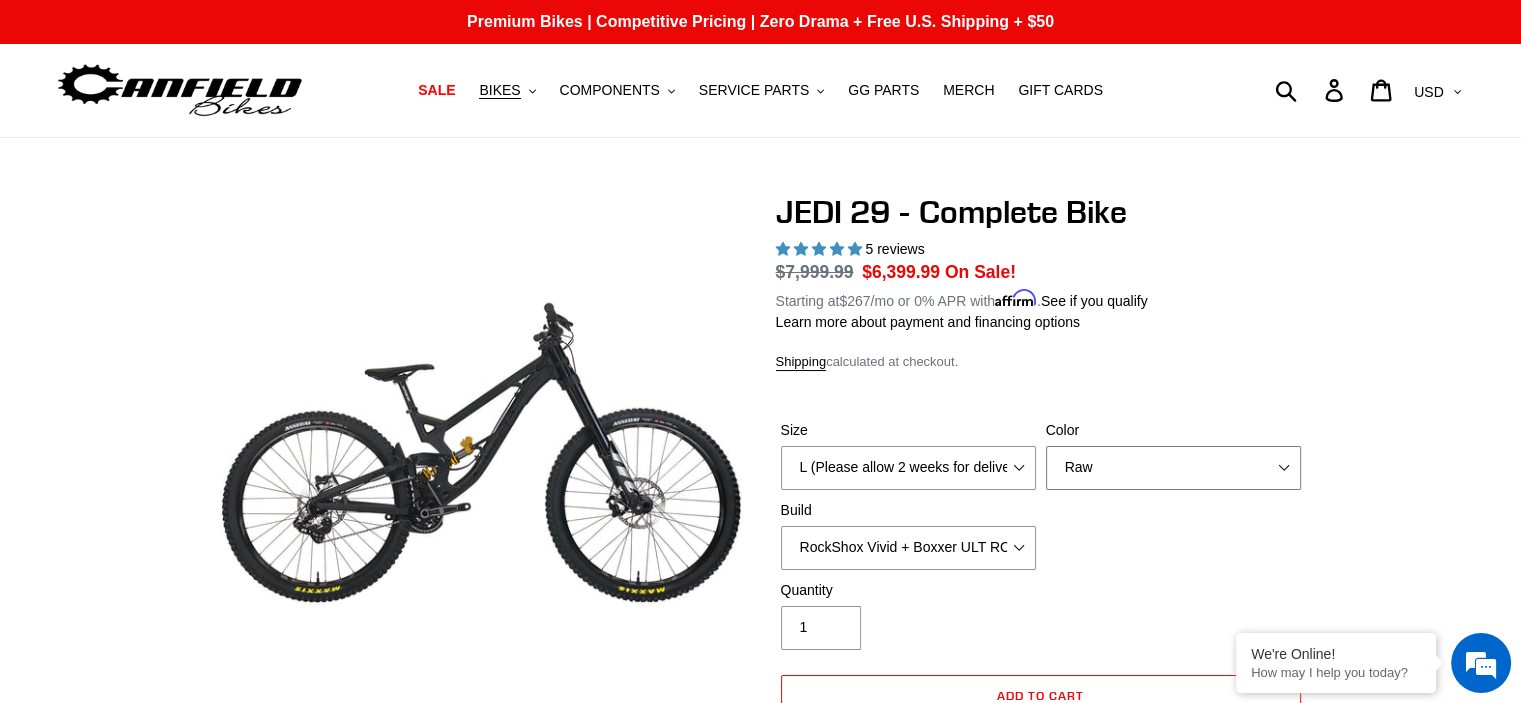 click on "Orange
Stealth Black
Raw" at bounding box center [1173, 468] 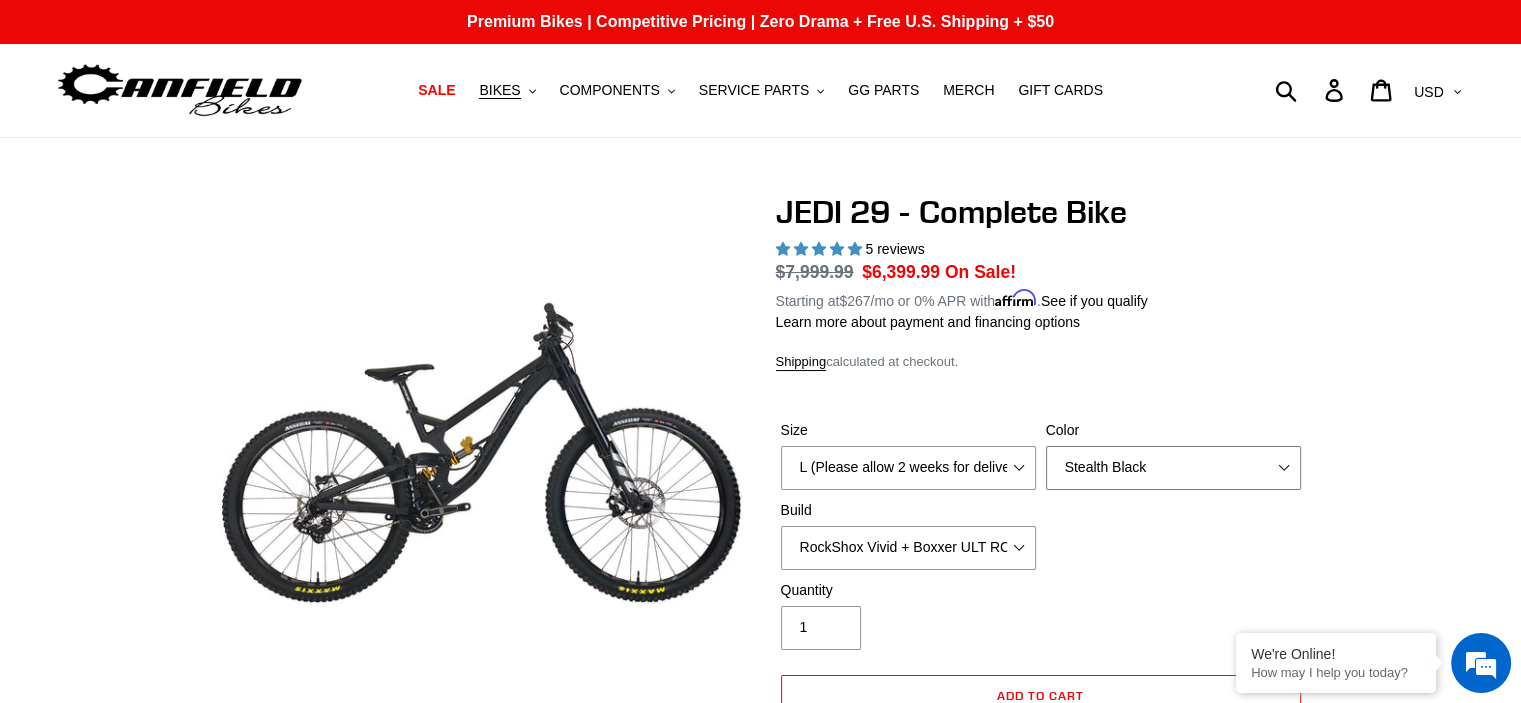 click on "Orange
Stealth Black
Raw" at bounding box center (1173, 468) 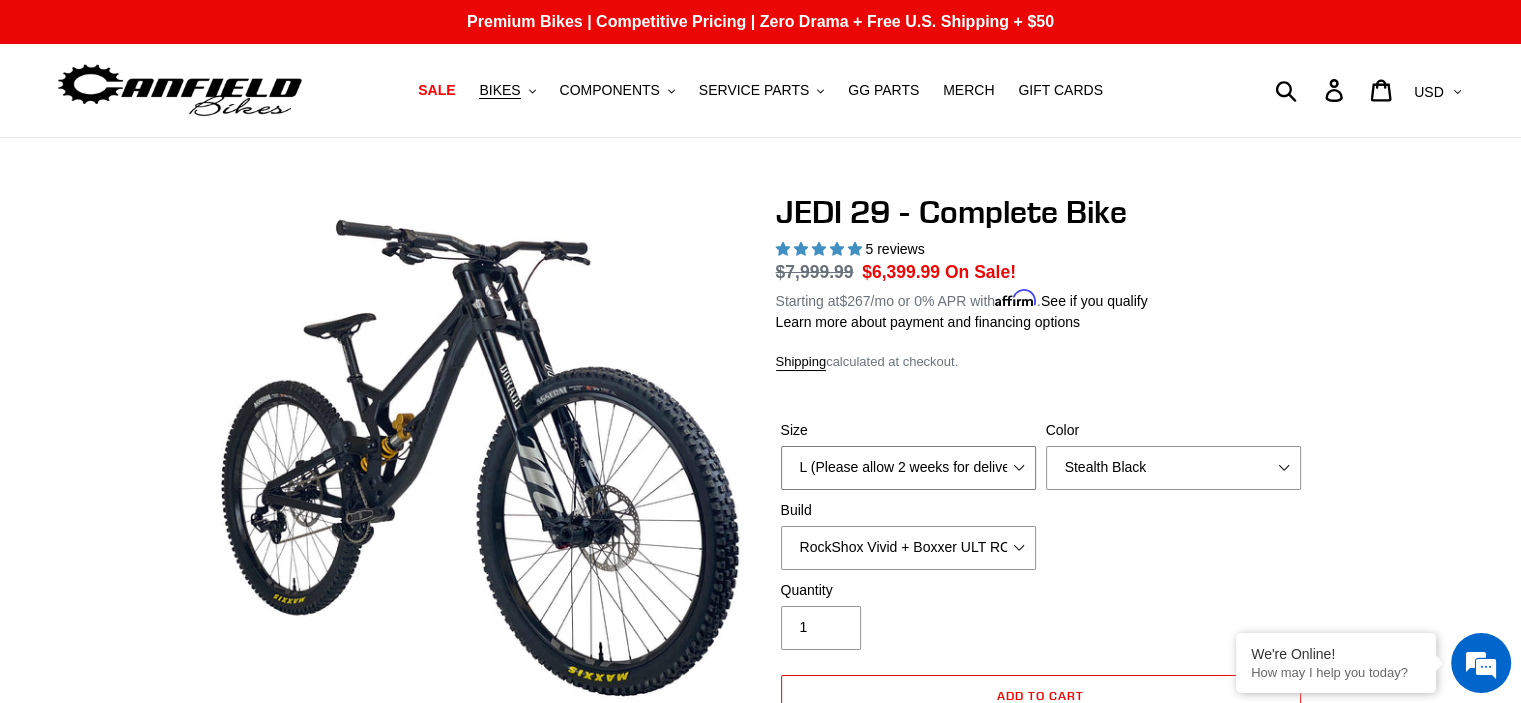 click on "M (Please allow 2 weeks for delivery)
L (Please allow 2 weeks for delivery)
XL (Please allow 2 weeks for delivery)" at bounding box center (908, 468) 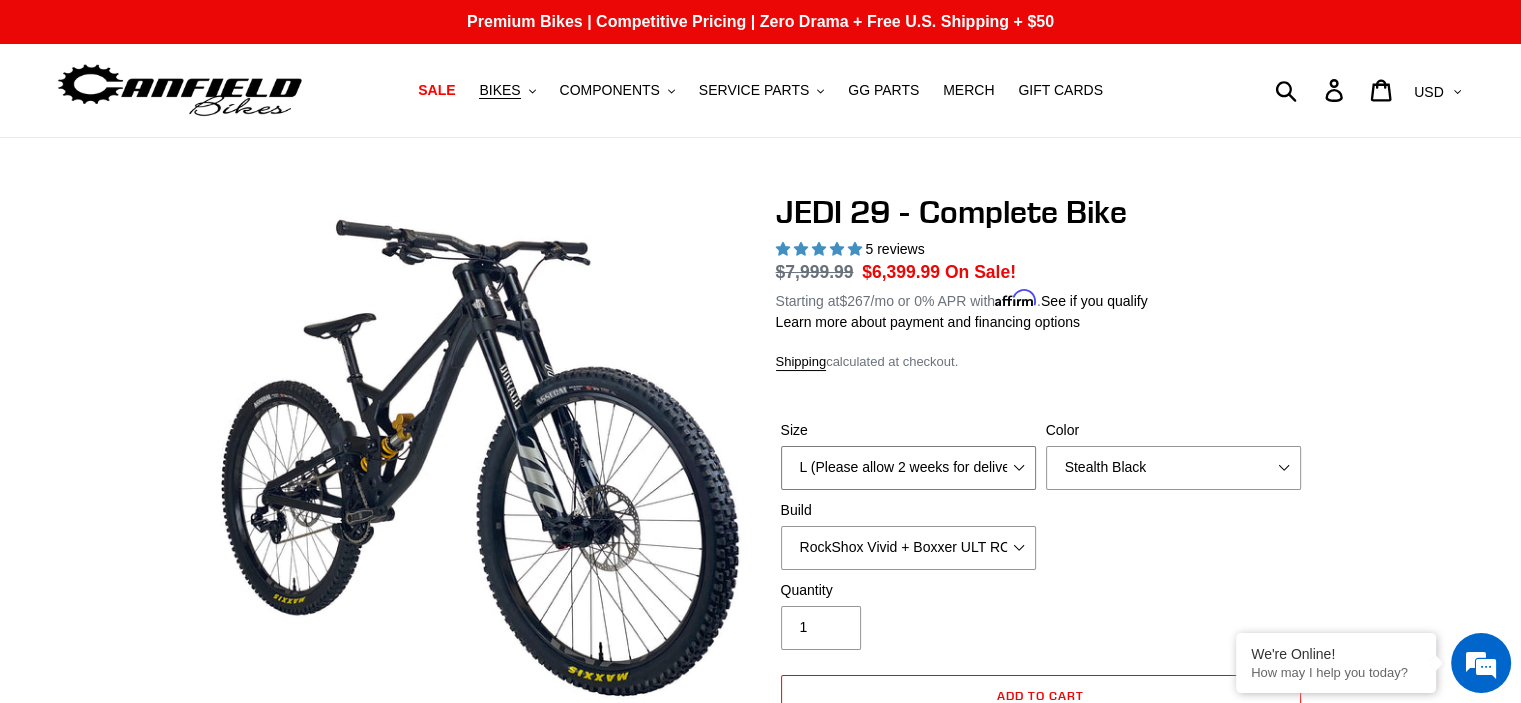 click on "M (Please allow 2 weeks for delivery)
L (Please allow 2 weeks for delivery)
XL (Please allow 2 weeks for delivery)" at bounding box center (908, 468) 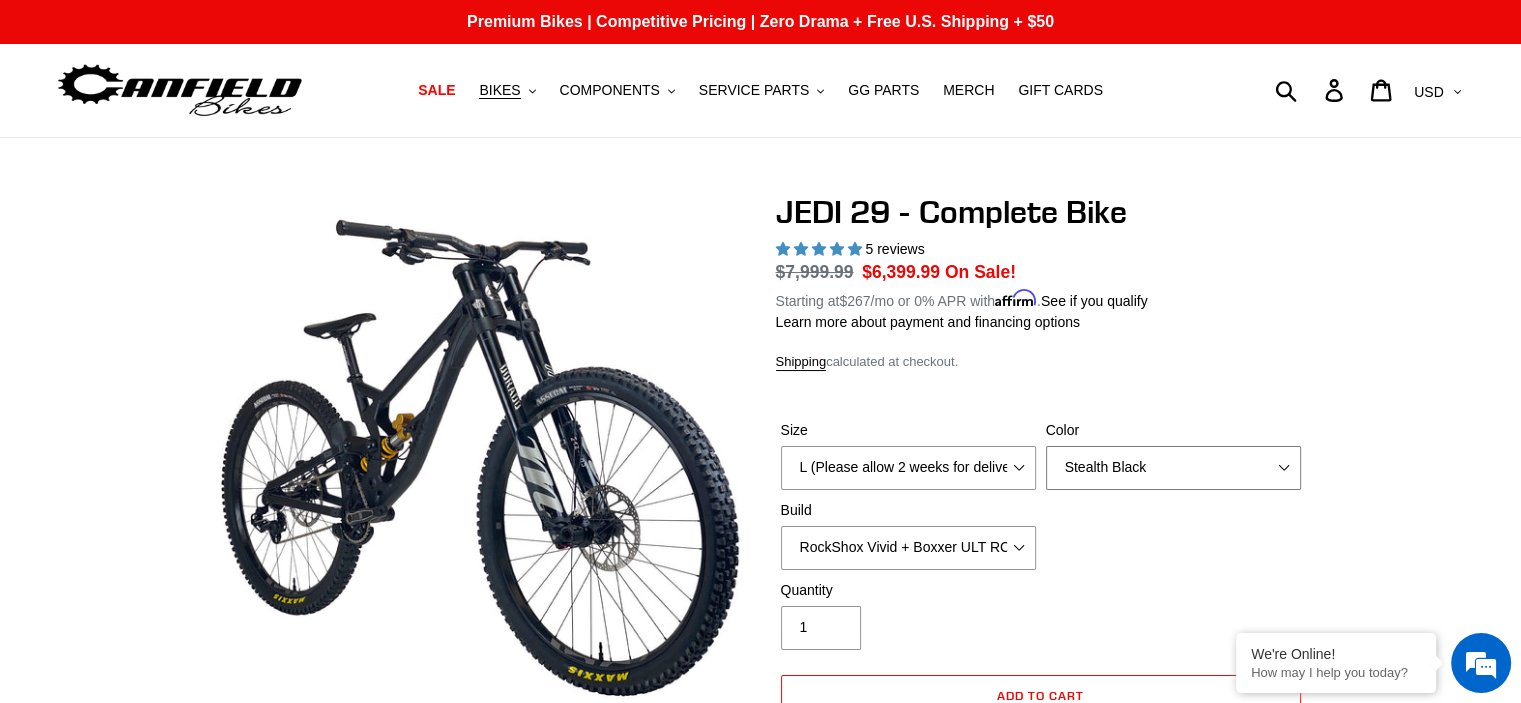 click on "Orange
Stealth Black
Raw" at bounding box center [1173, 468] 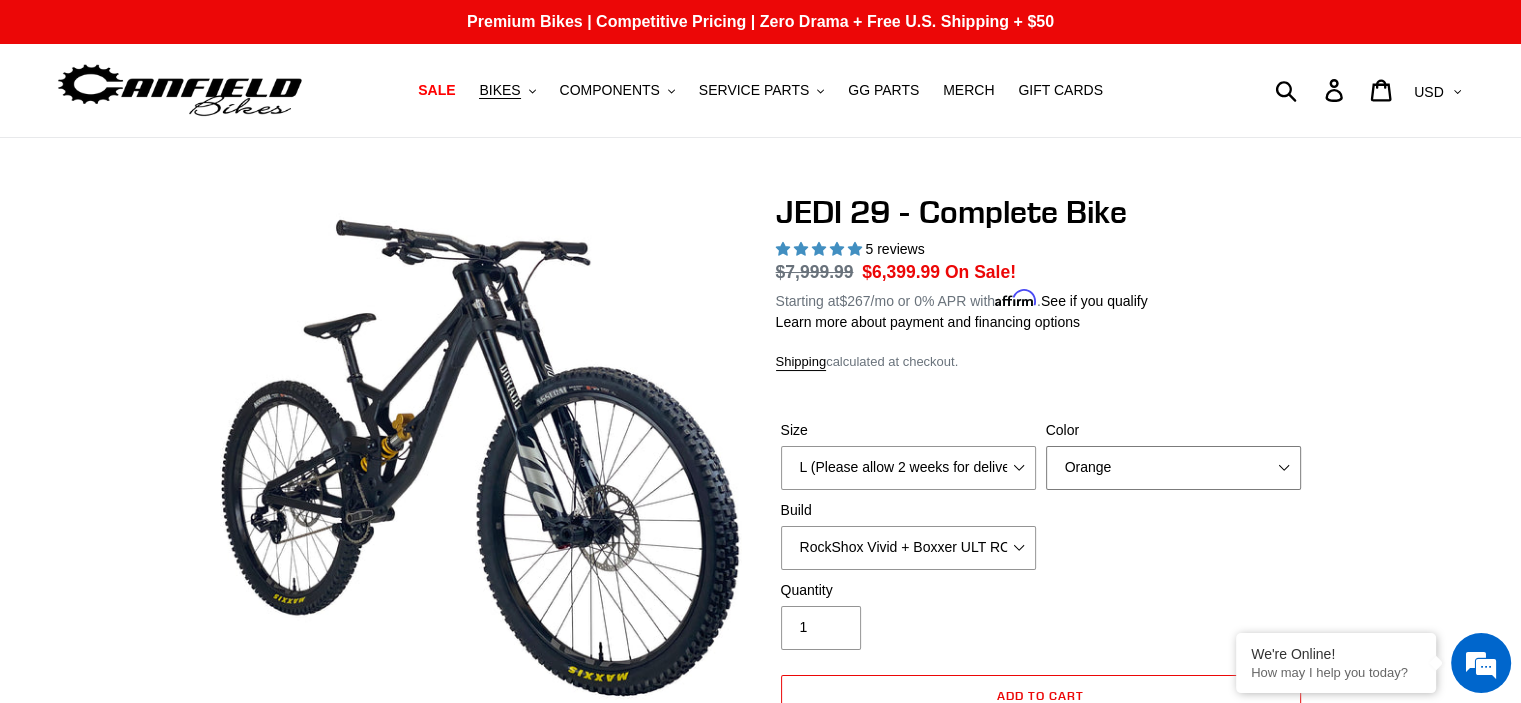 click on "Orange
Stealth Black
Raw" at bounding box center (1173, 468) 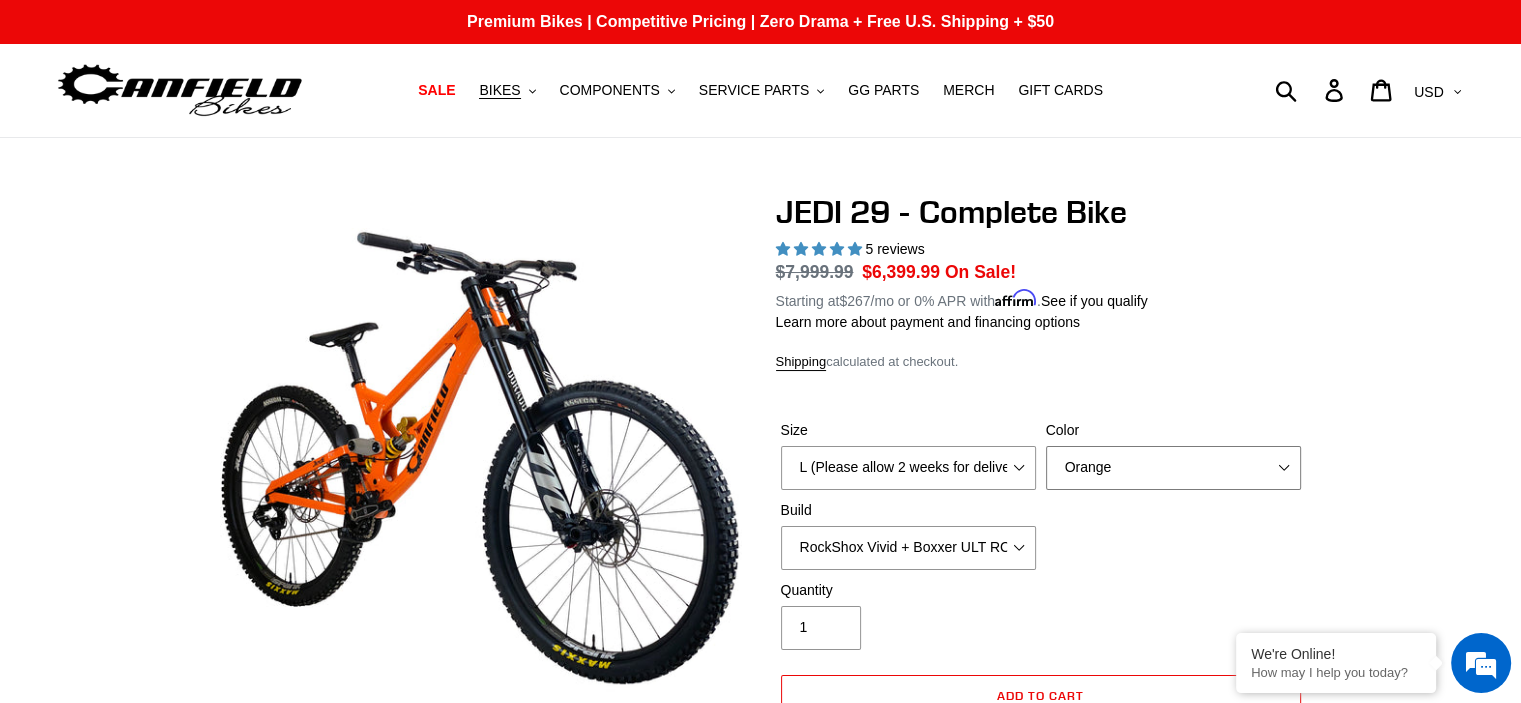 drag, startPoint x: 1179, startPoint y: 470, endPoint x: 1176, endPoint y: 486, distance: 16.27882 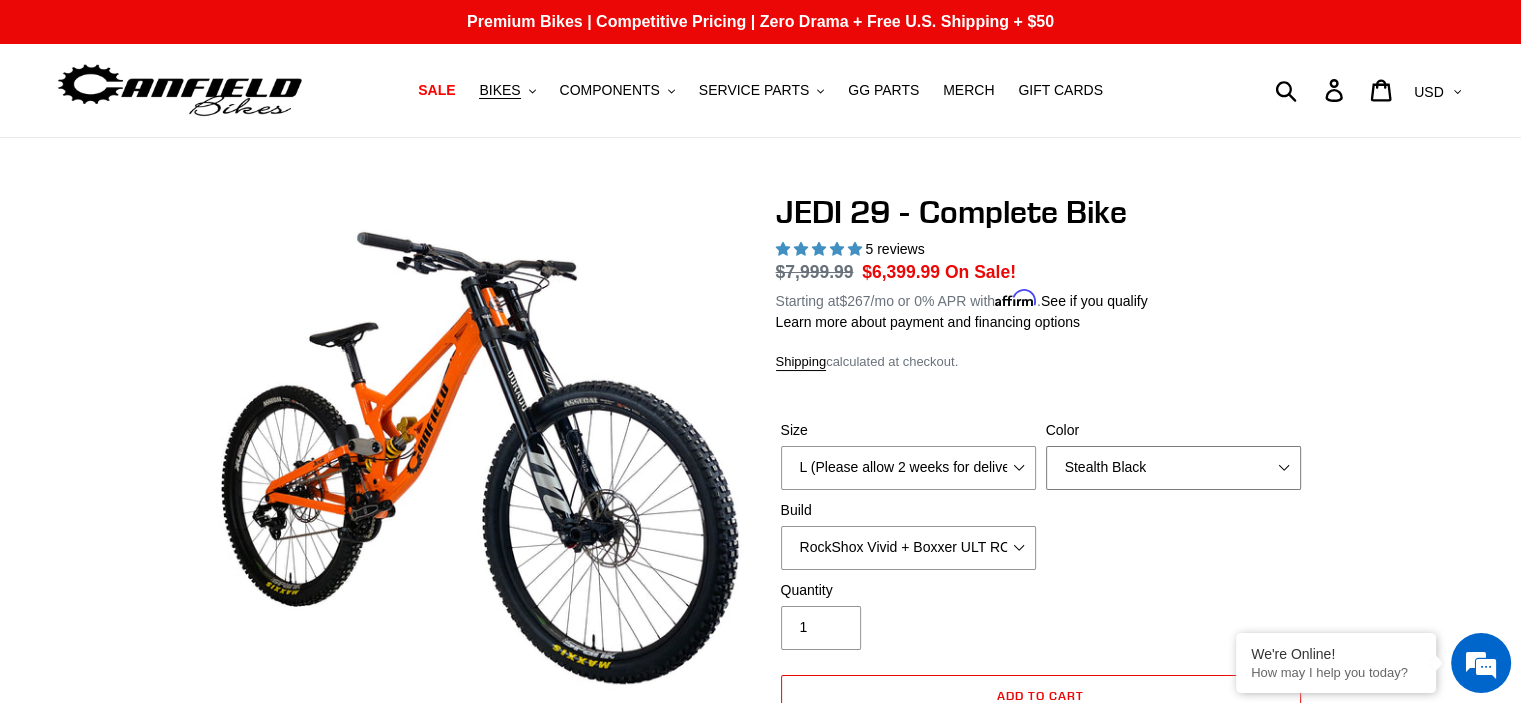 click on "Orange
Stealth Black
Raw" at bounding box center (1173, 468) 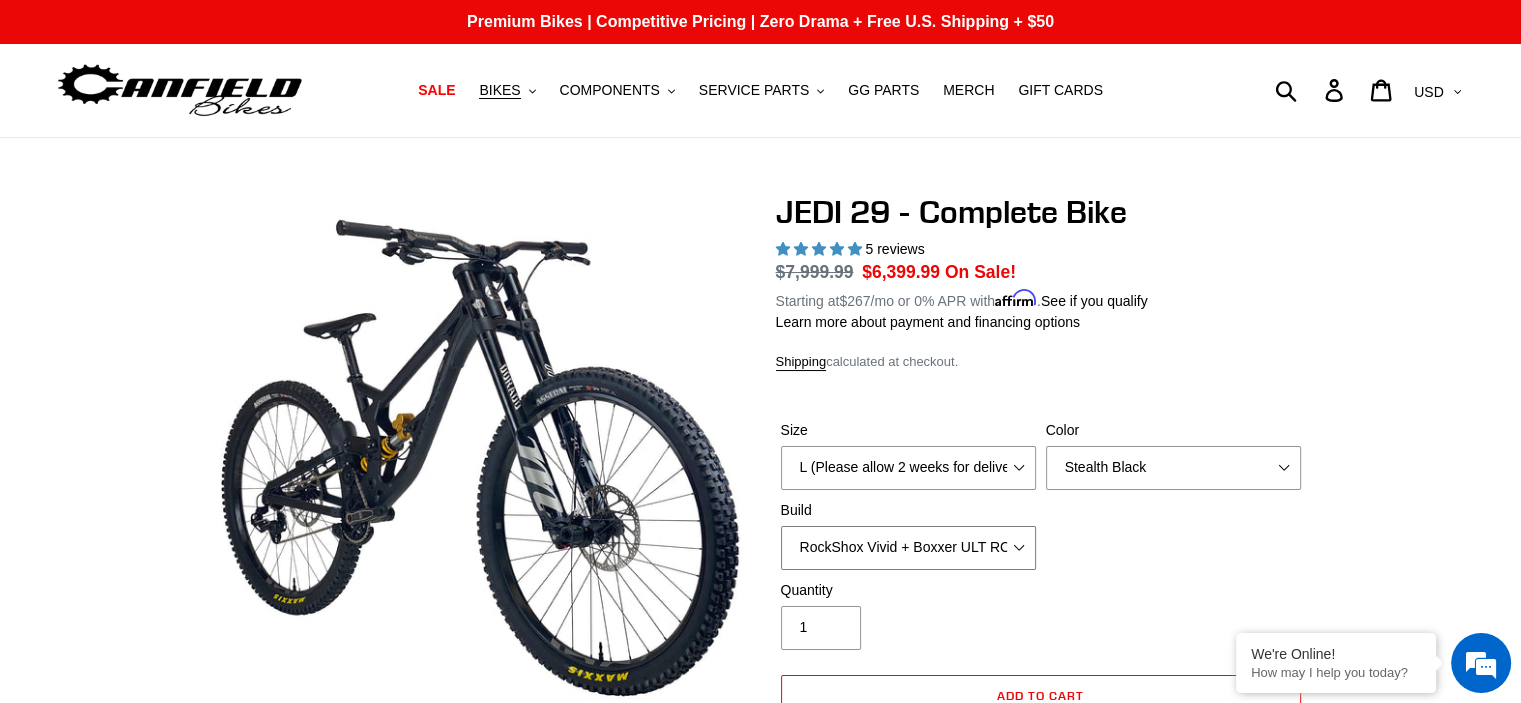 click on "RockShox Vivid + Boxxer ULT RC2 C3 200 + SRAM XO
RockShox Vivid + Boxxer ULT RC2 C3 200 + Shimano
Fox DHX2 + Fox 40 Float Grip 2 203 + SRAM XO
Fox DHX2 + Fox 40 Float Grip 2 203 + Shimano
EXT eStoria LOK V3 + EXT Vaia 200 + SRAM XO
EXT eStoria LOK V3 + EXT Vaia 200 + Shimano" at bounding box center (908, 548) 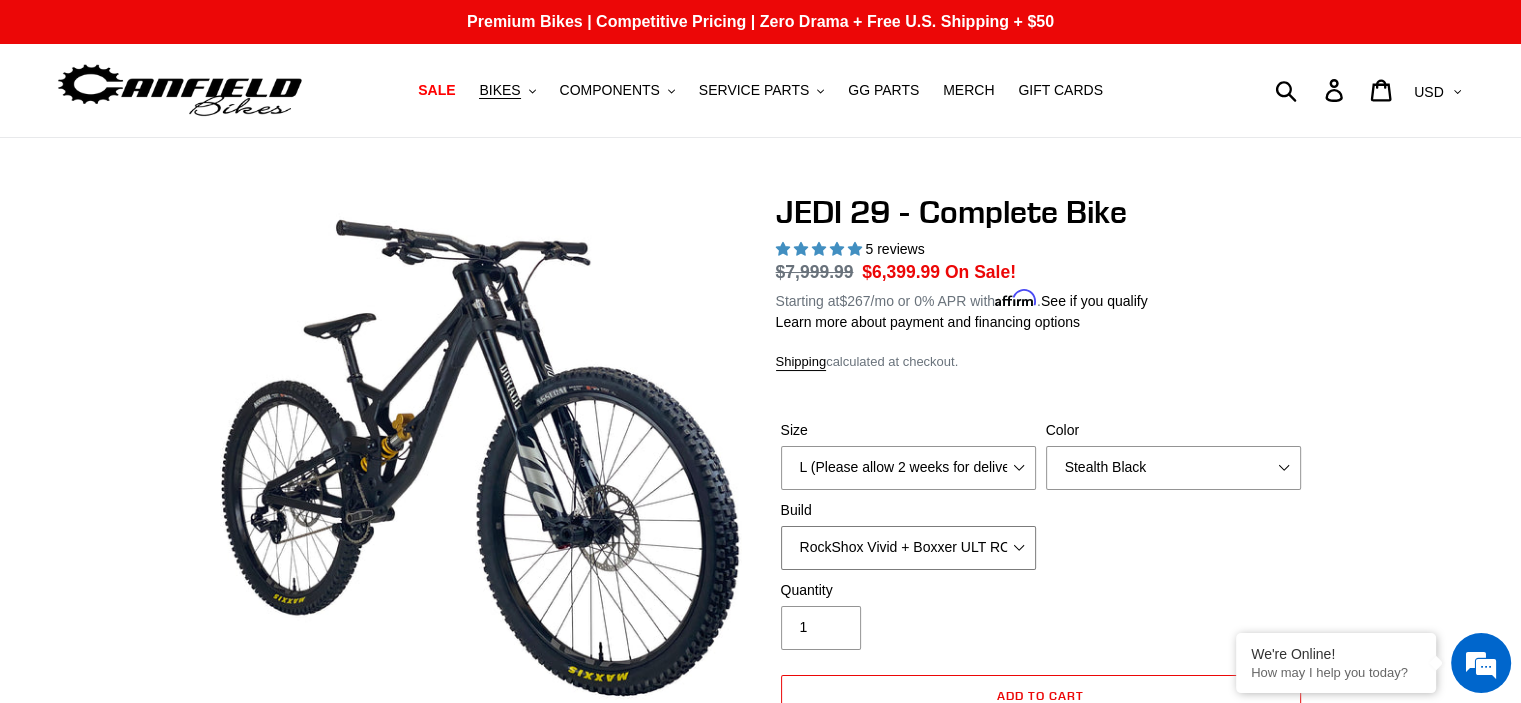 select on "RockShox Vivid + Boxxer ULT RC2 C3 200 + Shimano" 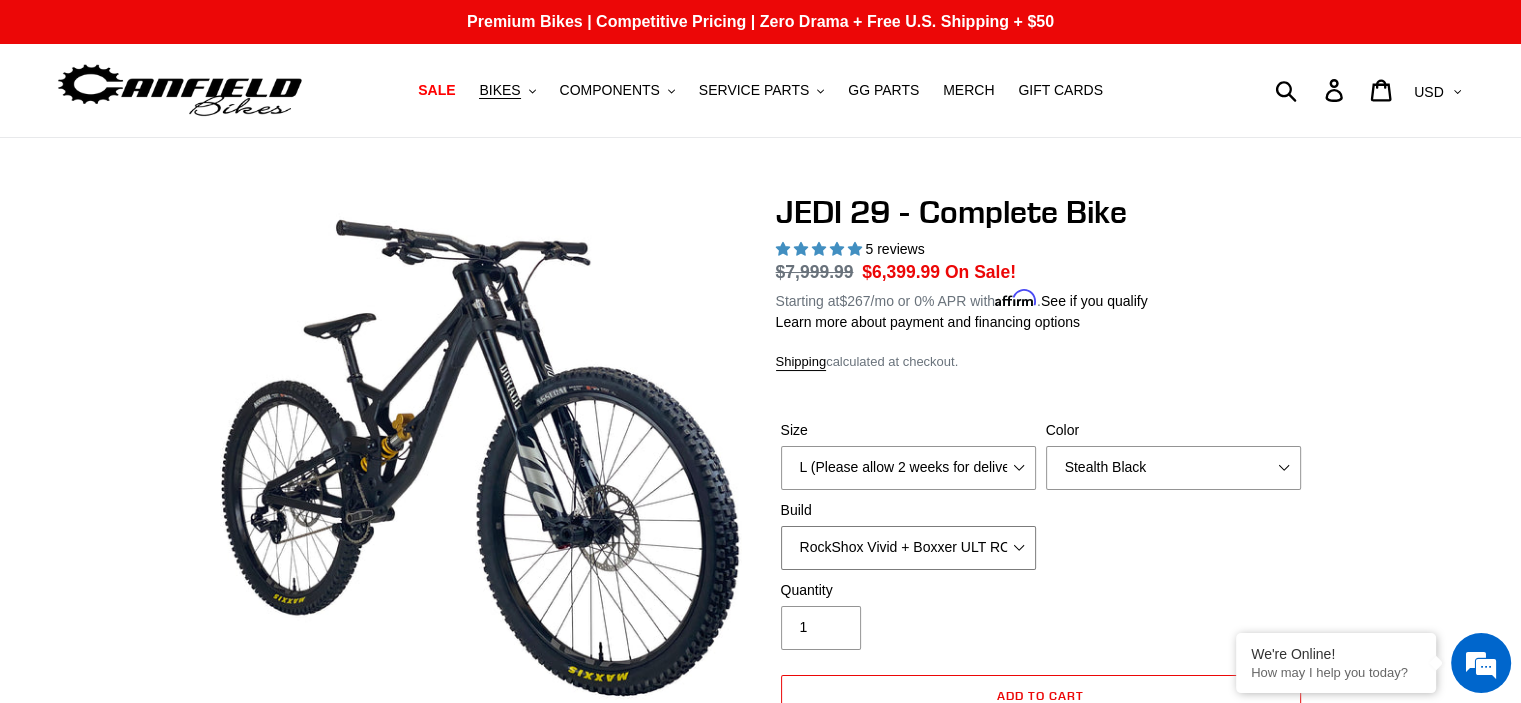 click on "RockShox Vivid + Boxxer ULT RC2 C3 200 + SRAM XO
RockShox Vivid + Boxxer ULT RC2 C3 200 + Shimano
Fox DHX2 + Fox 40 Float Grip 2 203 + SRAM XO
Fox DHX2 + Fox 40 Float Grip 2 203 + Shimano
EXT eStoria LOK V3 + EXT Vaia 200 + SRAM XO
EXT eStoria LOK V3 + EXT Vaia 200 + Shimano" at bounding box center [908, 548] 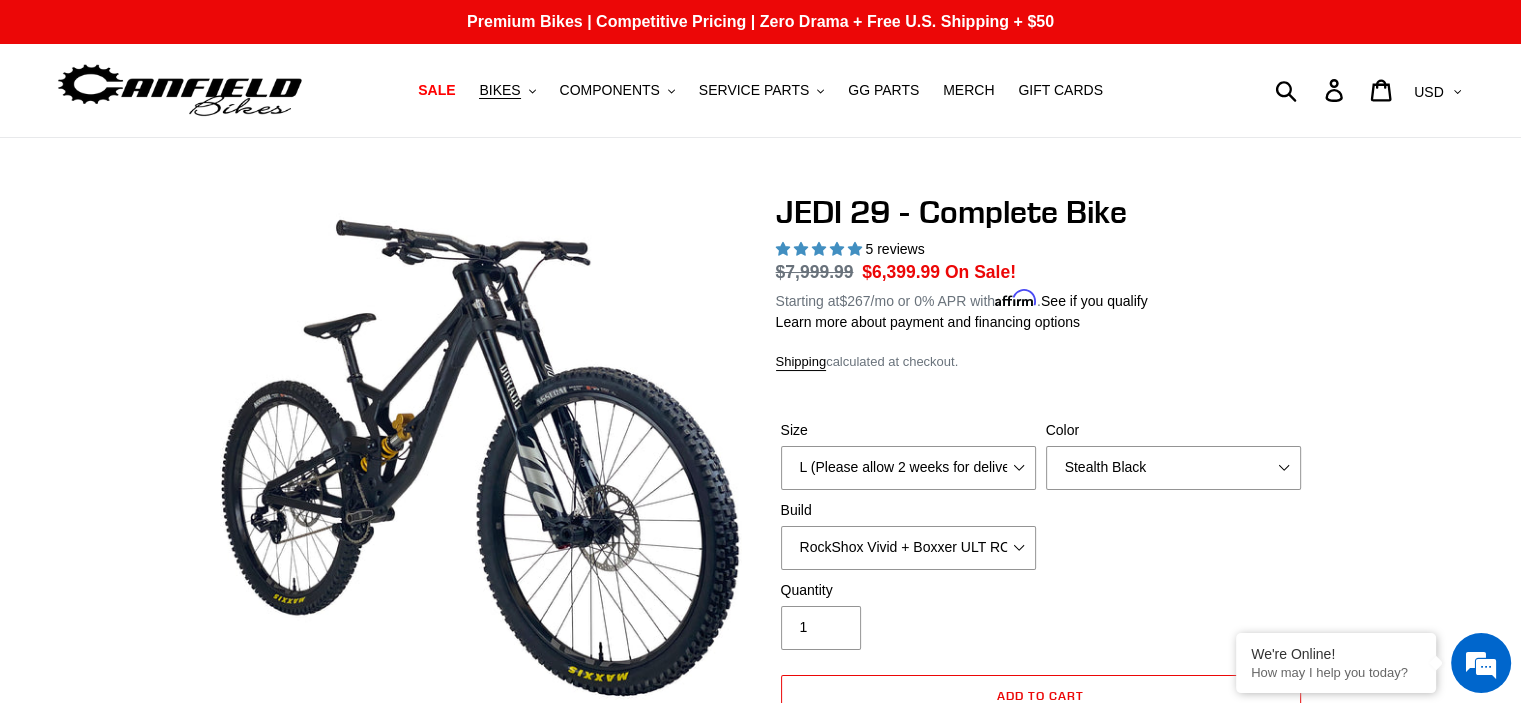 click at bounding box center (180, 90) 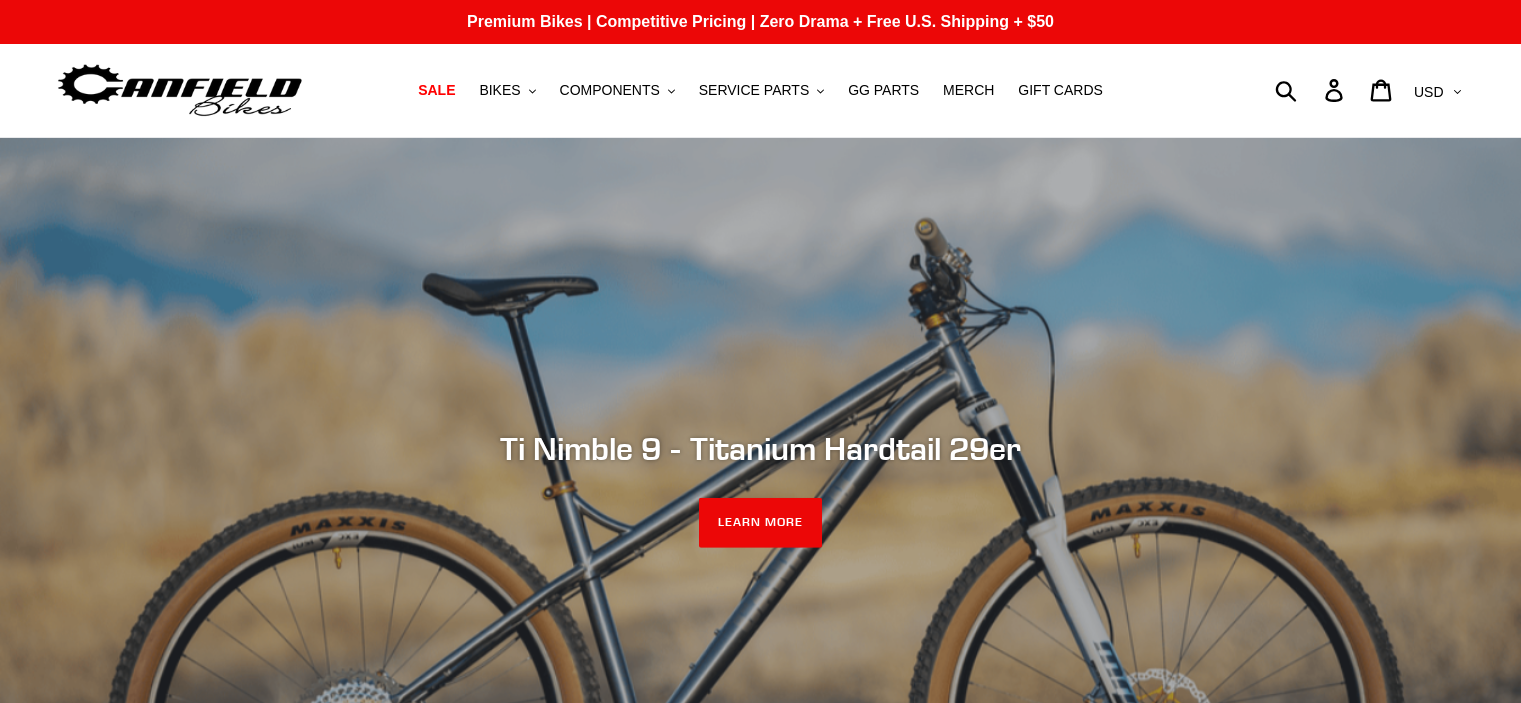 scroll, scrollTop: 0, scrollLeft: 0, axis: both 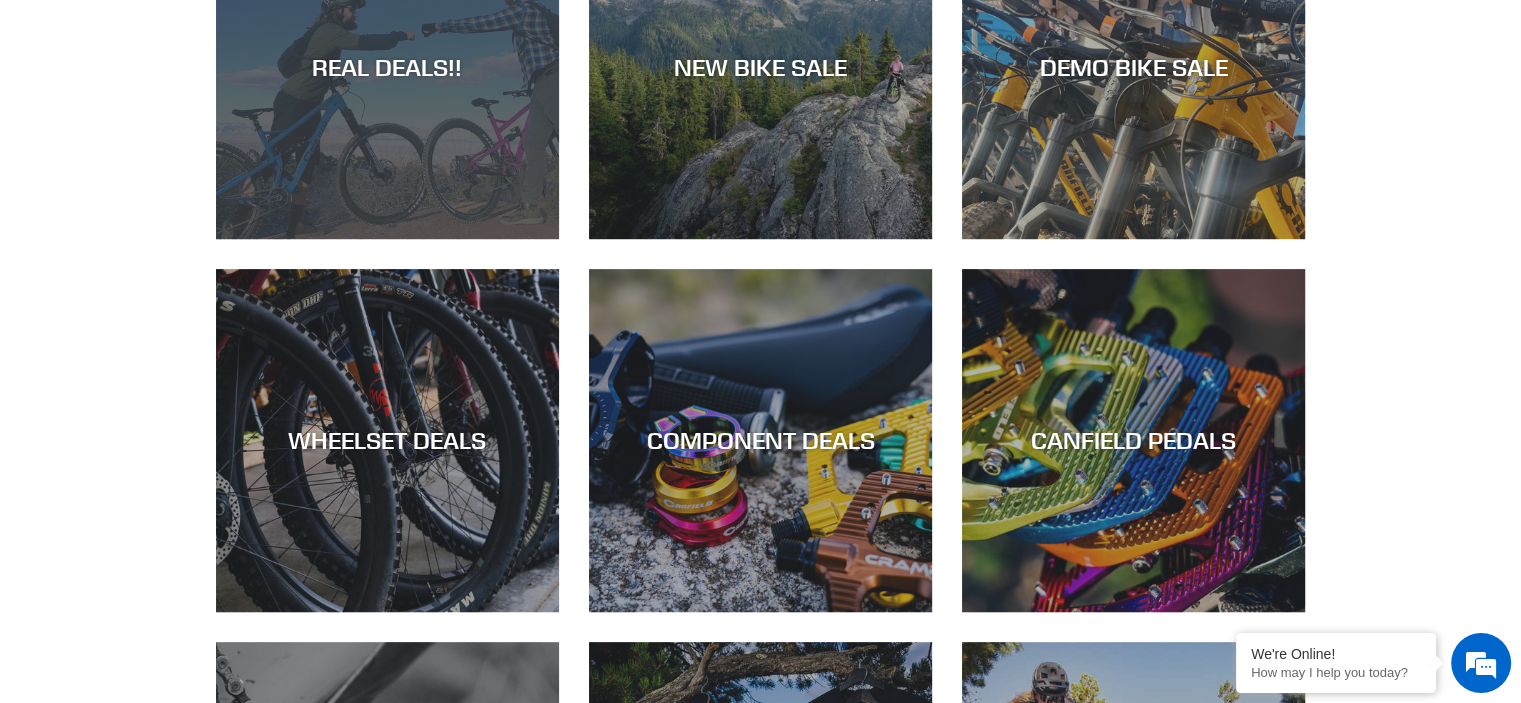 click on "REAL DEALS!!" at bounding box center [387, 239] 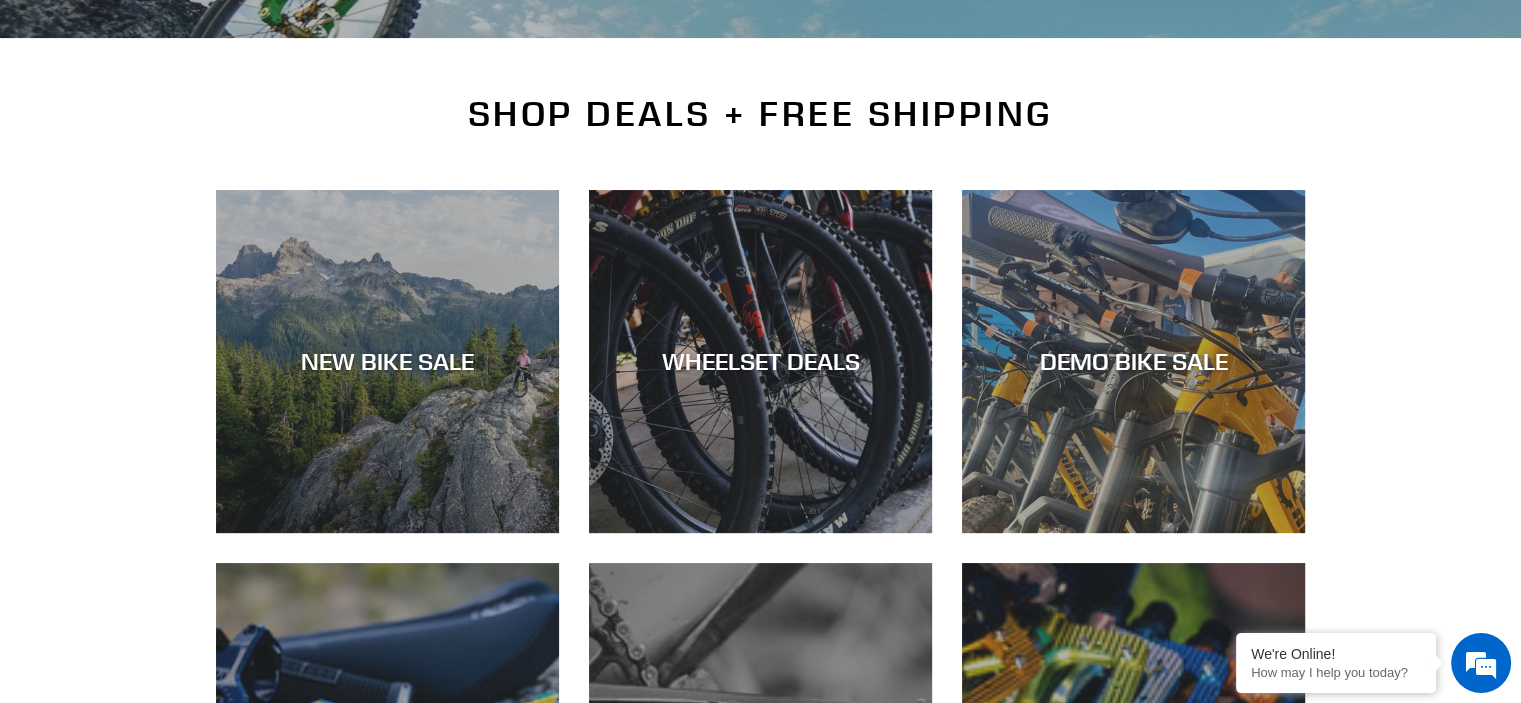 scroll, scrollTop: 400, scrollLeft: 0, axis: vertical 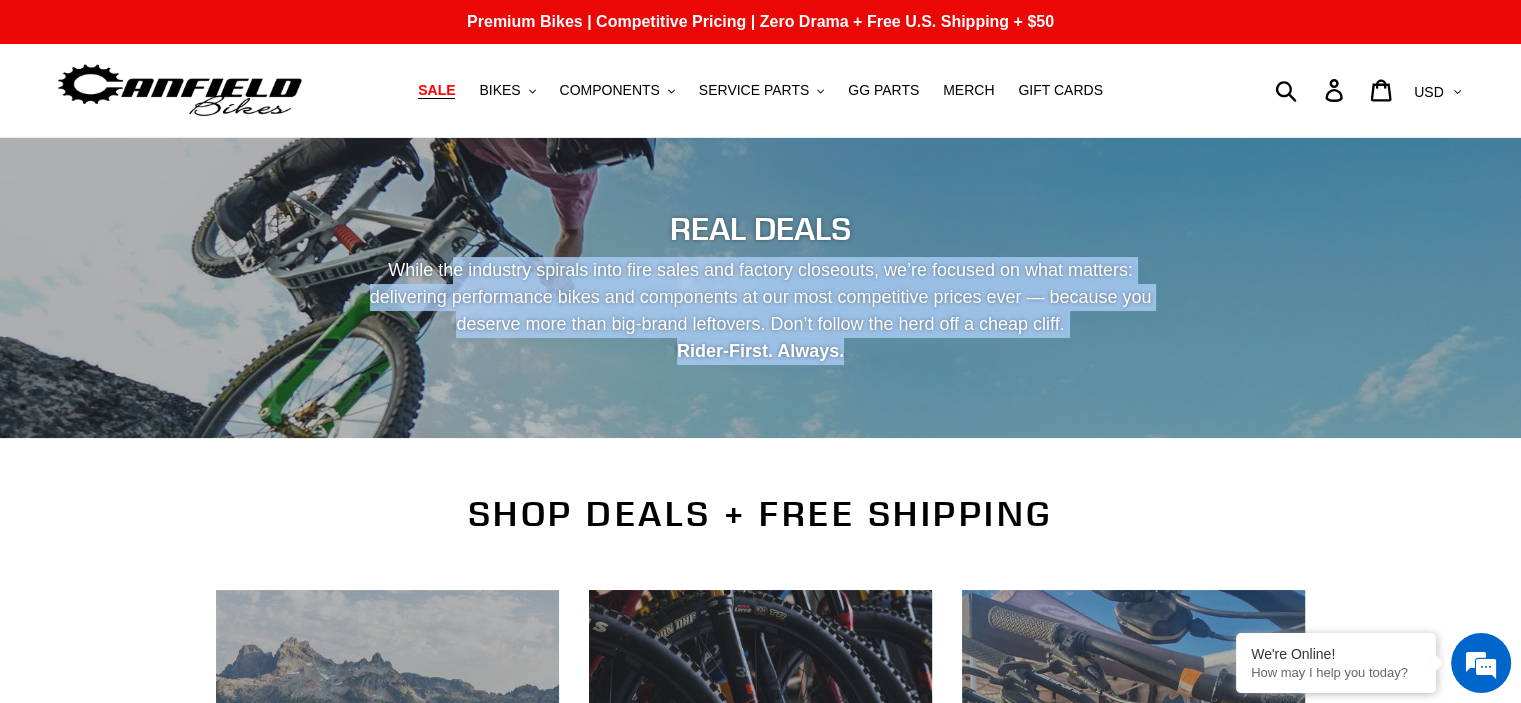 drag, startPoint x: 463, startPoint y: 271, endPoint x: 872, endPoint y: 348, distance: 416.18506 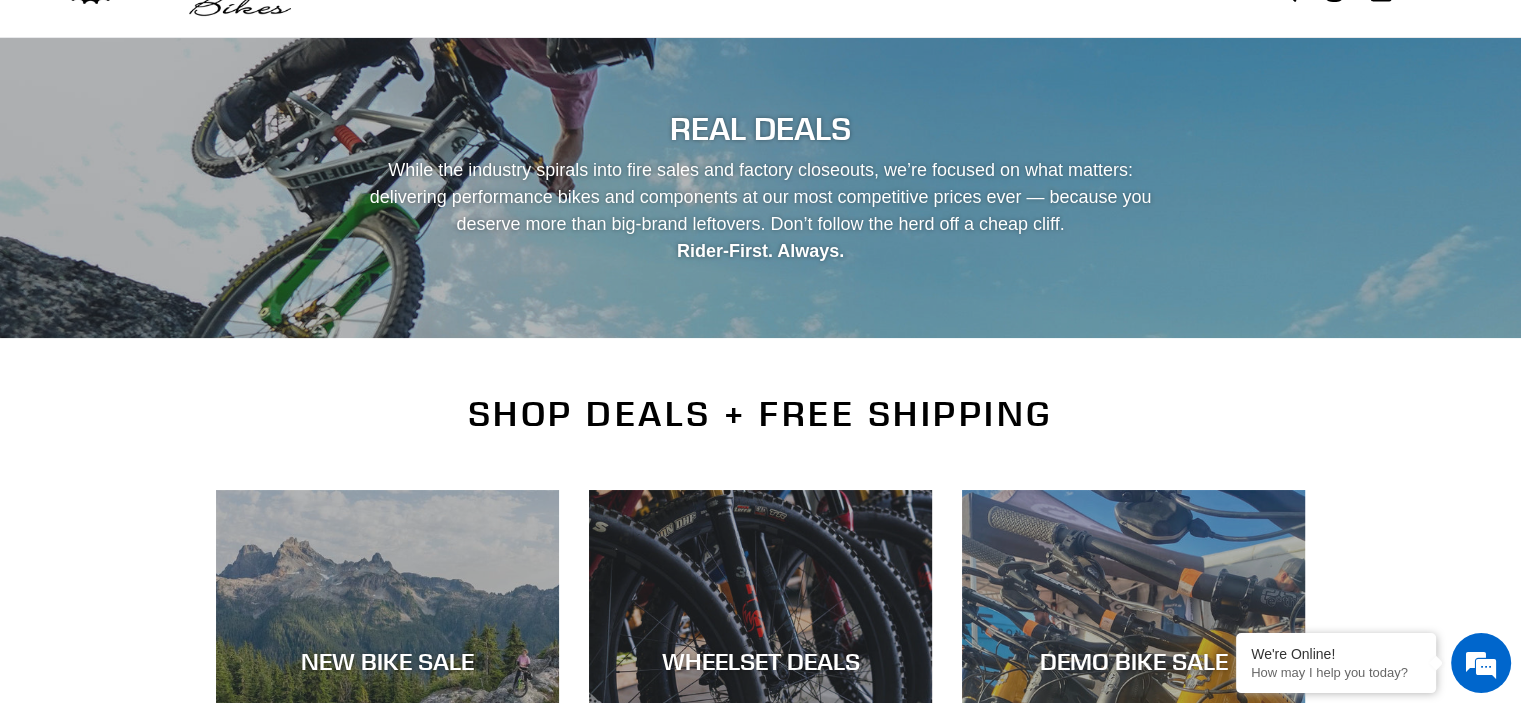 scroll, scrollTop: 0, scrollLeft: 0, axis: both 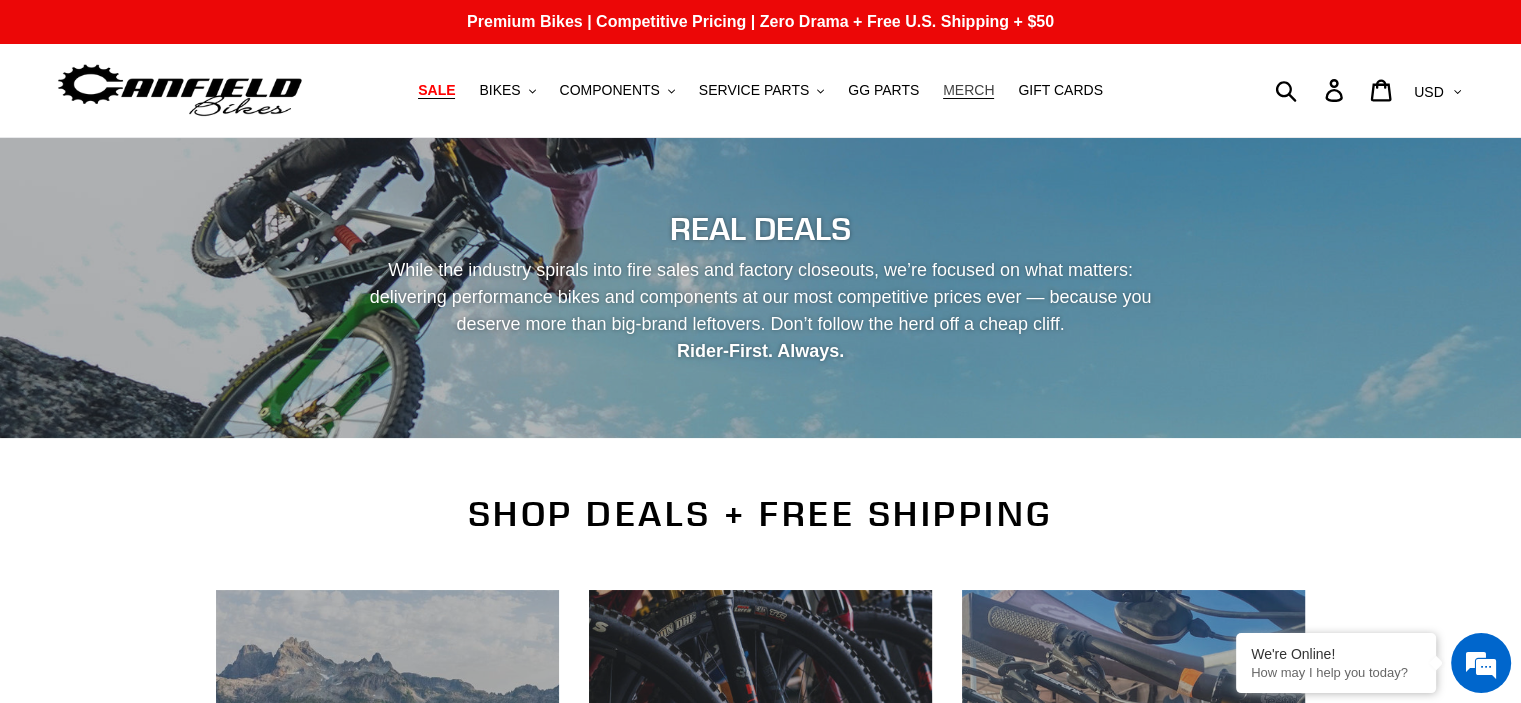 click on "MERCH" at bounding box center [968, 90] 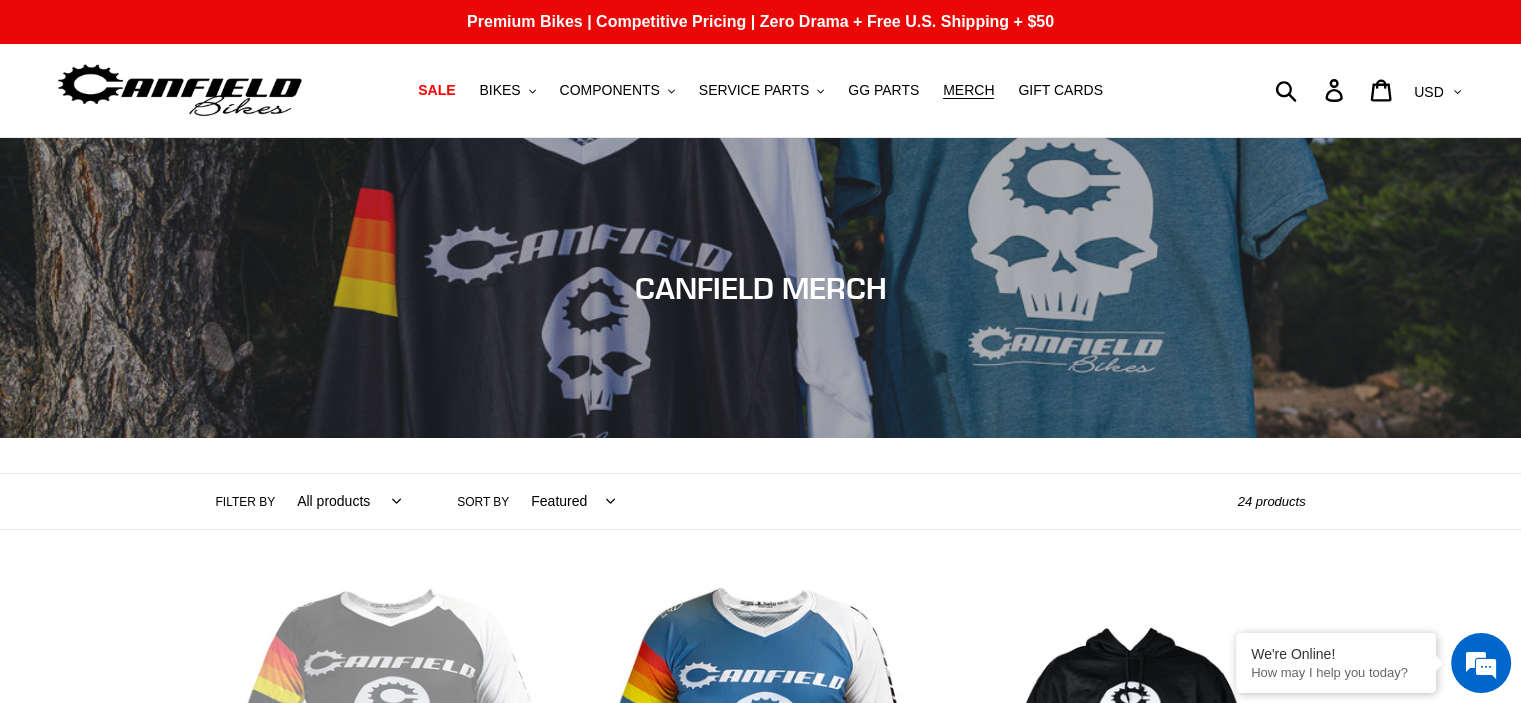 scroll, scrollTop: 300, scrollLeft: 0, axis: vertical 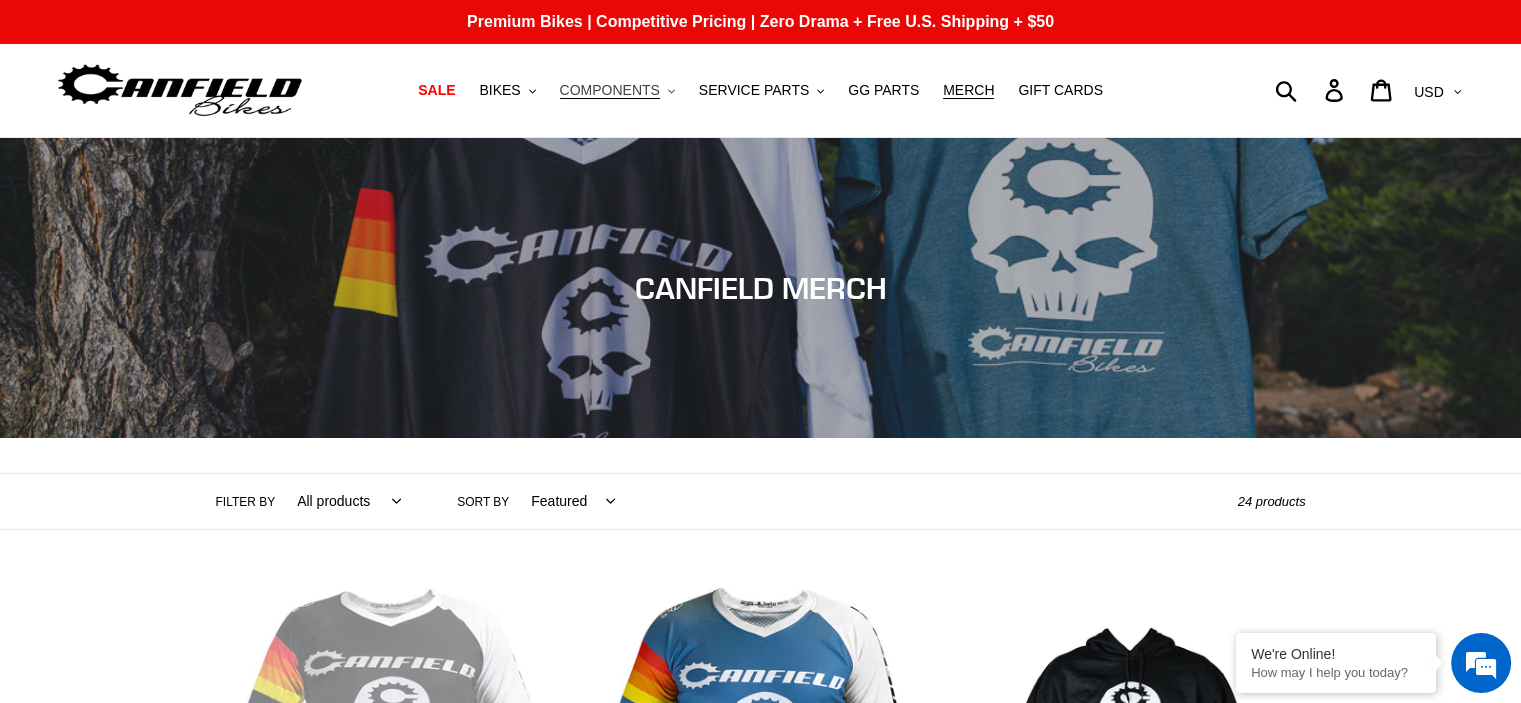 click on "COMPONENTS" at bounding box center [610, 90] 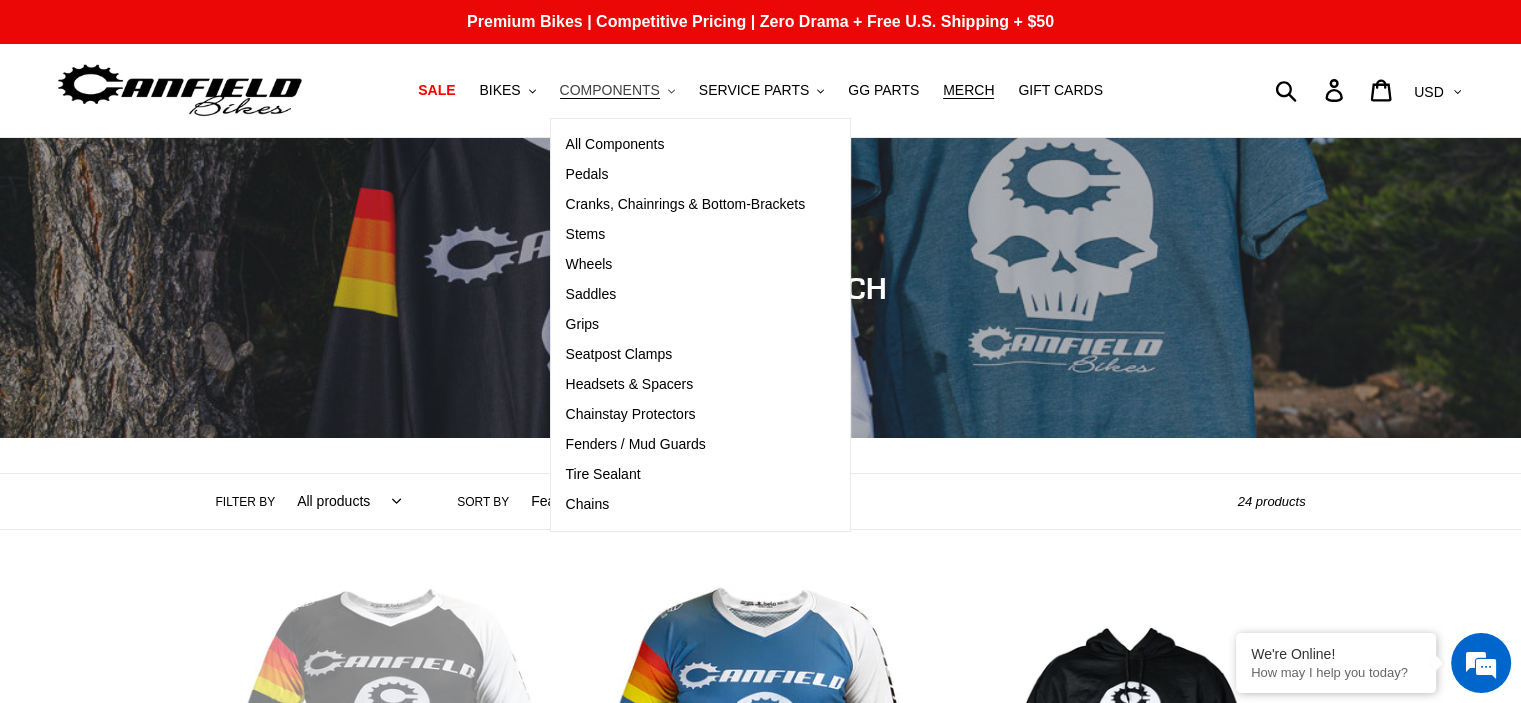click on "COMPONENTS" at bounding box center [610, 90] 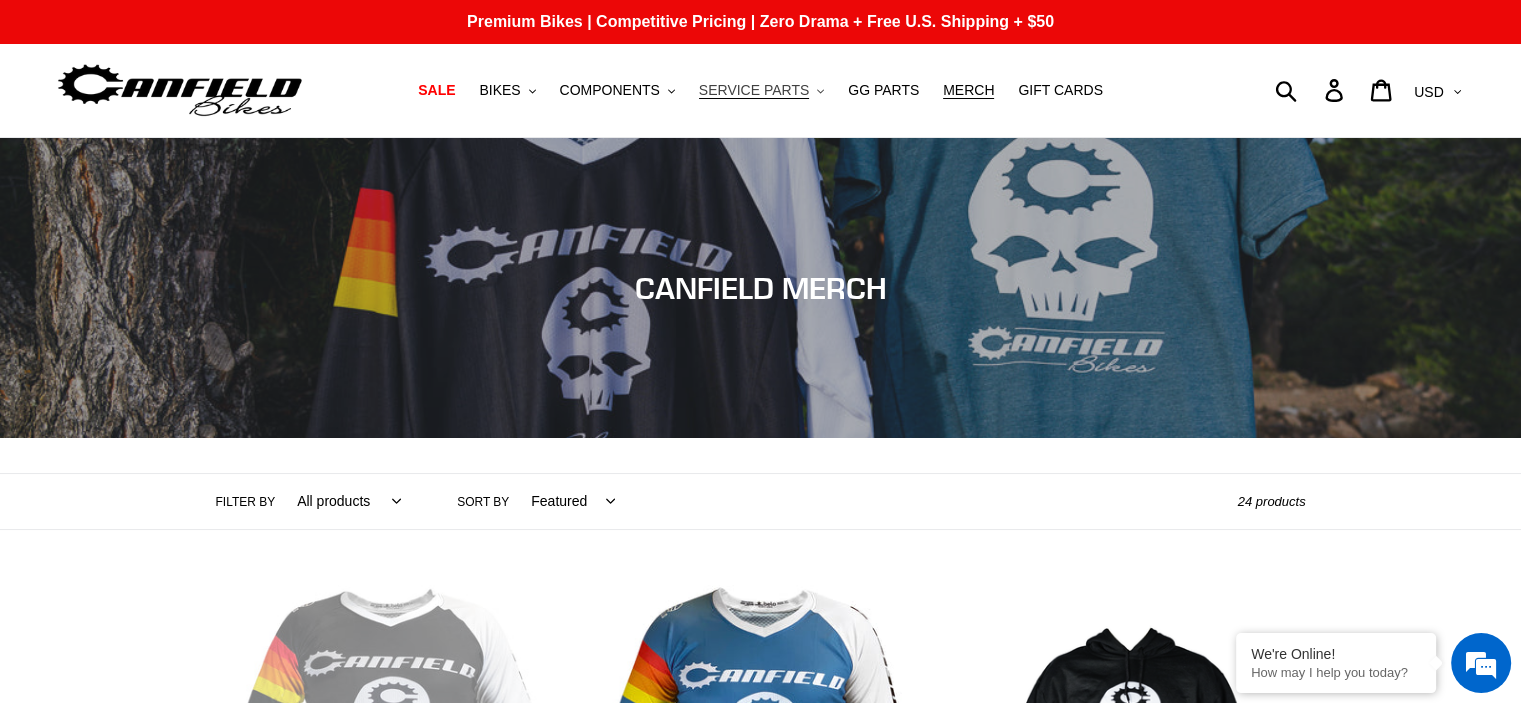 click on "SERVICE PARTS" at bounding box center (754, 90) 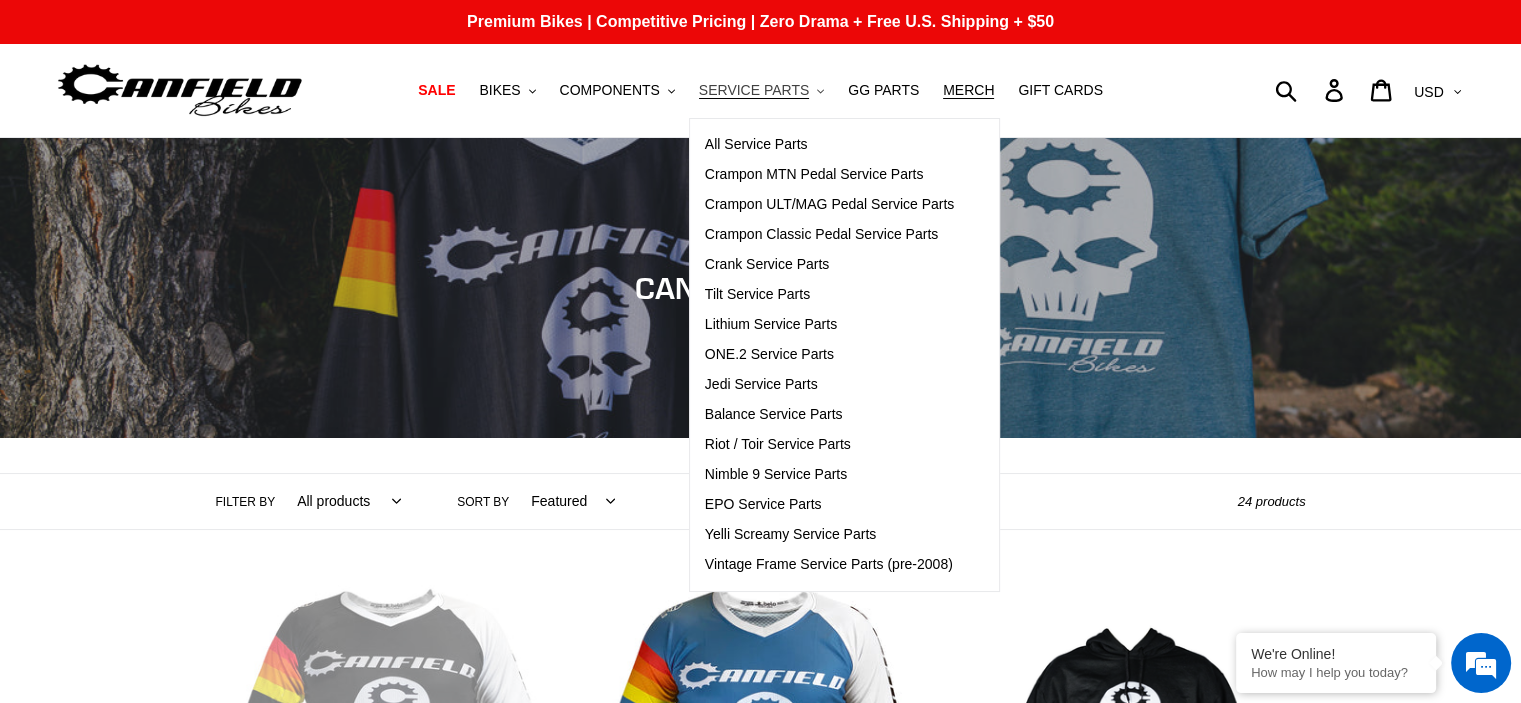 click on "SERVICE PARTS" at bounding box center [754, 90] 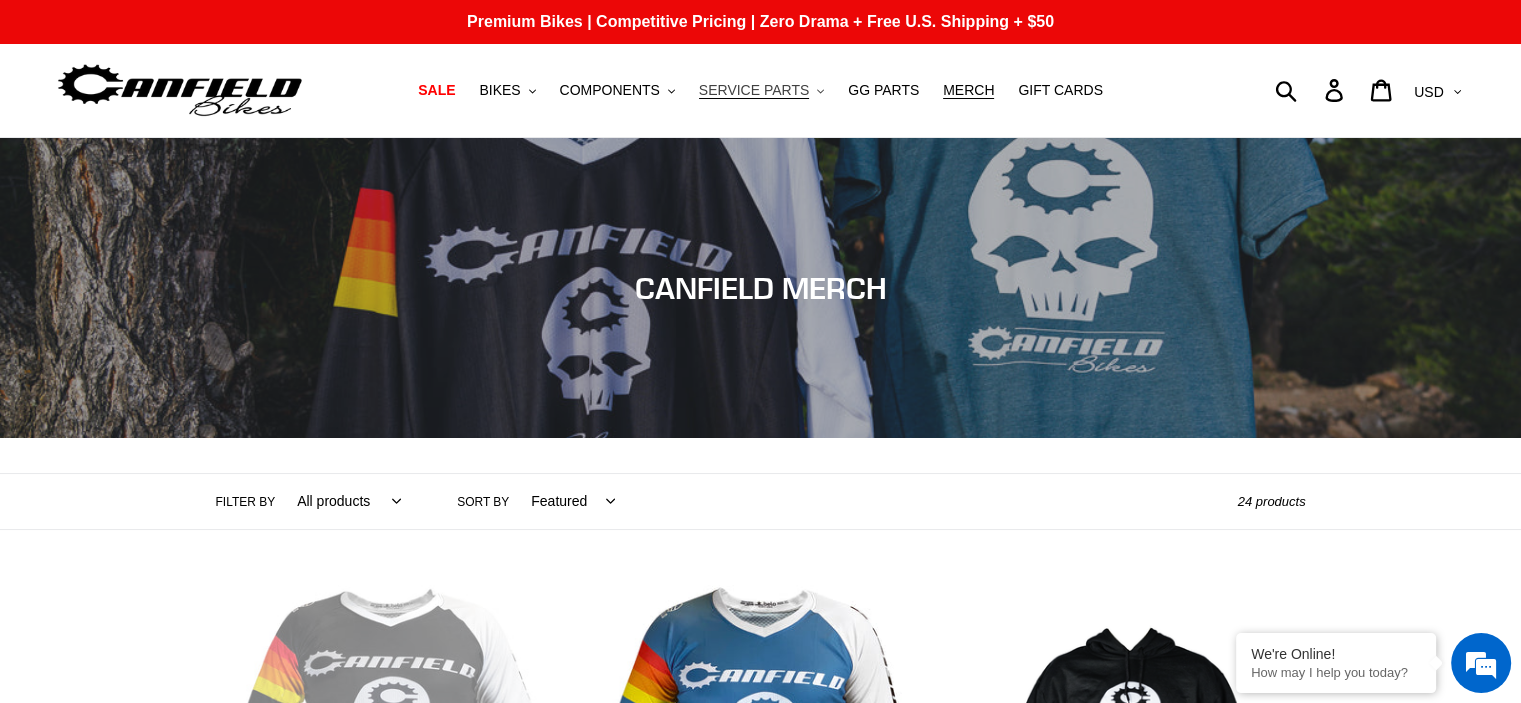 click on "SERVICE PARTS" at bounding box center (754, 90) 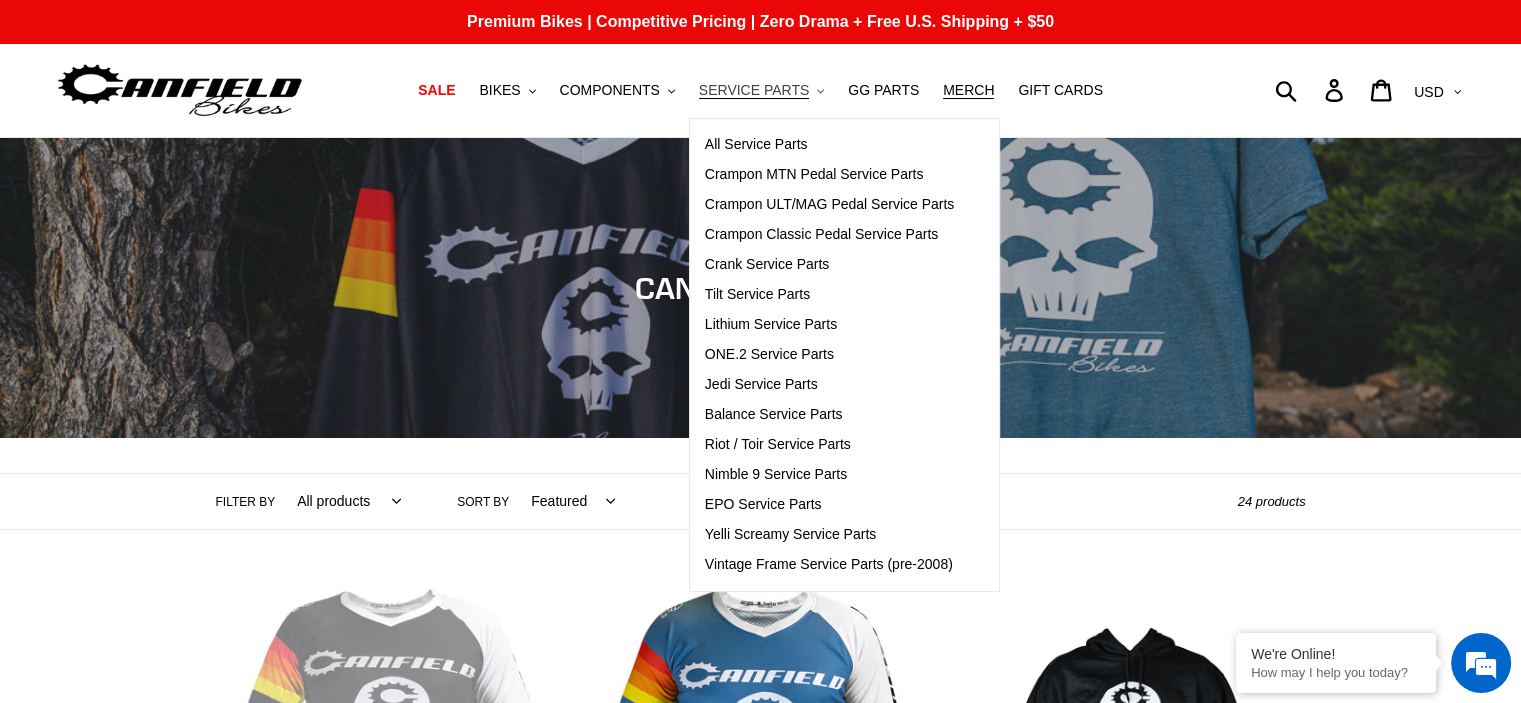 click on "SERVICE PARTS" at bounding box center [754, 90] 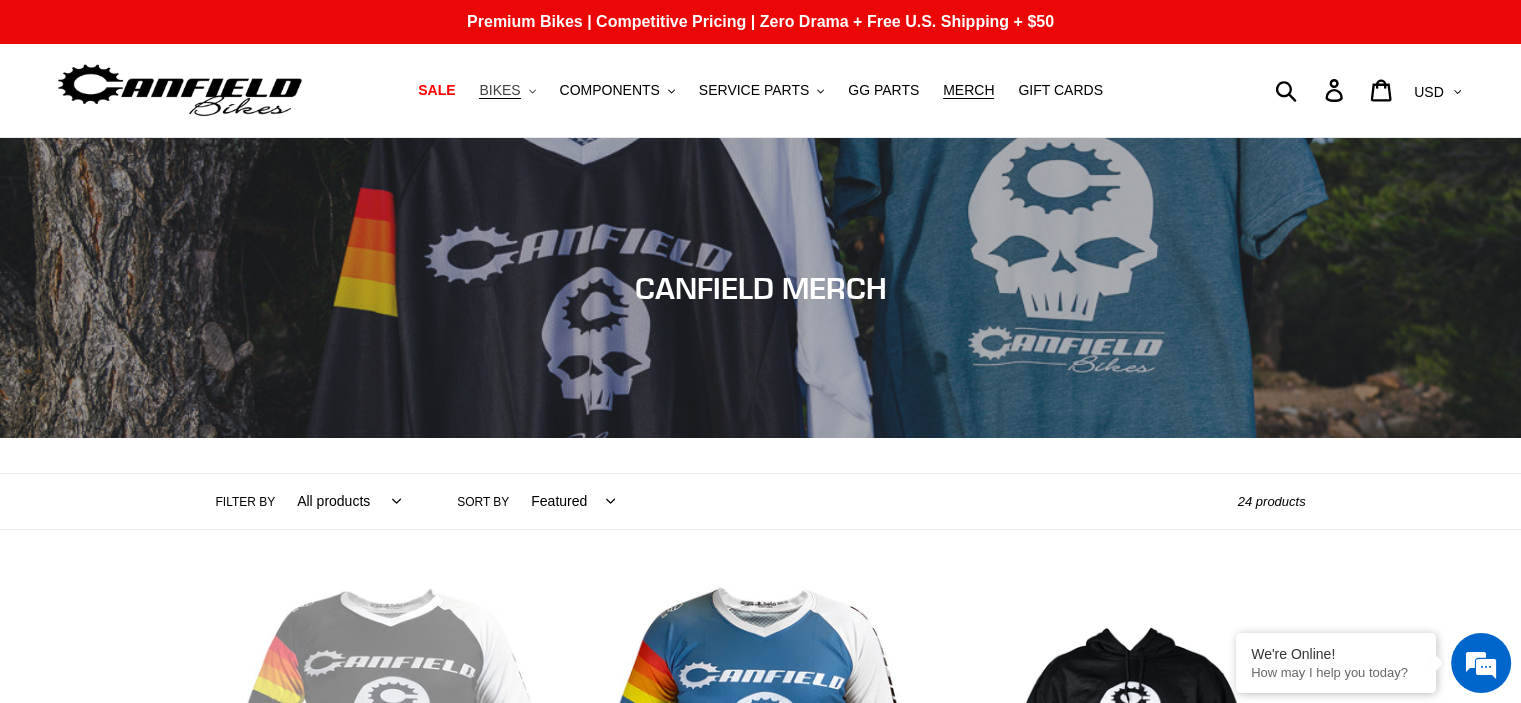 click on "BIKES .cls-1{fill:#231f20}" at bounding box center (507, 90) 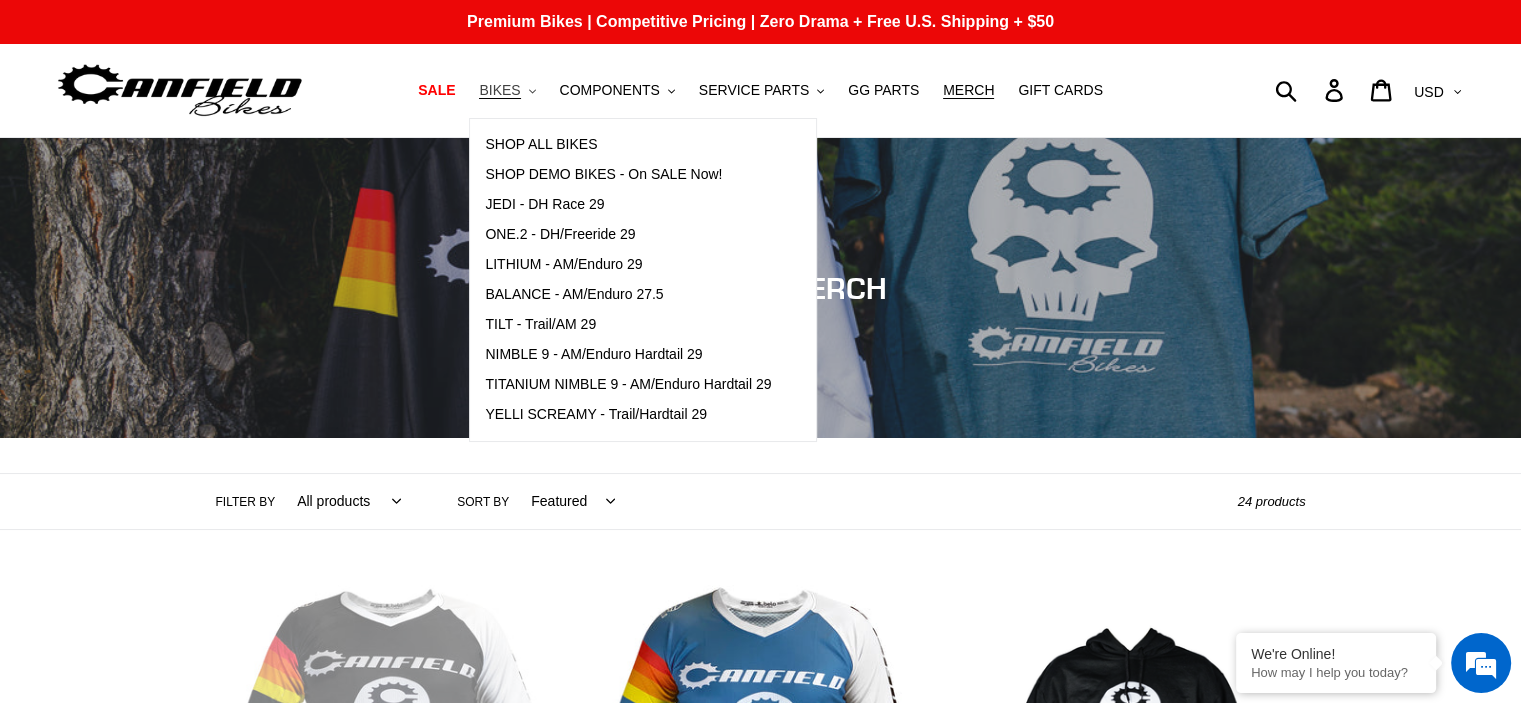 click on "BIKES .cls-1{fill:#231f20}" at bounding box center [507, 90] 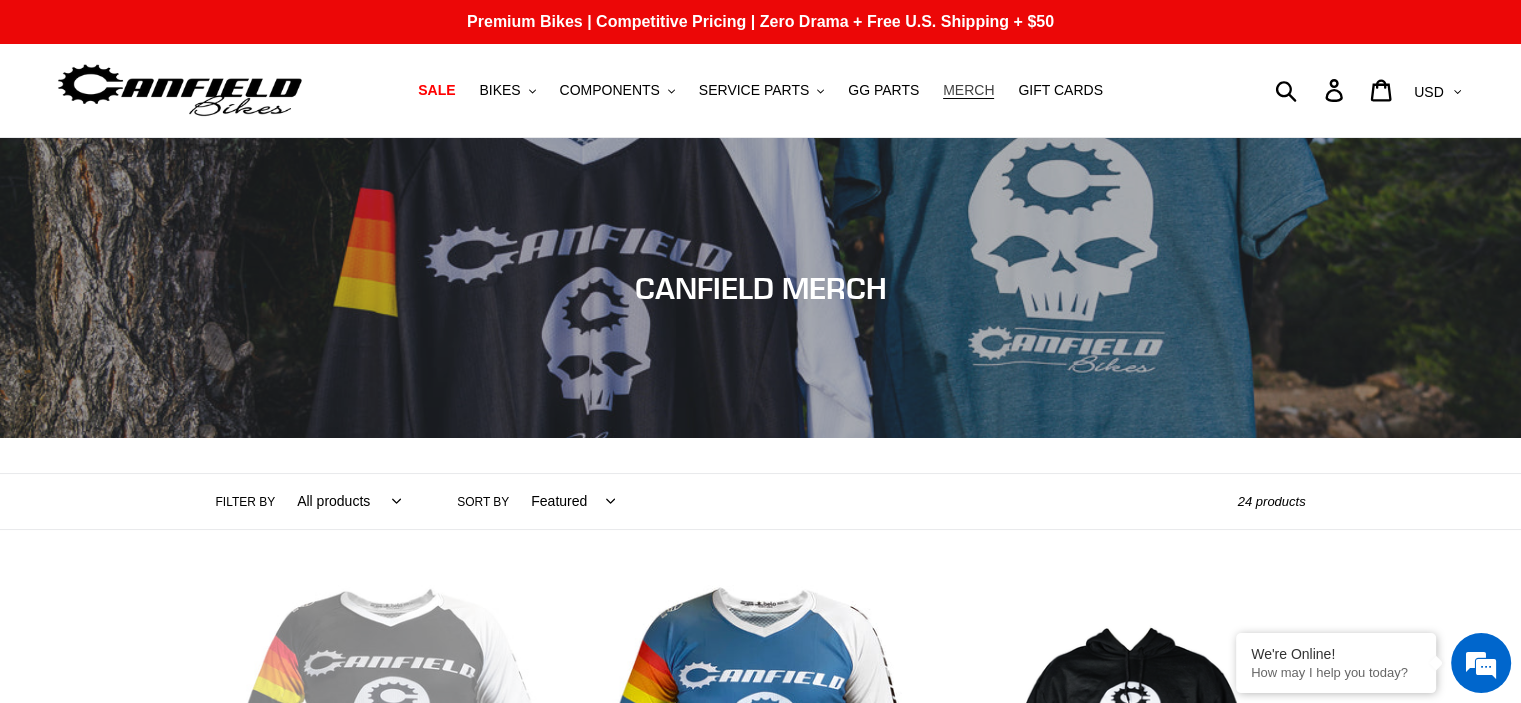 click on "MERCH" at bounding box center (968, 90) 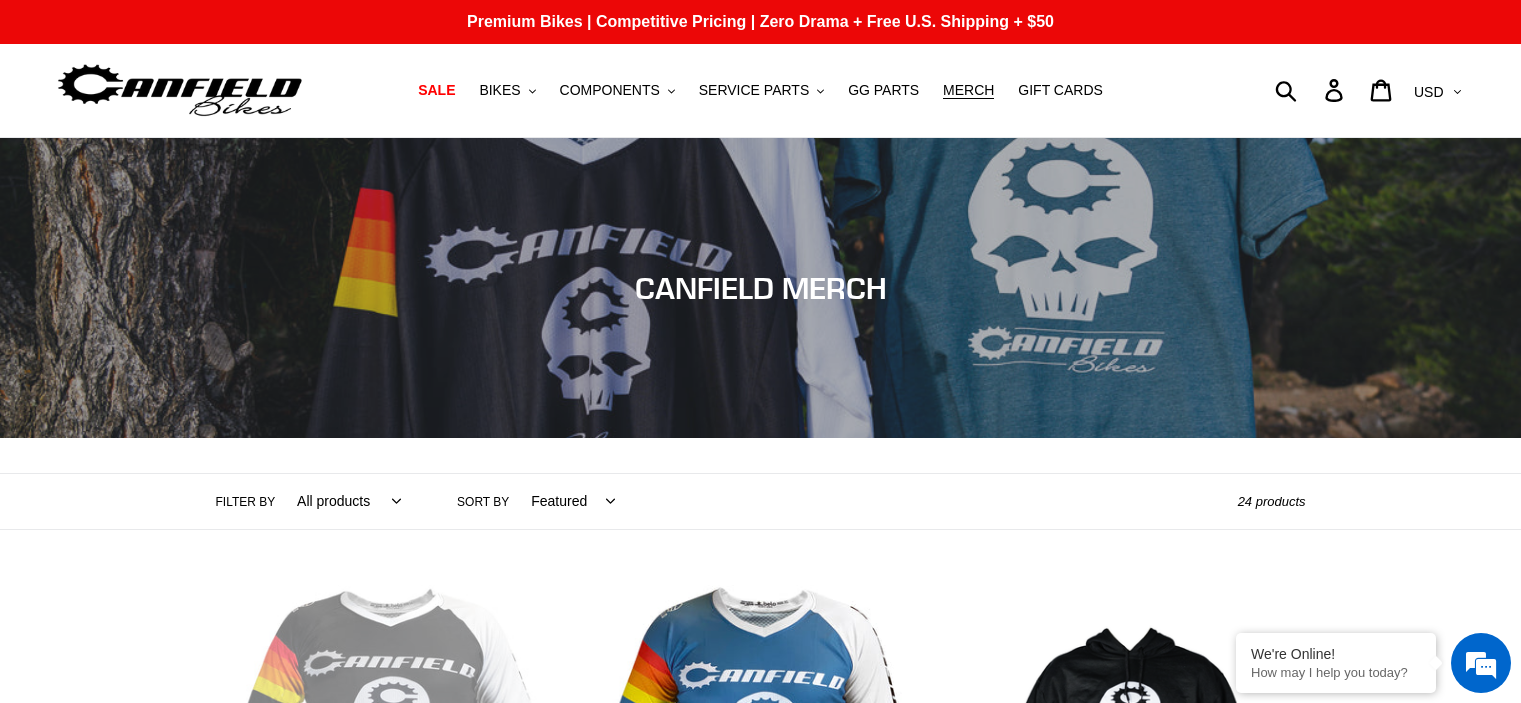 scroll, scrollTop: 0, scrollLeft: 0, axis: both 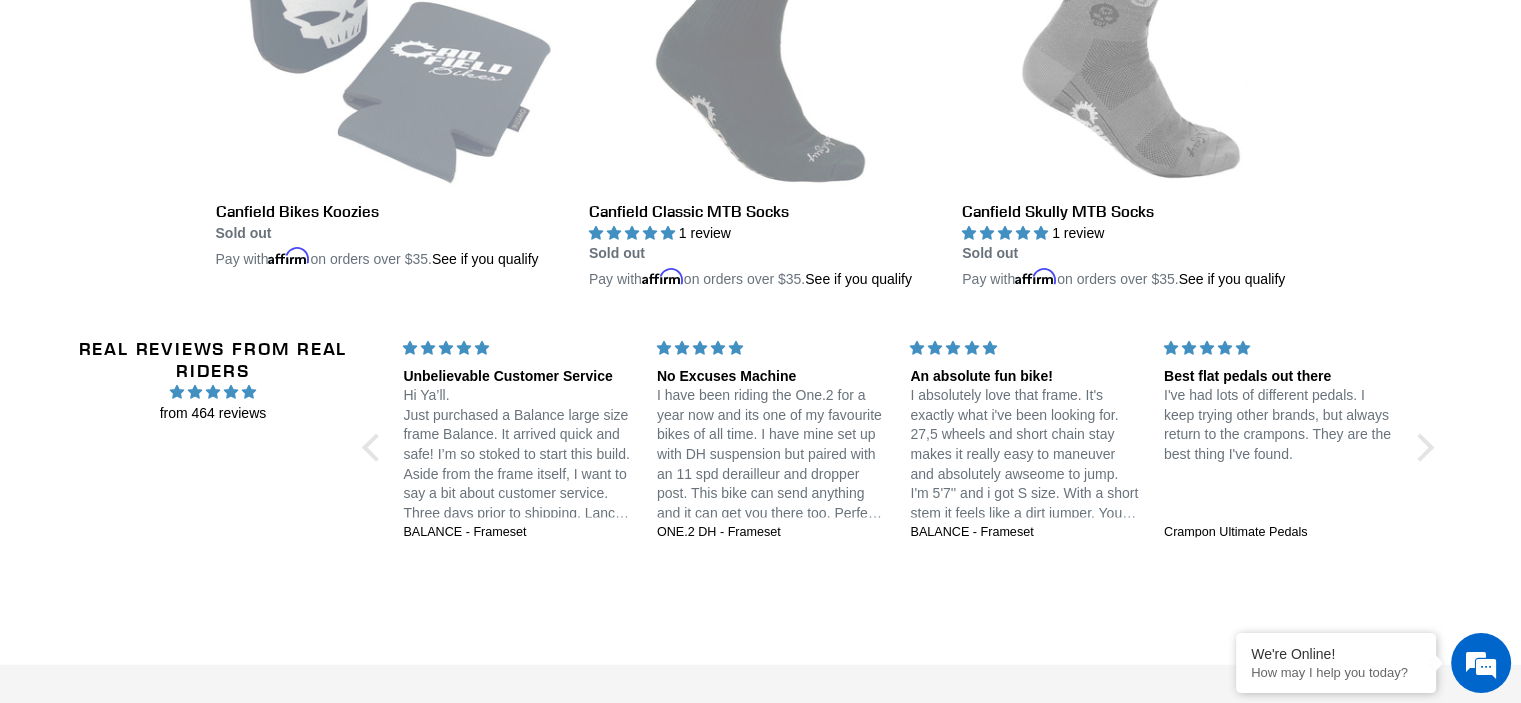 drag, startPoint x: 371, startPoint y: 439, endPoint x: 352, endPoint y: 456, distance: 25.495098 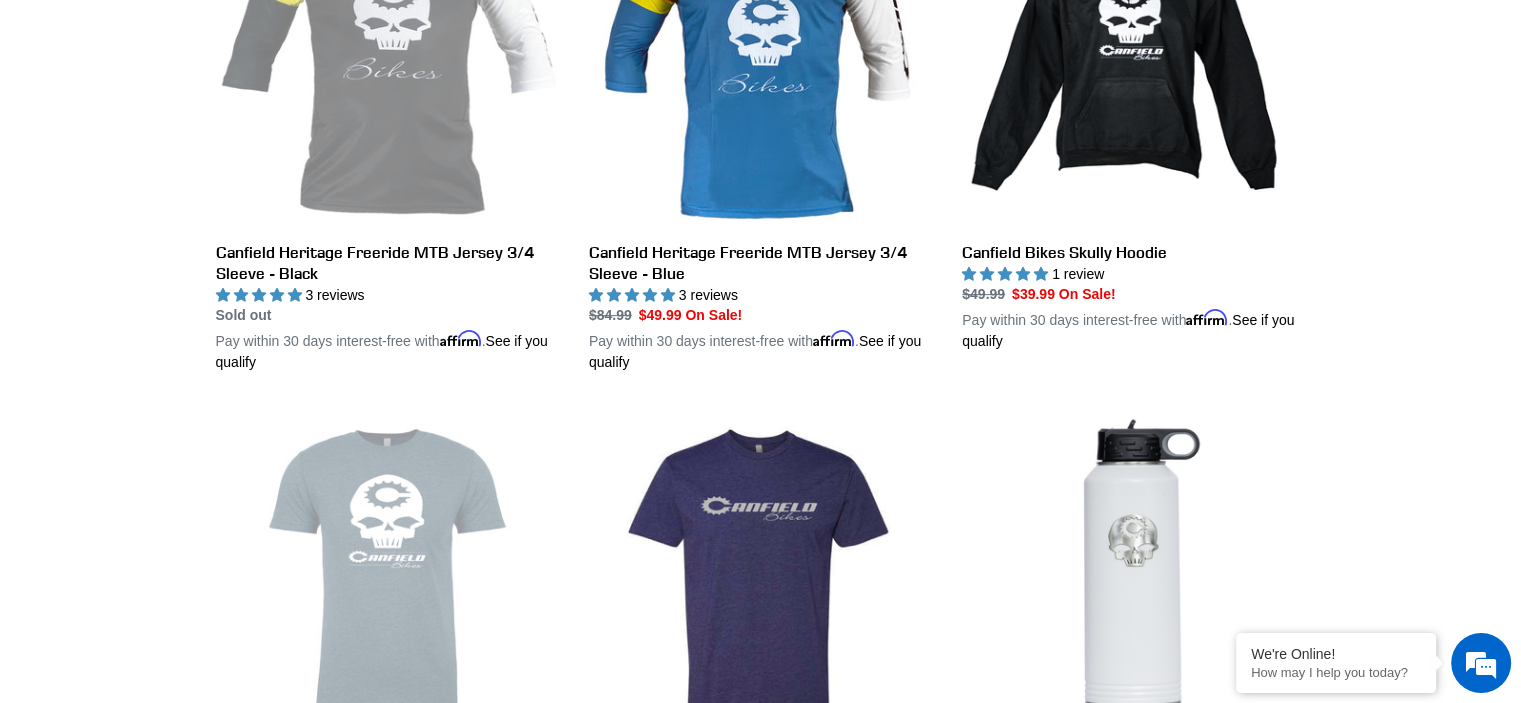 scroll, scrollTop: 0, scrollLeft: 0, axis: both 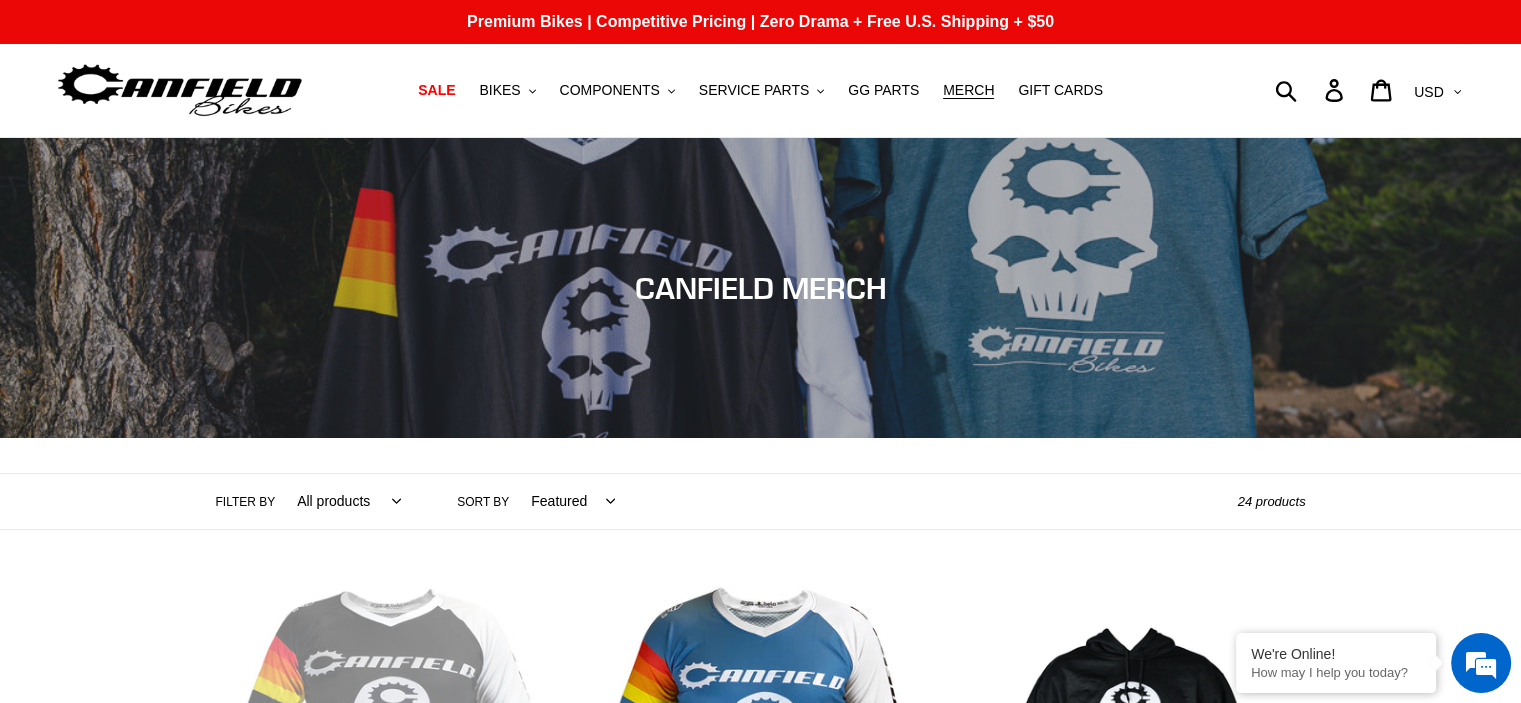 click at bounding box center (180, 90) 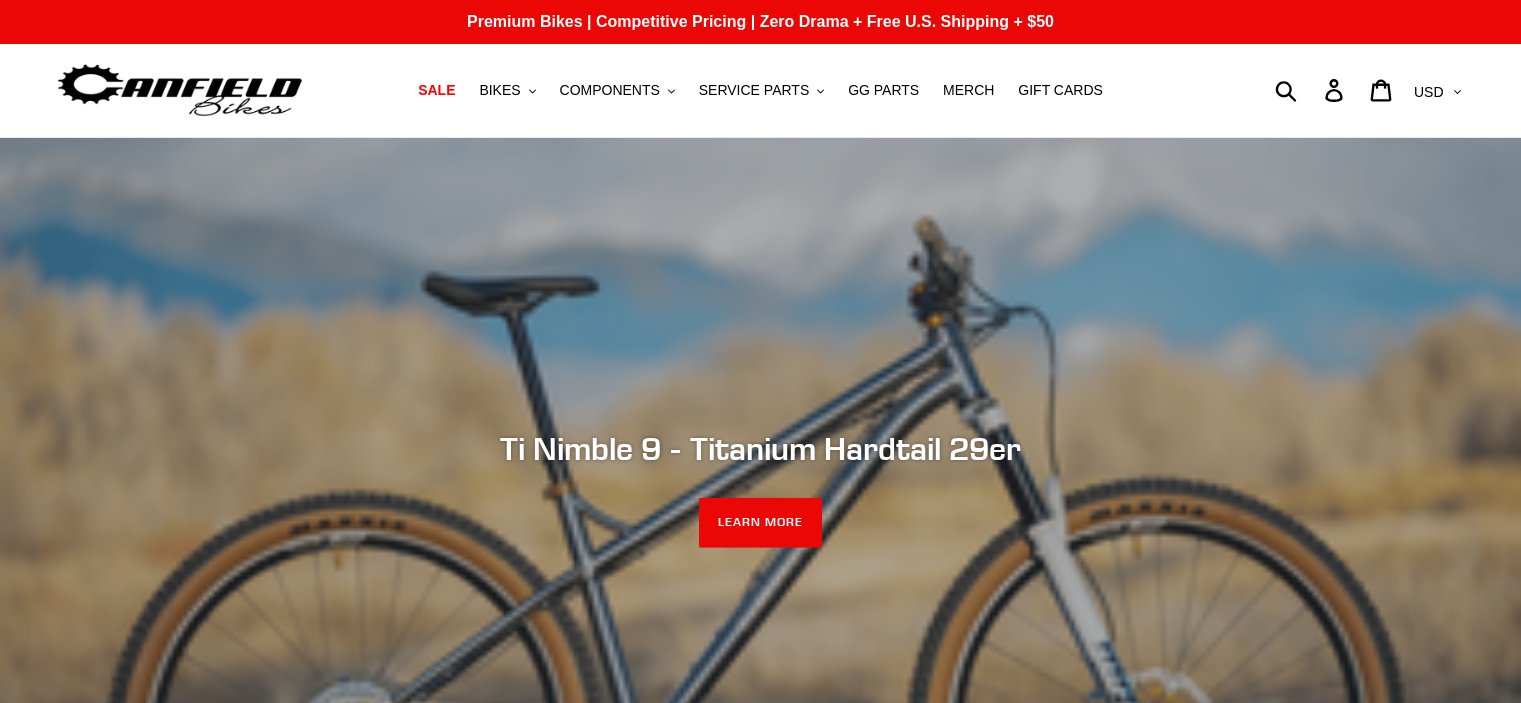 scroll, scrollTop: 0, scrollLeft: 0, axis: both 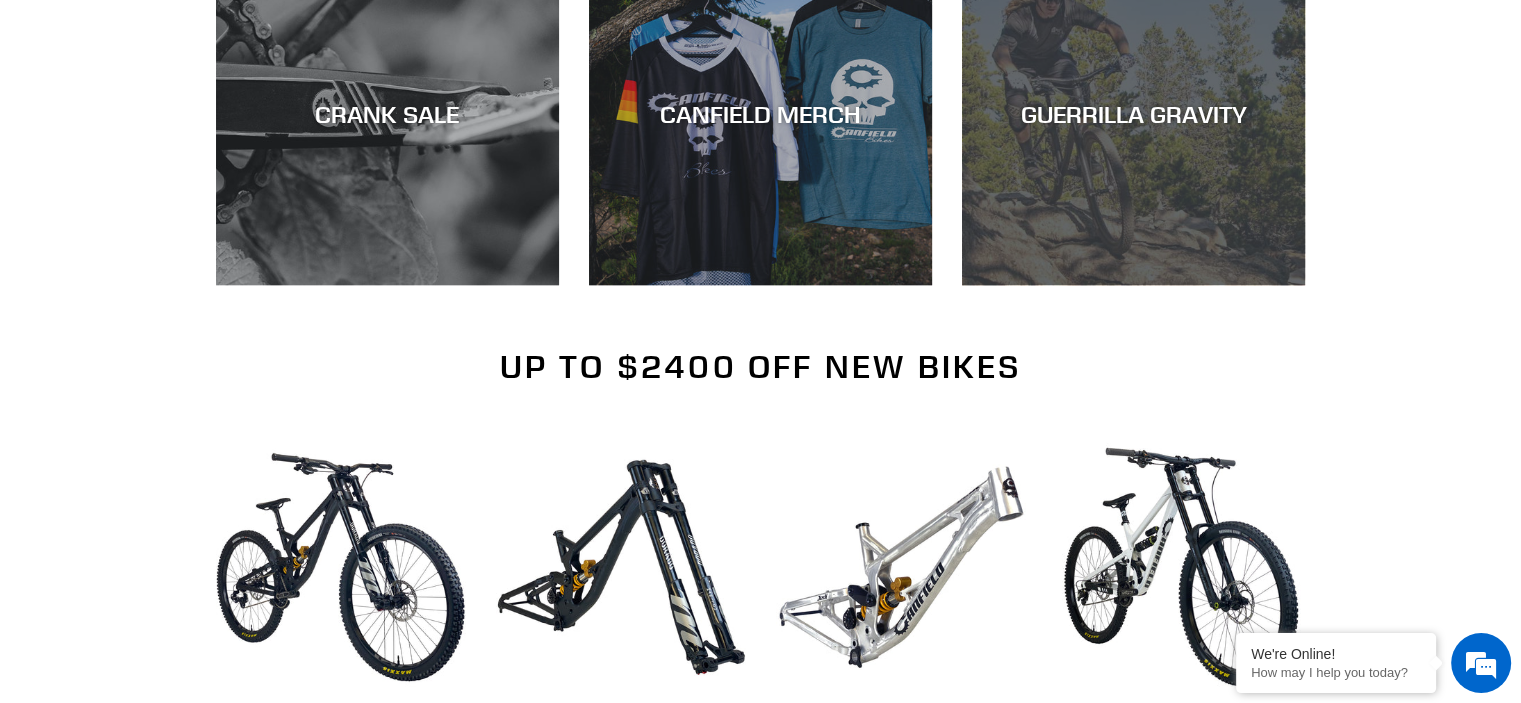 click on "GUERRILLA GRAVITY" at bounding box center [1133, 285] 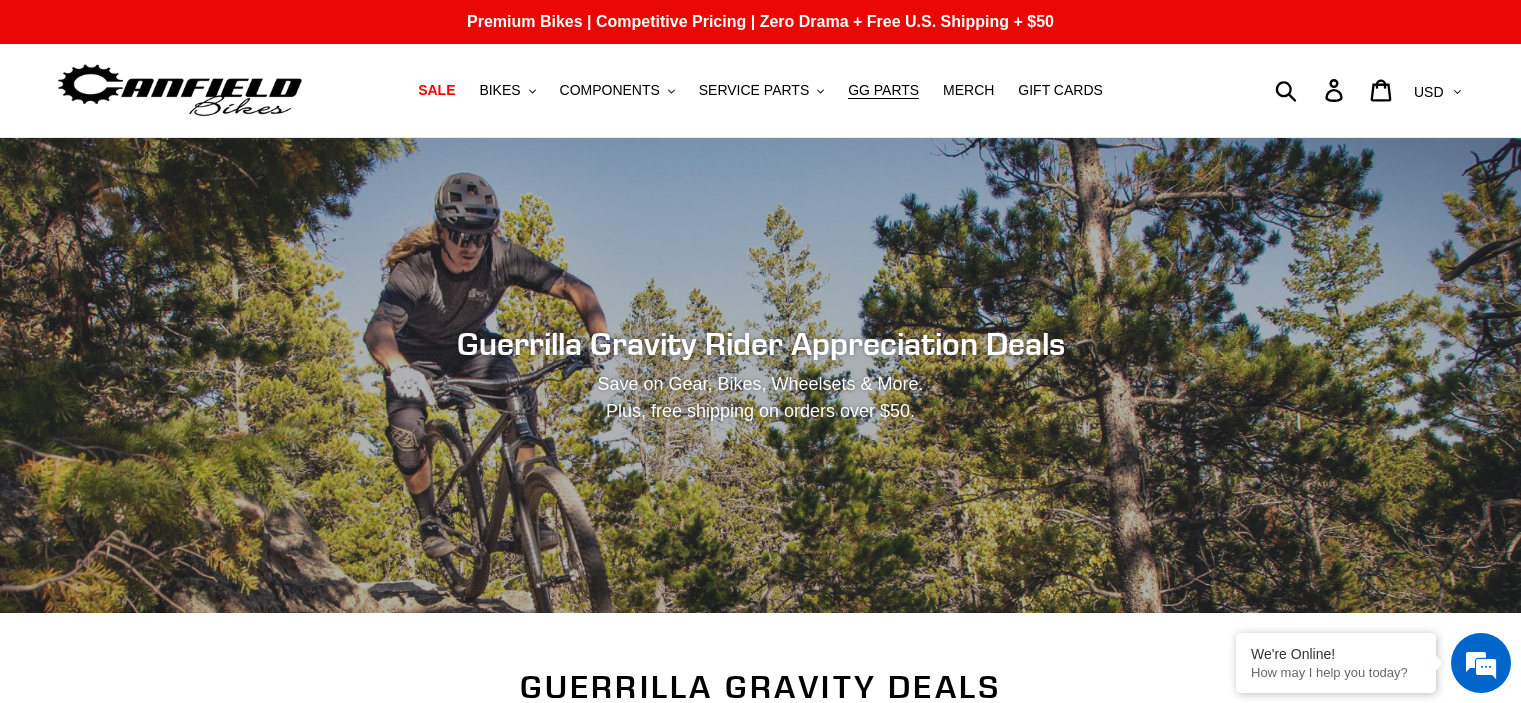 scroll, scrollTop: 0, scrollLeft: 0, axis: both 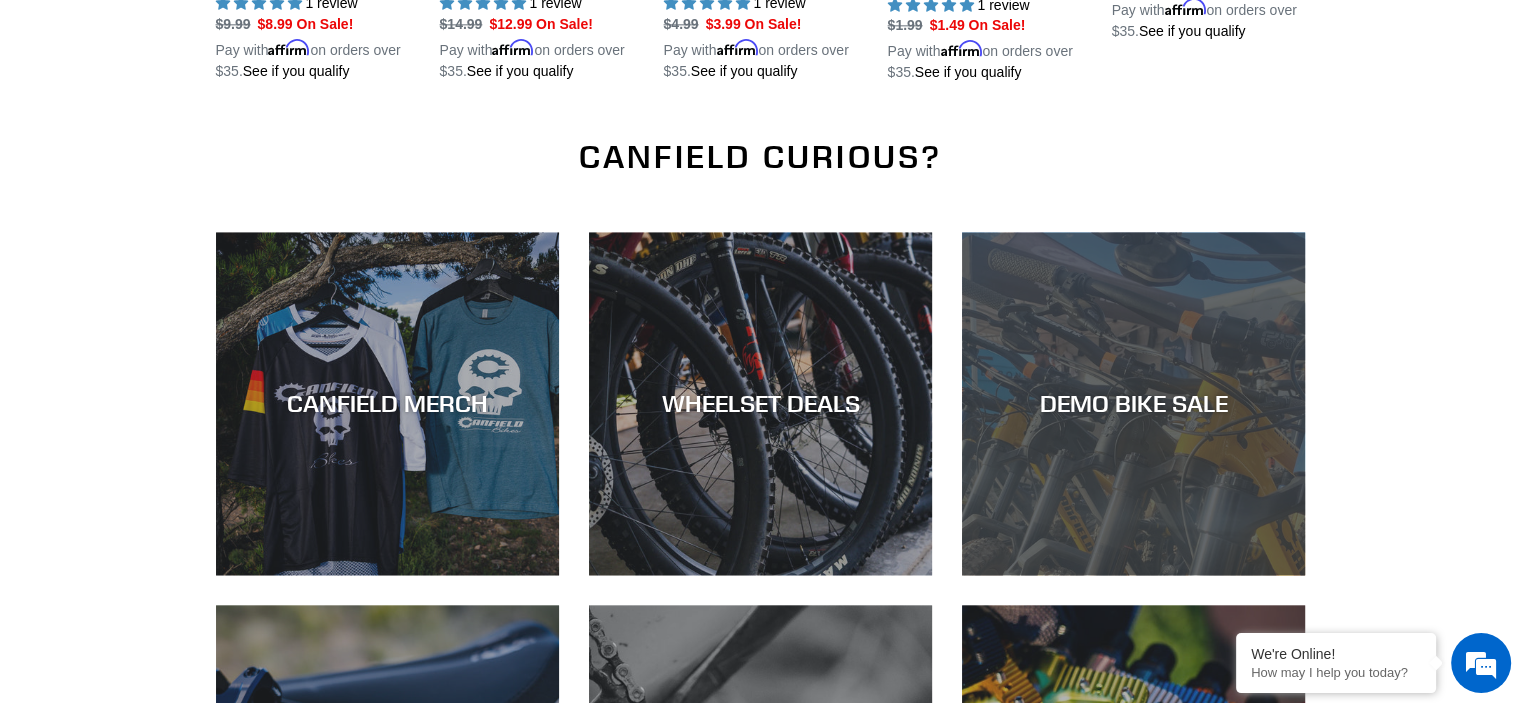 click on "DEMO BIKE SALE" at bounding box center (1133, 575) 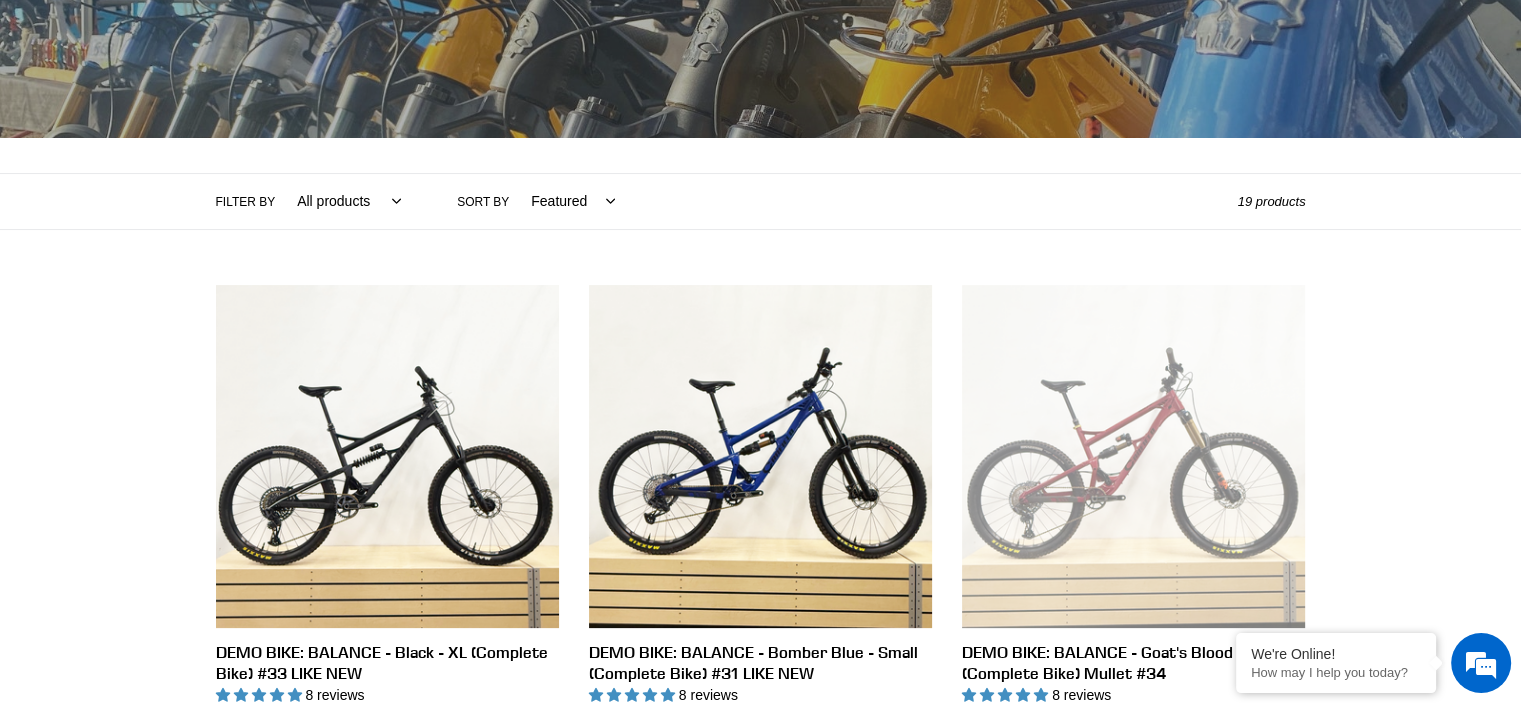 scroll, scrollTop: 0, scrollLeft: 0, axis: both 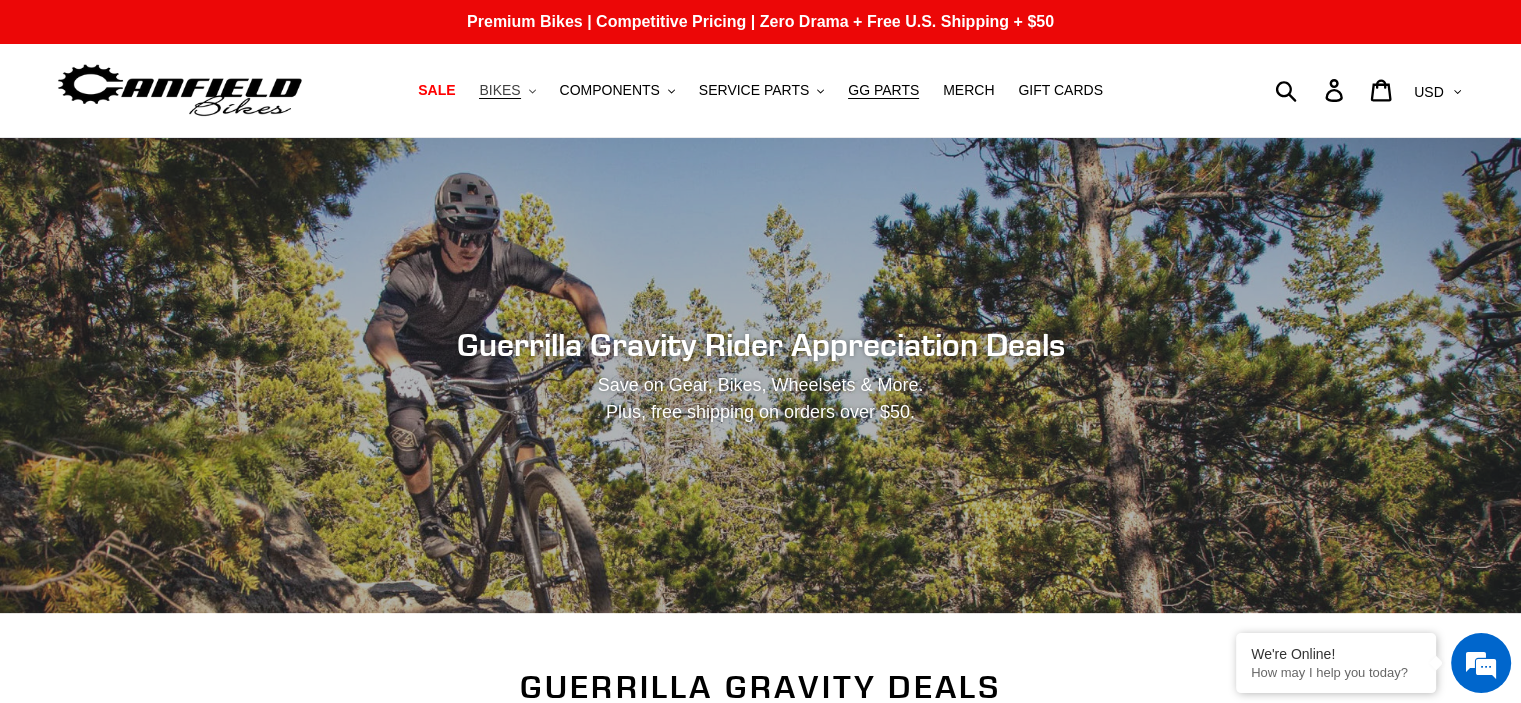 click on "BIKES .cls-1{fill:#231f20}" at bounding box center (507, 90) 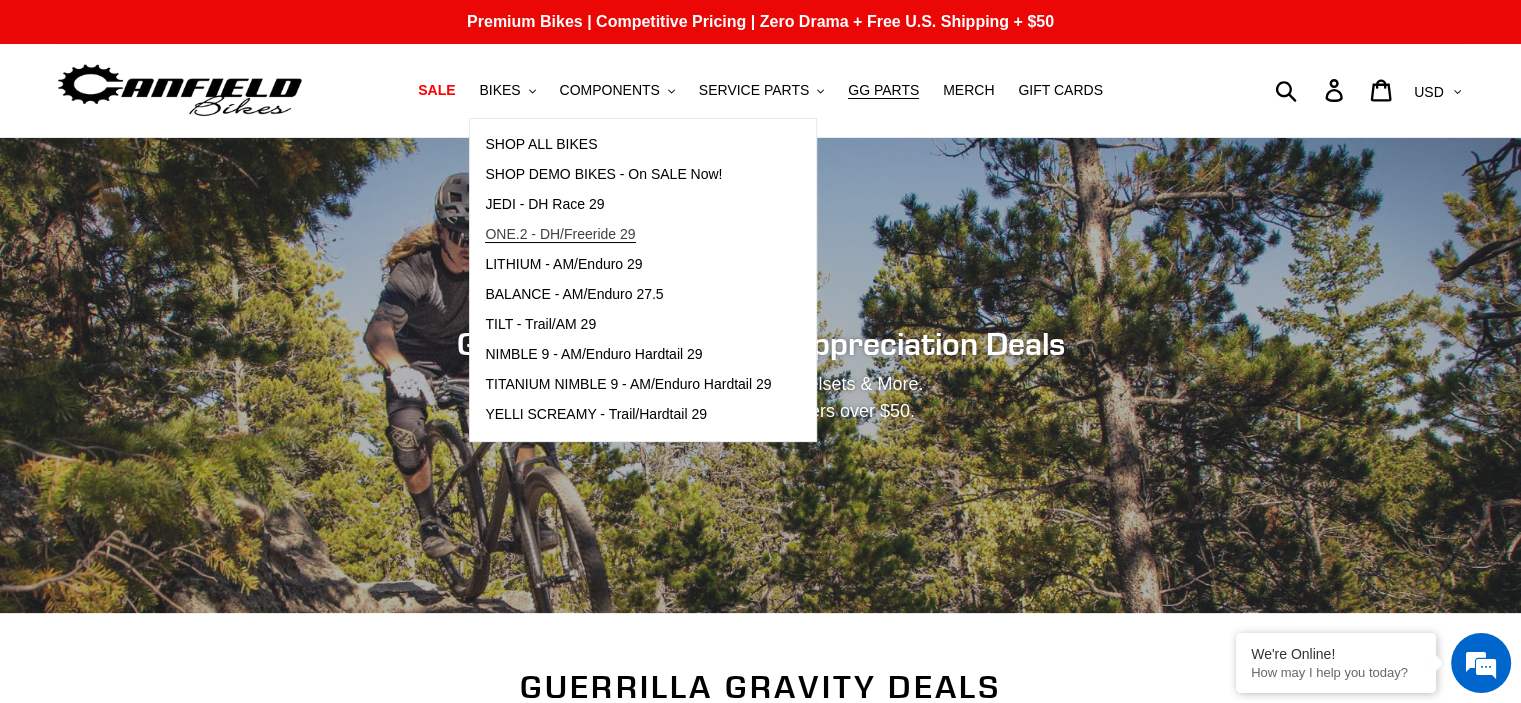 click on "ONE.2 - DH/Freeride 29" at bounding box center [560, 234] 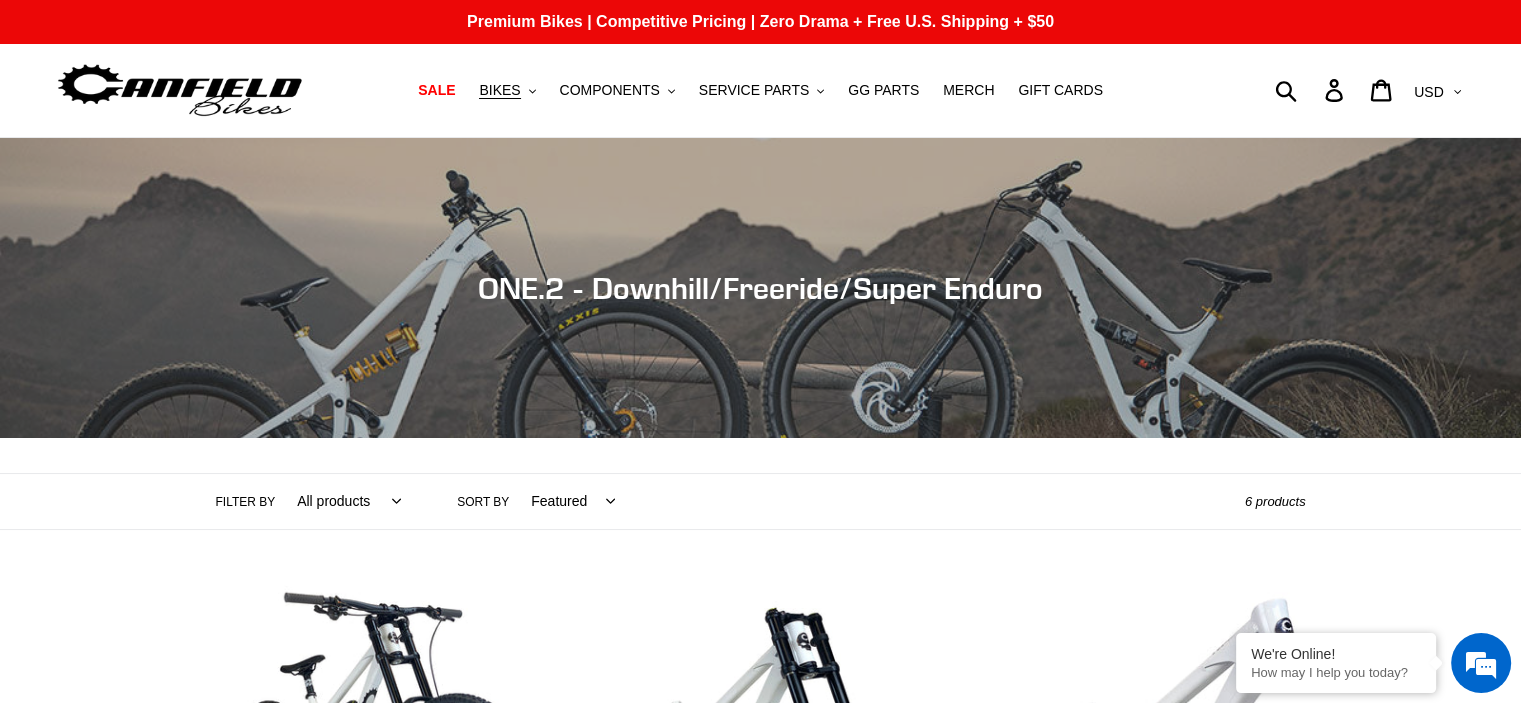 scroll, scrollTop: 500, scrollLeft: 0, axis: vertical 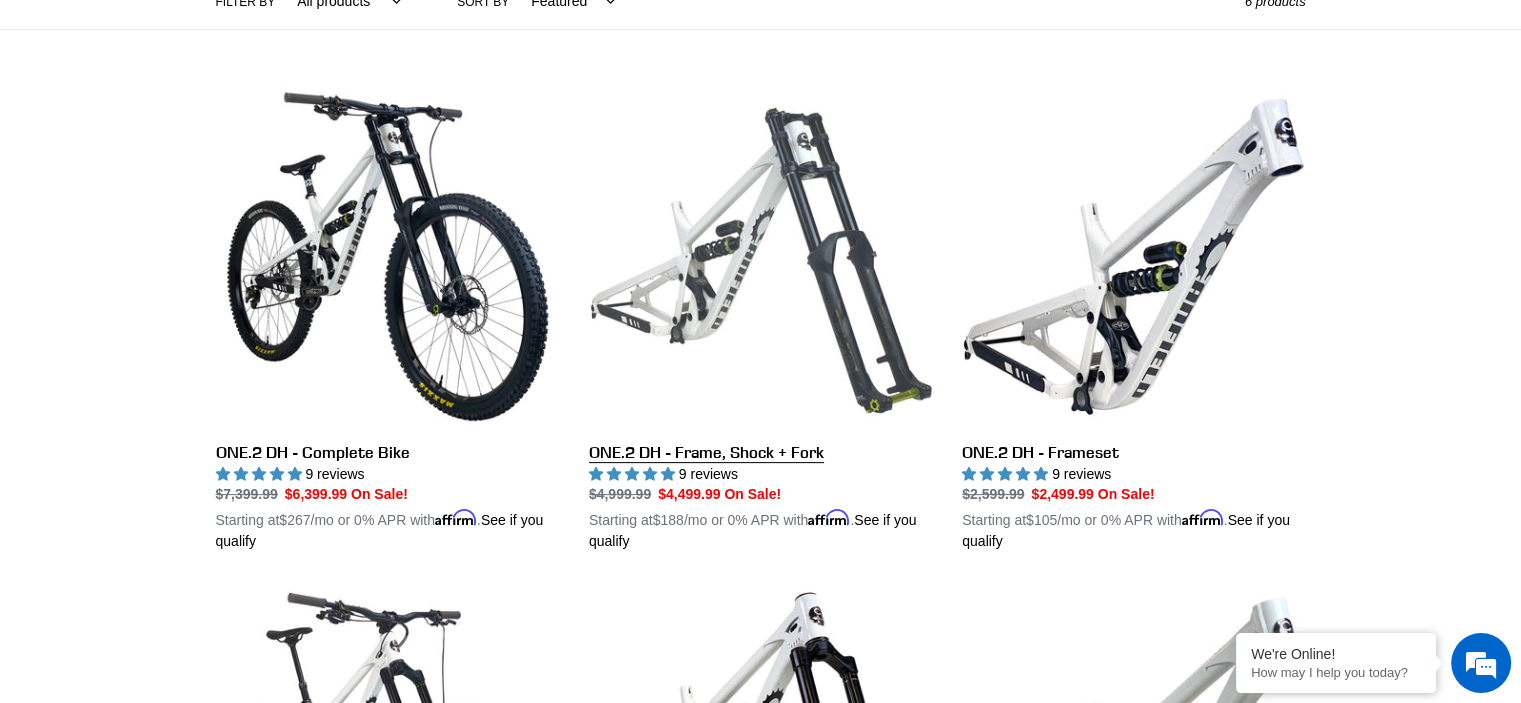 click on "ONE.2 DH - Frame, Shock + Fork" at bounding box center (760, 319) 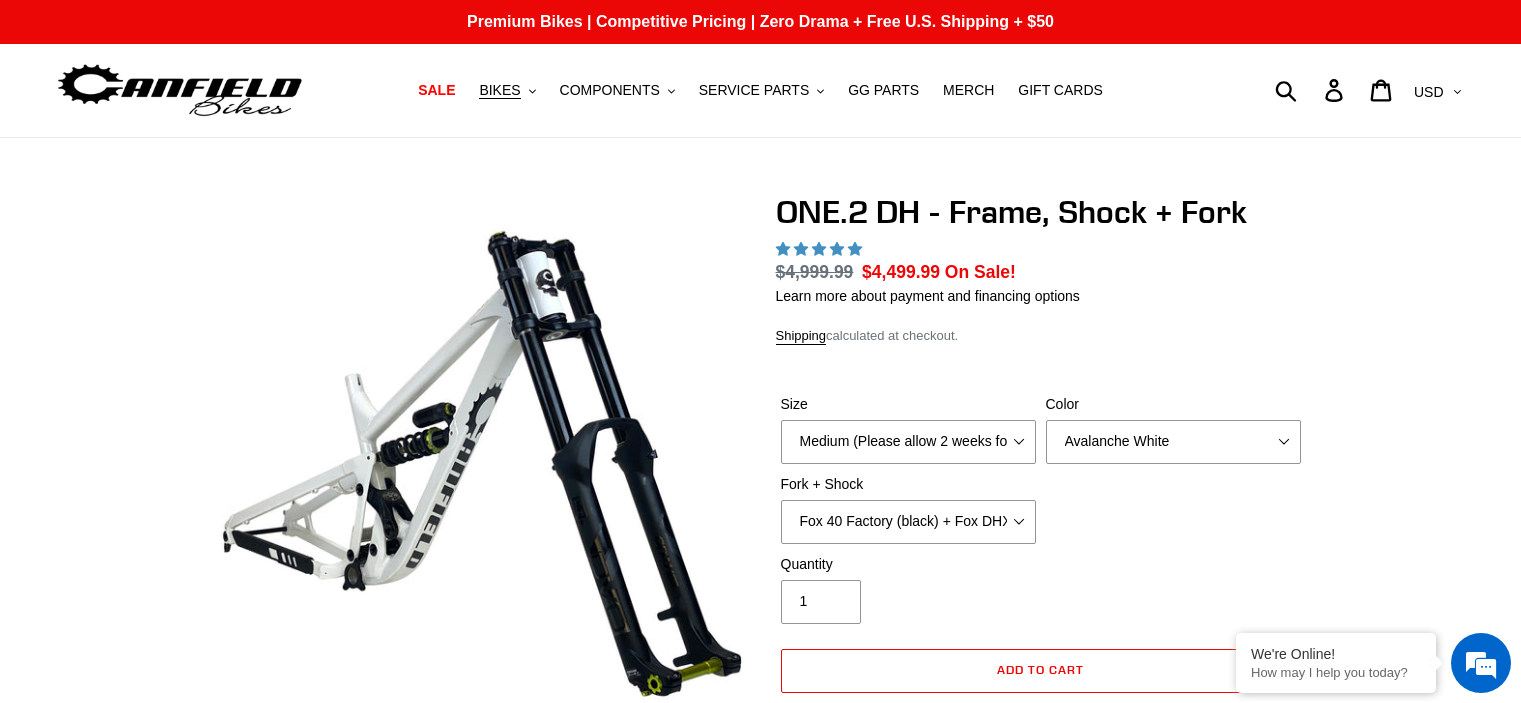scroll, scrollTop: 0, scrollLeft: 0, axis: both 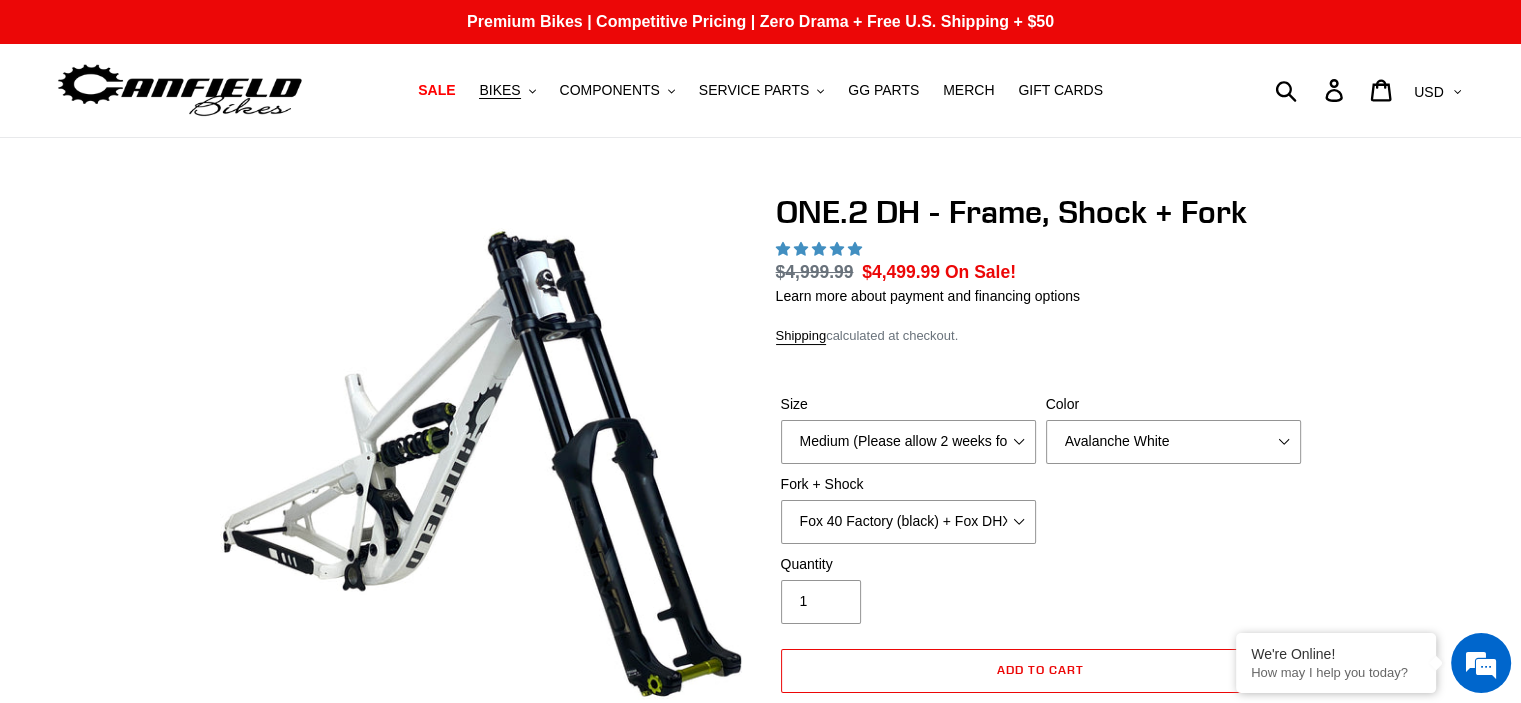select on "highest-rating" 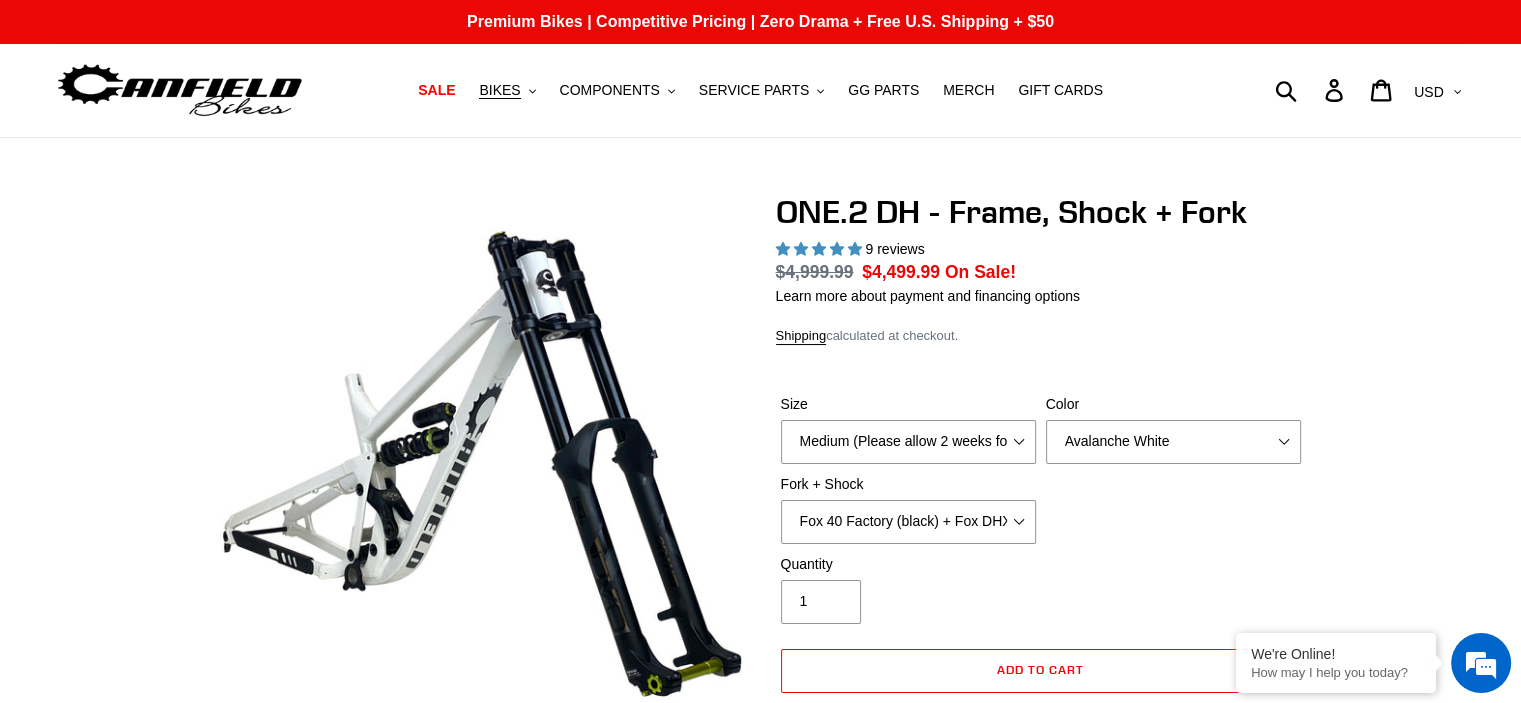 scroll, scrollTop: 100, scrollLeft: 0, axis: vertical 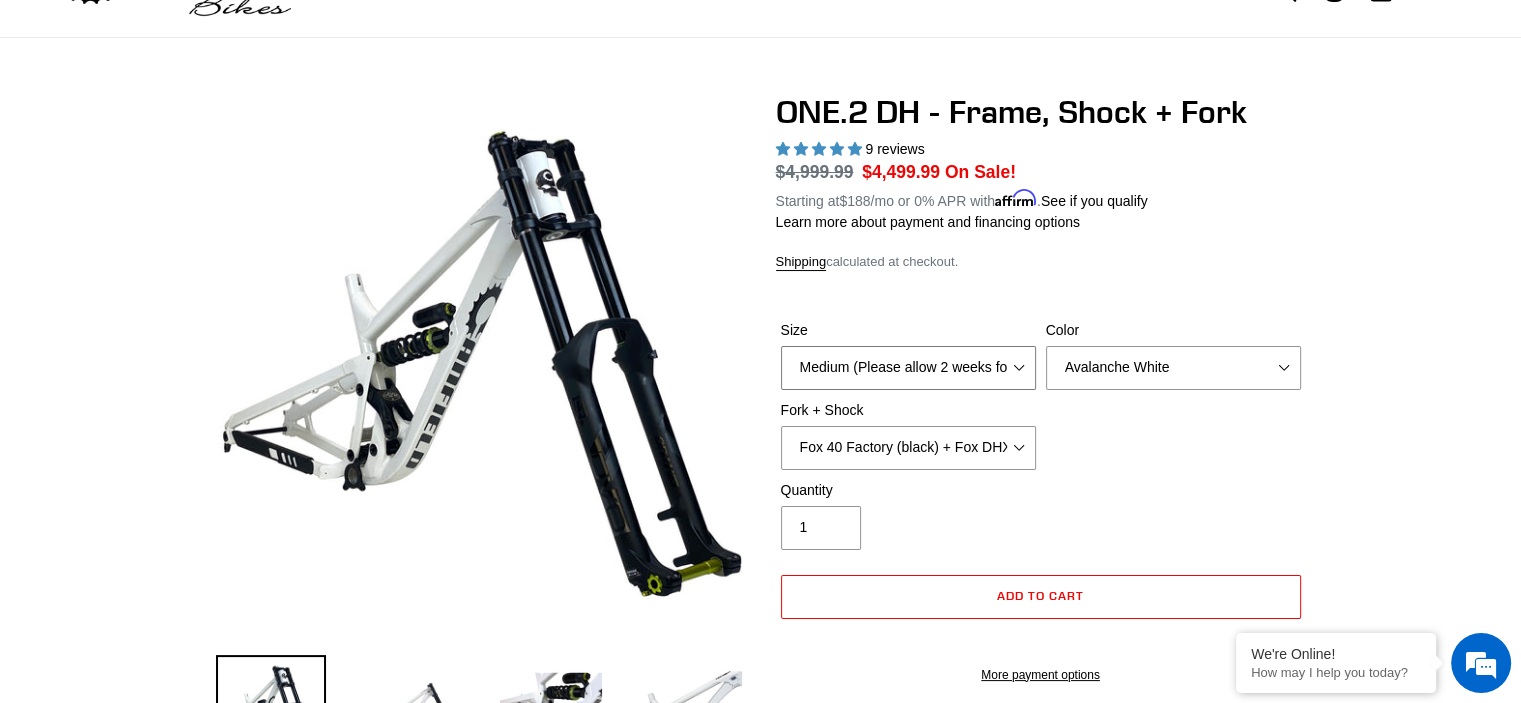 click on "Medium (Please allow 2 weeks for delivery)
Large (Sold Out)" at bounding box center [908, 368] 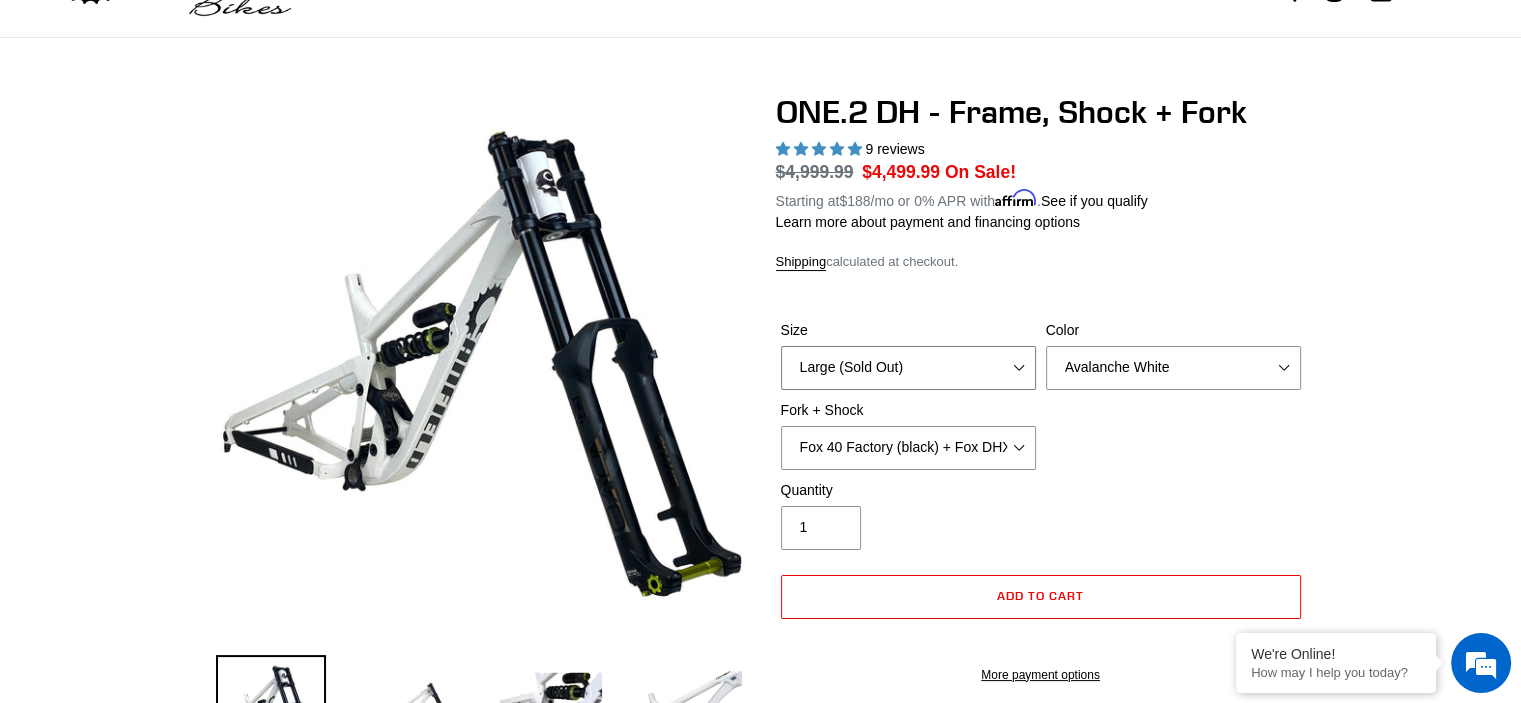 click on "Medium (Please allow 2 weeks for delivery)
Large (Sold Out)" at bounding box center (908, 368) 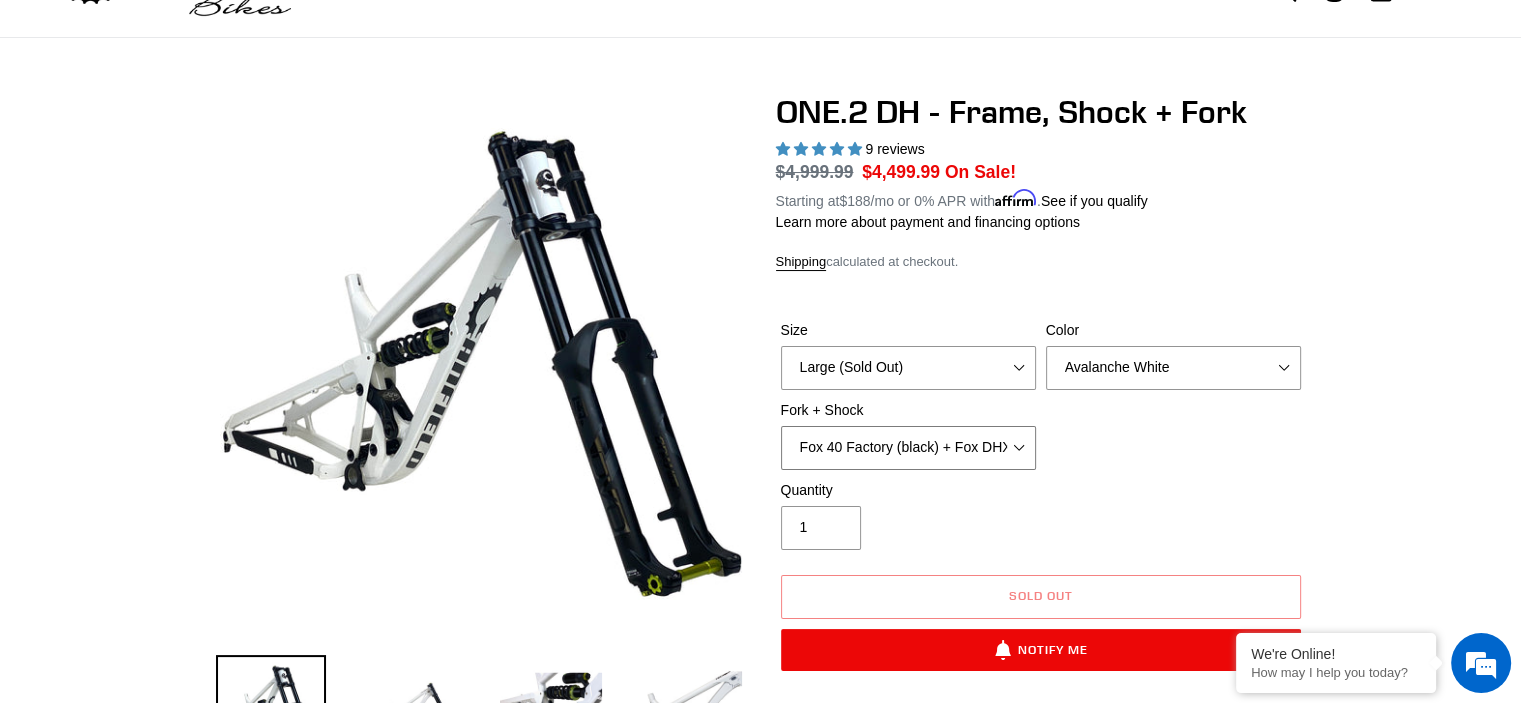 click on "Fox 40 Factory (black) + Fox DHX2 250x75
Fox 40 Factory (orange) + Fox DHX2 250x75
RockShox BoXXer Ultimate 35mm (red) + RockShox Vivid DH Coil" at bounding box center (908, 448) 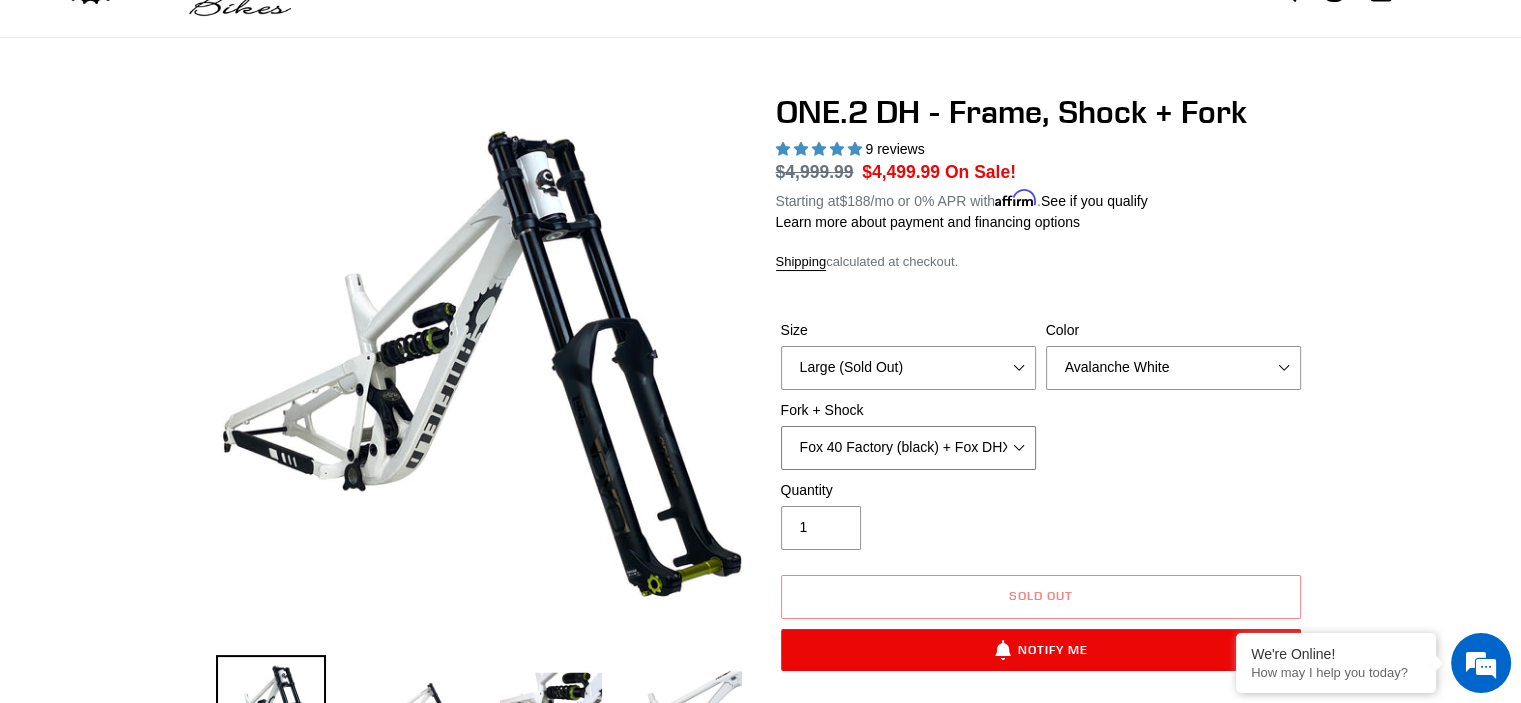 select on "RockShox BoXXer Ultimate 35mm (red) + RockShox Vivid DH Coil" 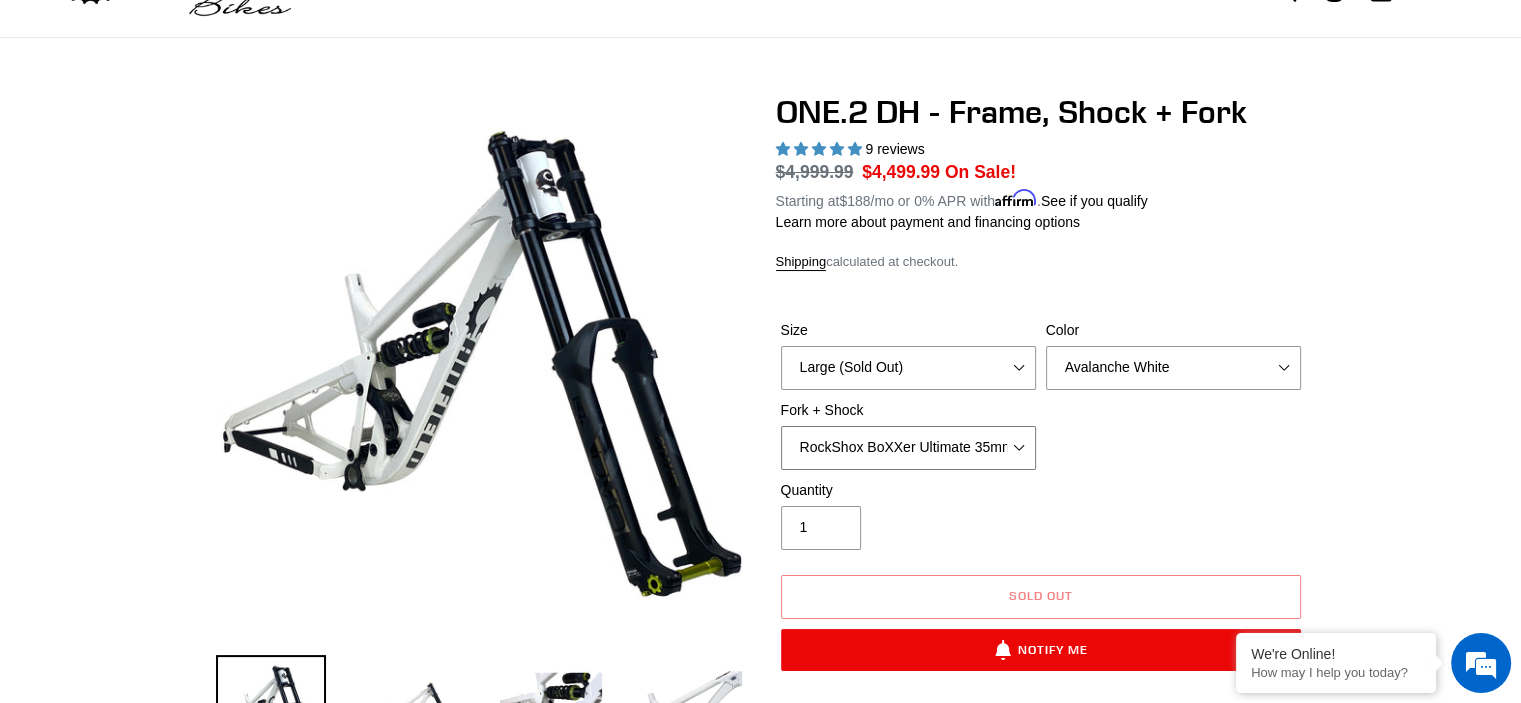 click on "Fox 40 Factory (black) + Fox DHX2 250x75
Fox 40 Factory (orange) + Fox DHX2 250x75
RockShox BoXXer Ultimate 35mm (red) + RockShox Vivid DH Coil" at bounding box center (908, 448) 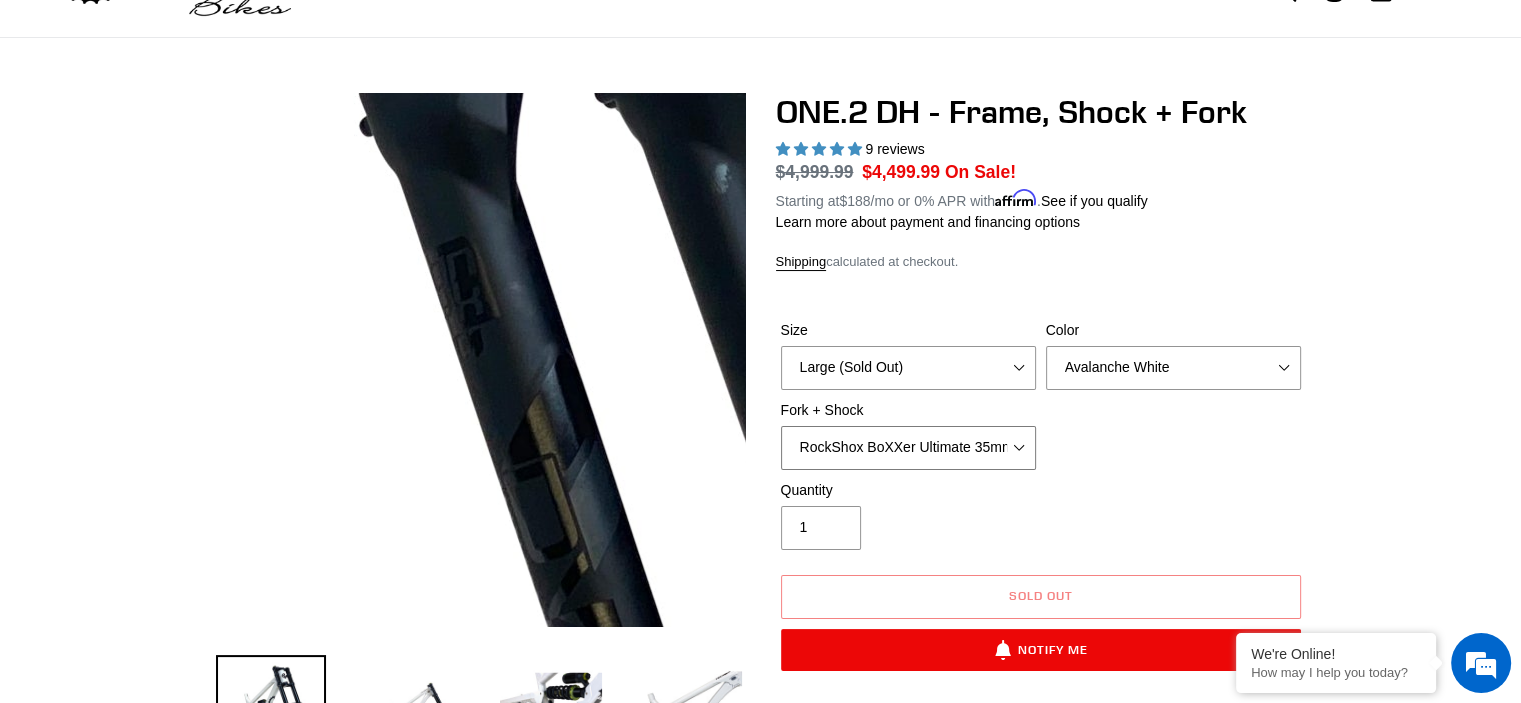 scroll, scrollTop: 0, scrollLeft: 0, axis: both 